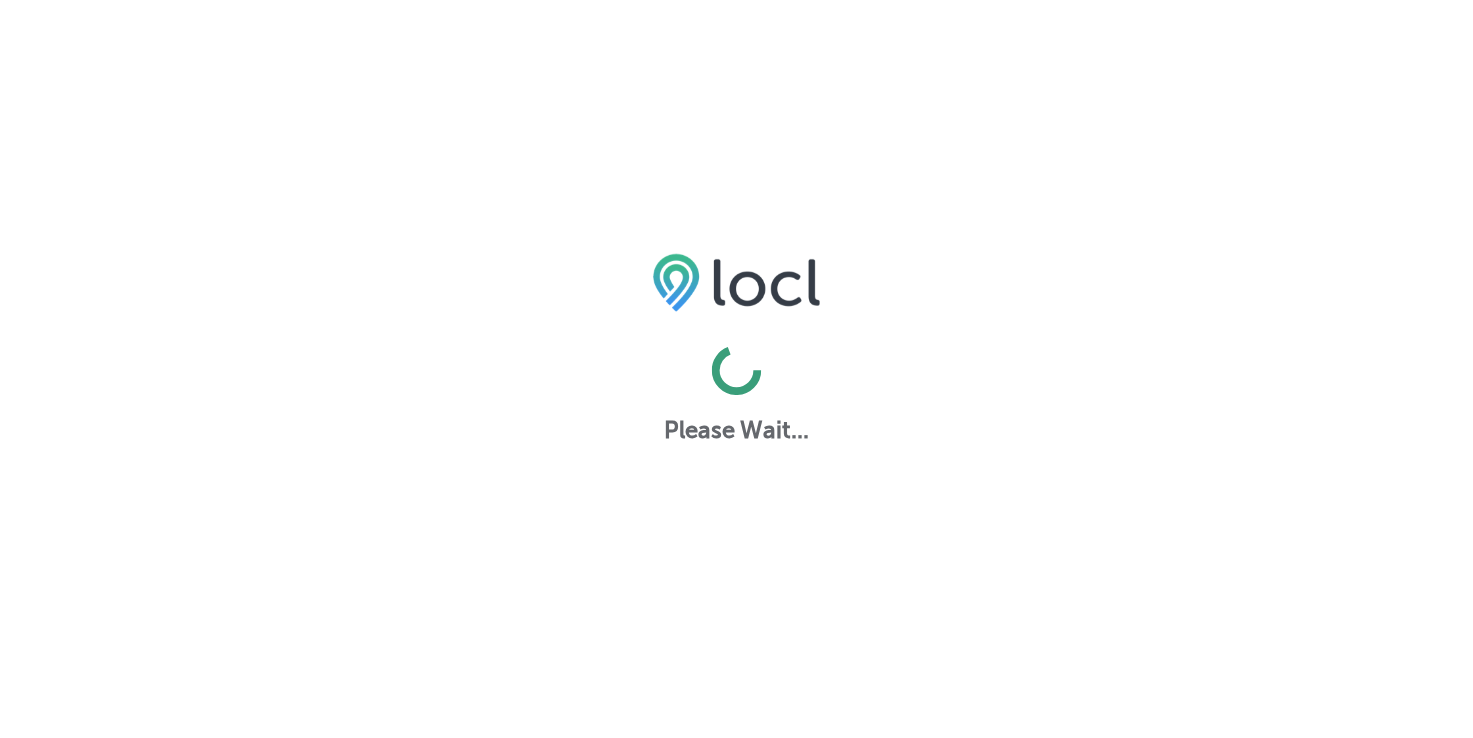 scroll, scrollTop: 0, scrollLeft: 0, axis: both 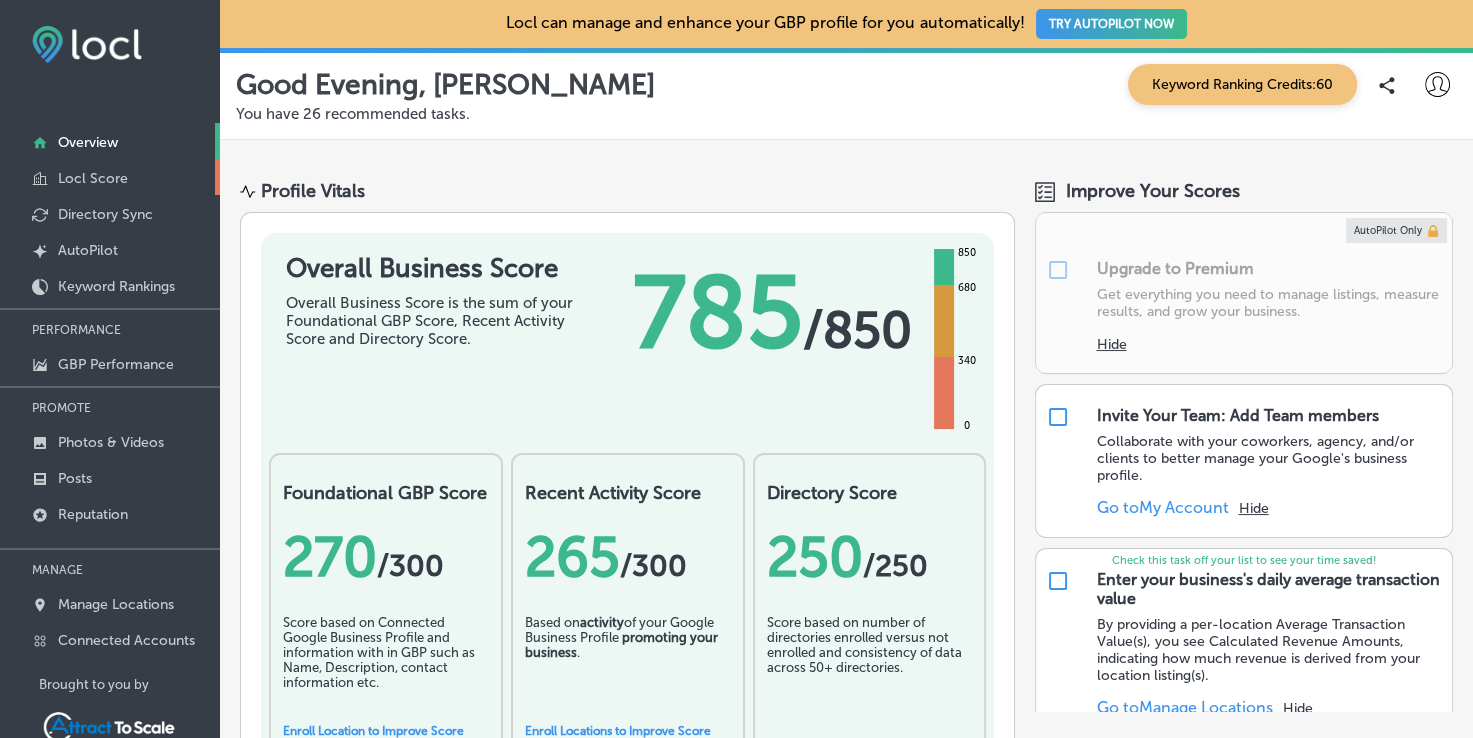 click on "Locl Score" at bounding box center [110, 177] 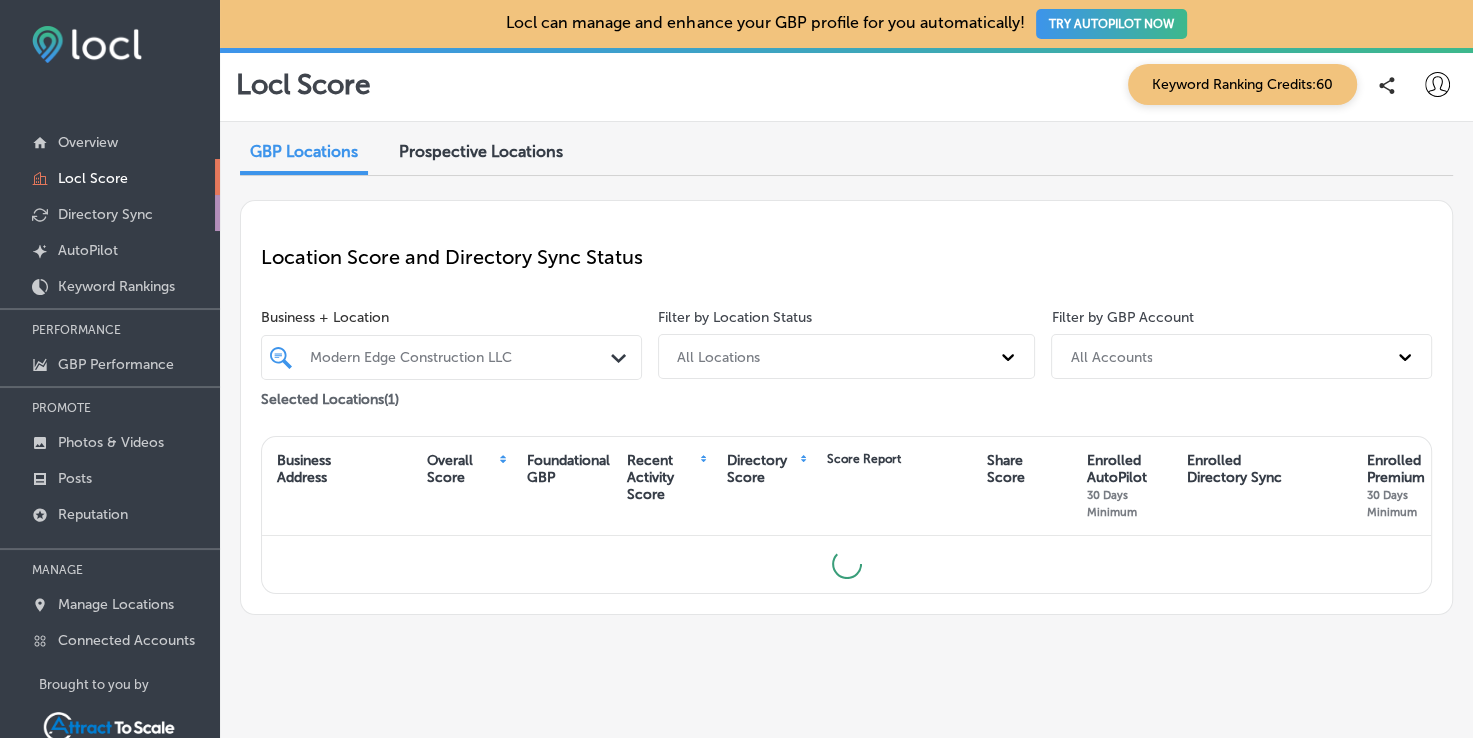 click on "Directory Sync" at bounding box center (105, 214) 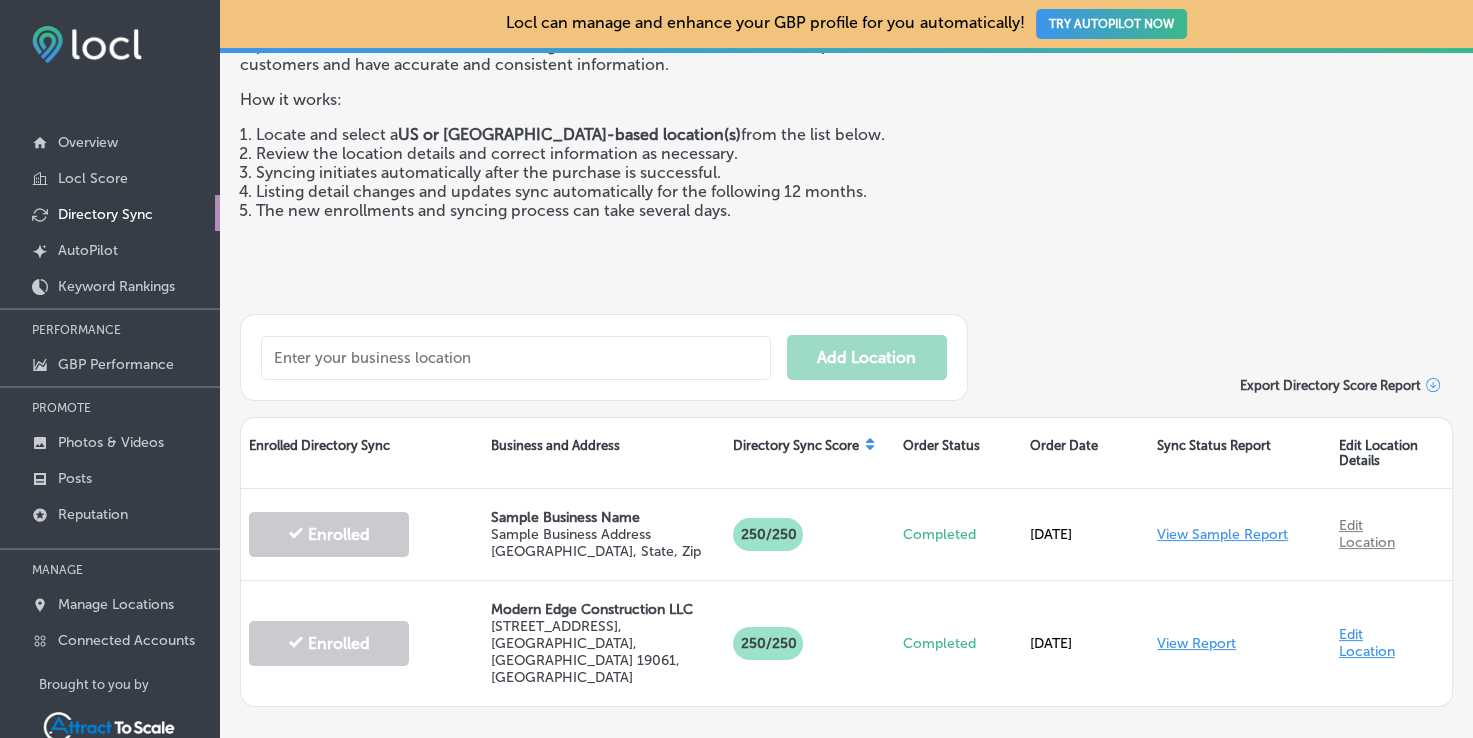 scroll, scrollTop: 172, scrollLeft: 0, axis: vertical 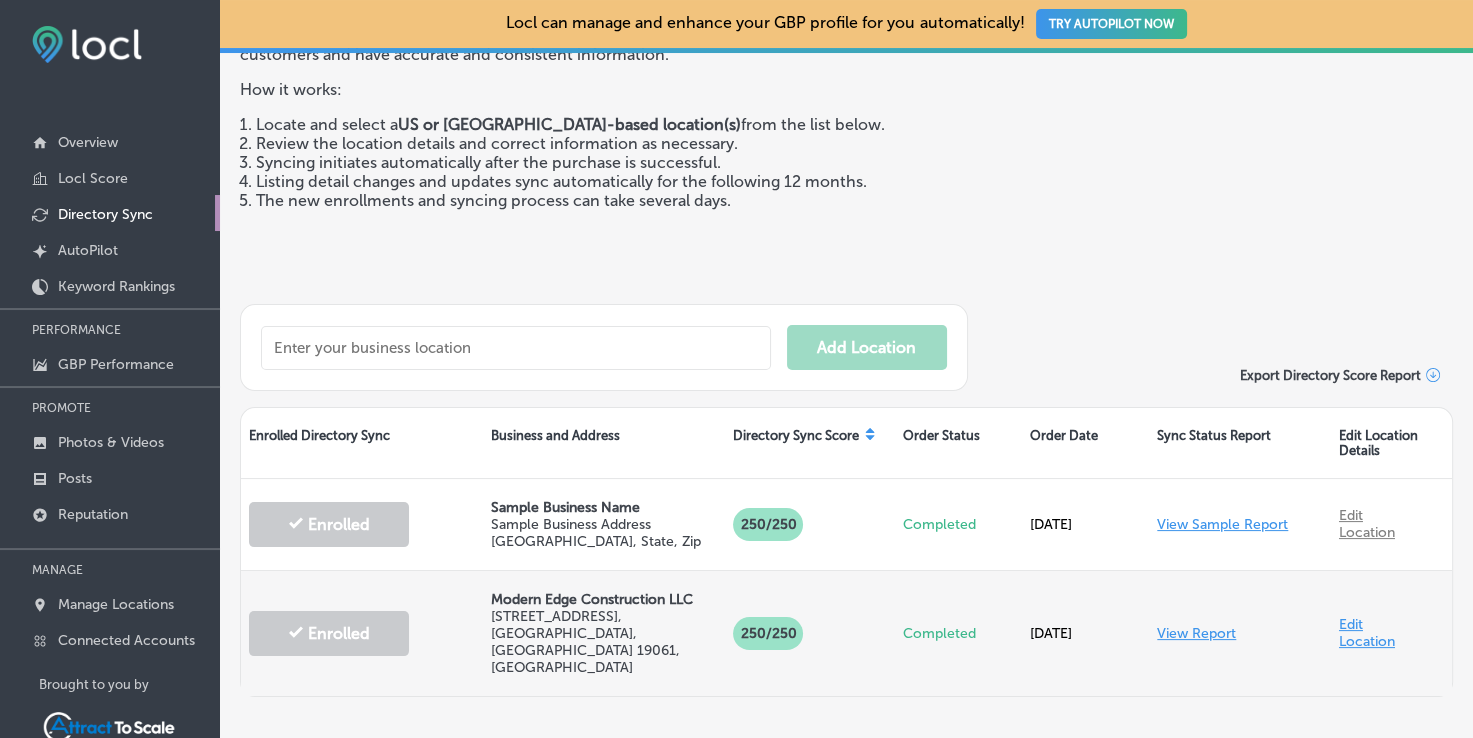 click on "Modern Edge Construction LLC" at bounding box center (604, 599) 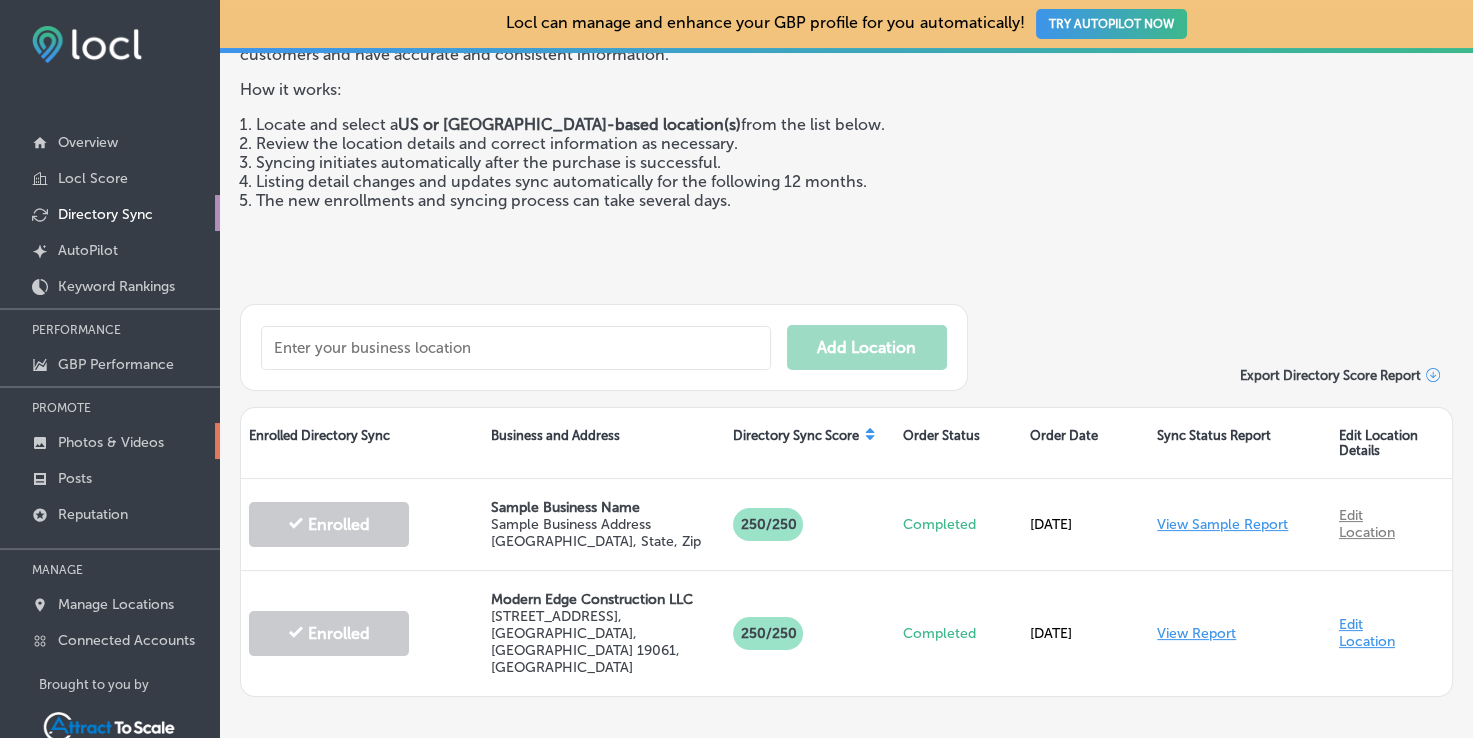 scroll, scrollTop: 49, scrollLeft: 0, axis: vertical 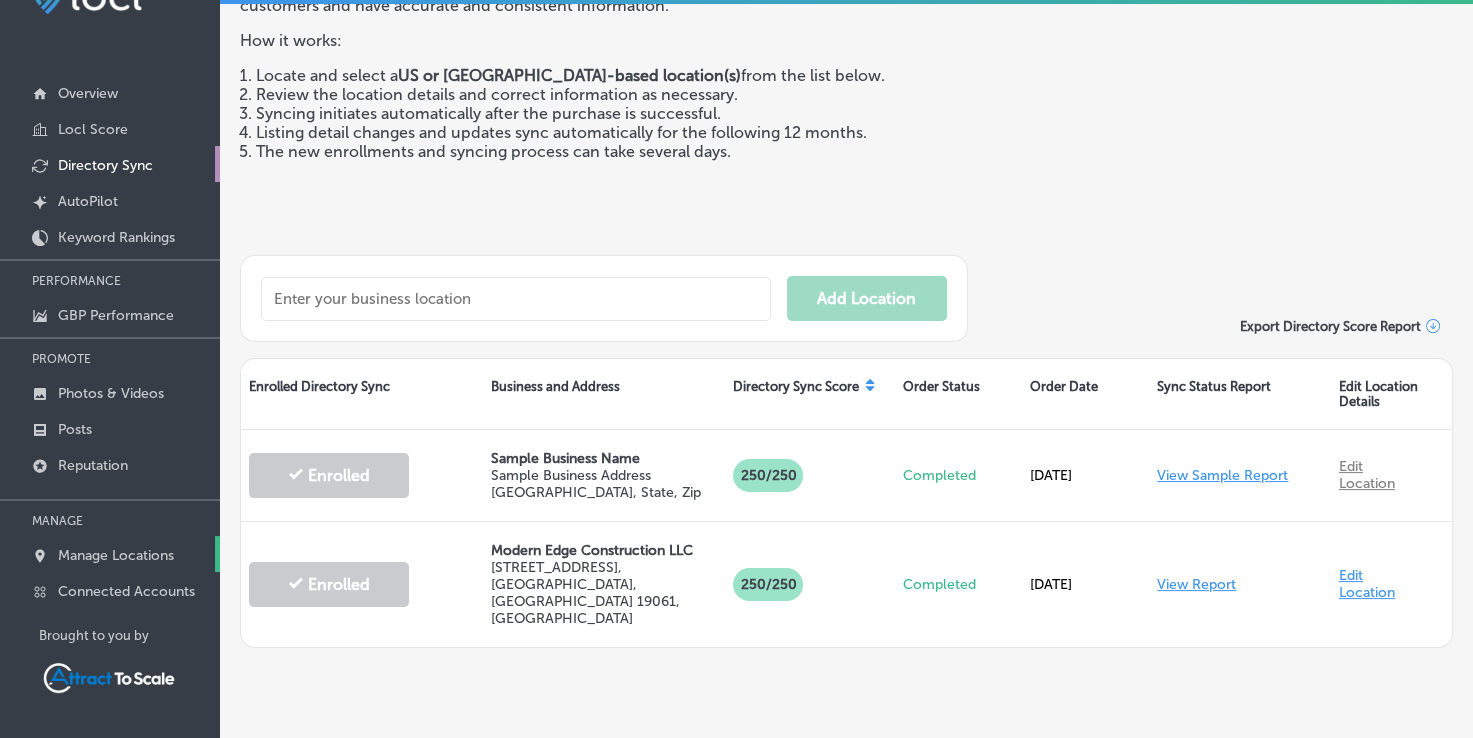 click on "Manage Locations" at bounding box center (116, 555) 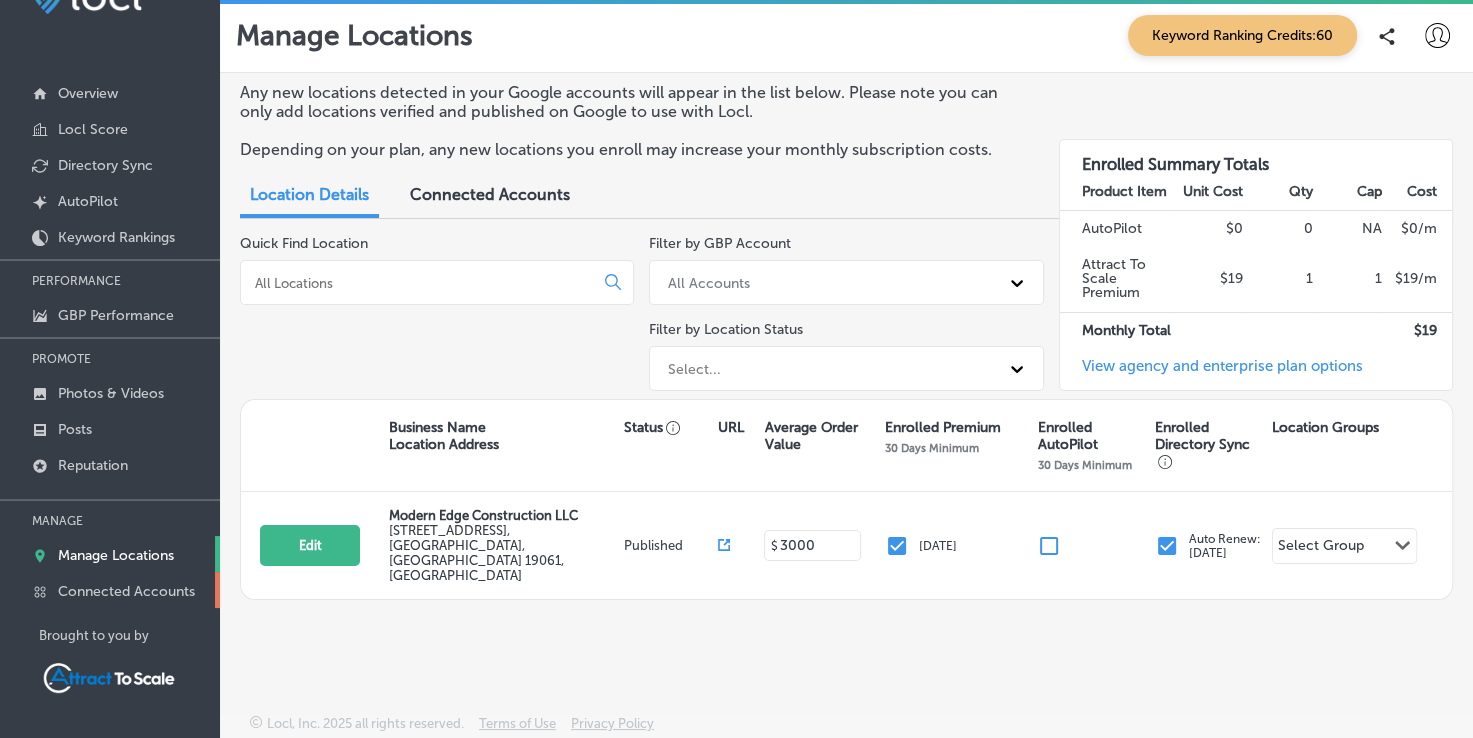 click on "Connected Accounts" at bounding box center (126, 591) 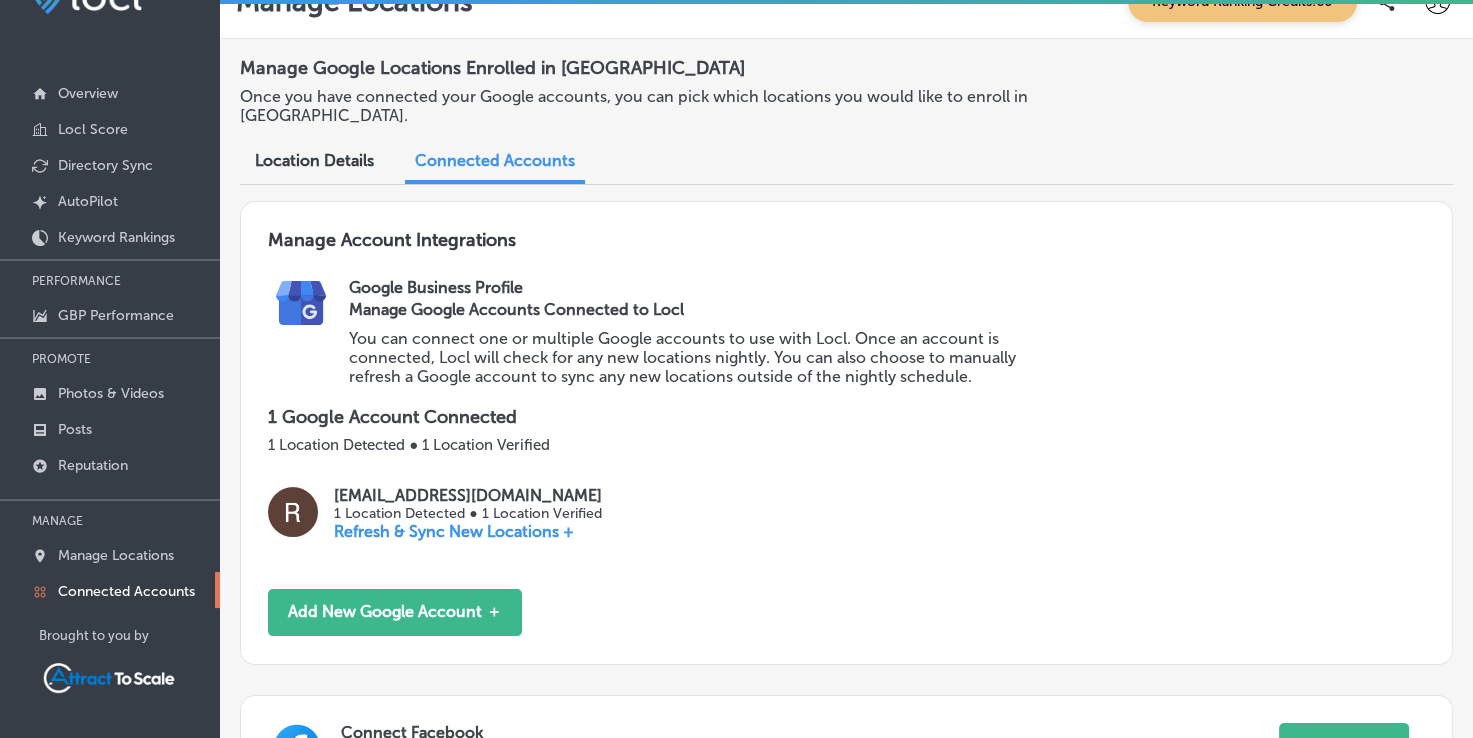 scroll, scrollTop: 0, scrollLeft: 0, axis: both 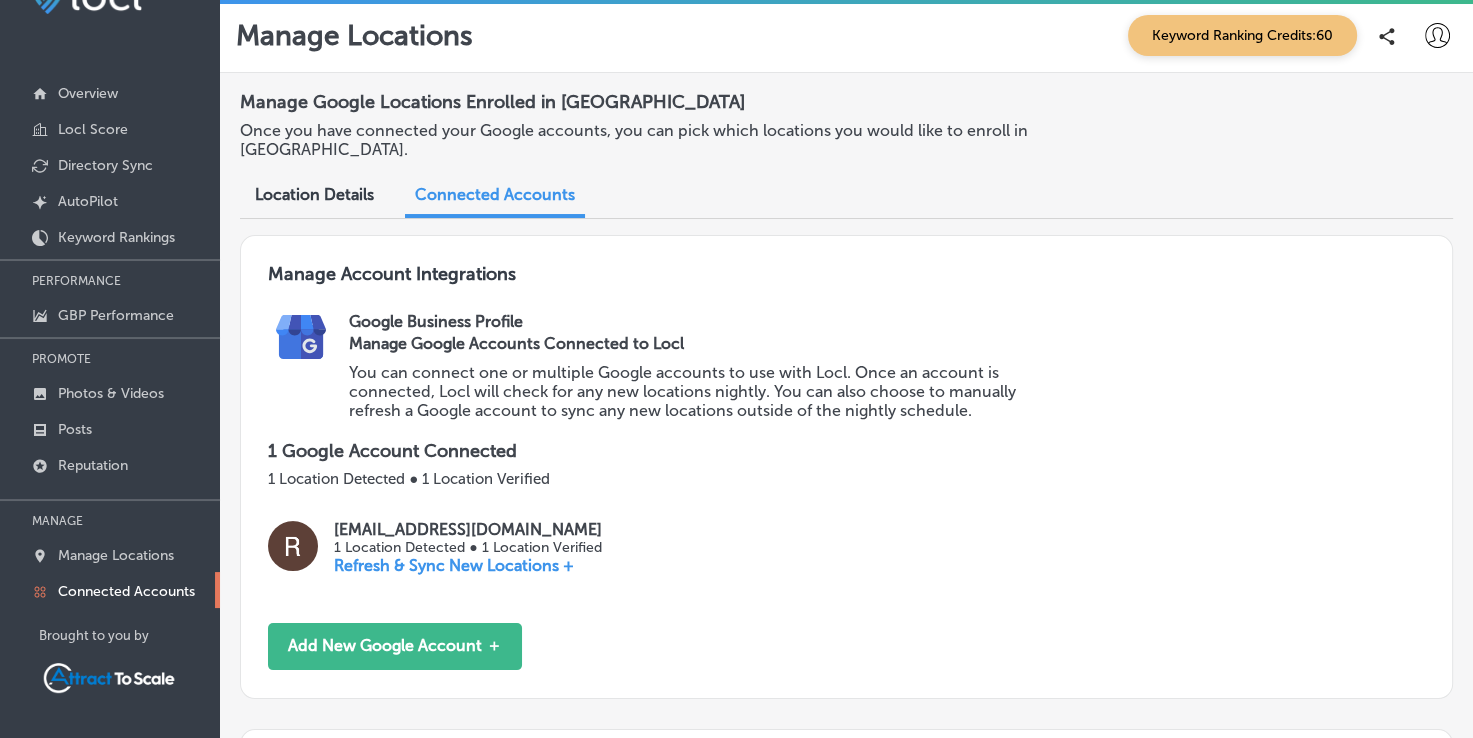 click on "Location Details" at bounding box center (314, 196) 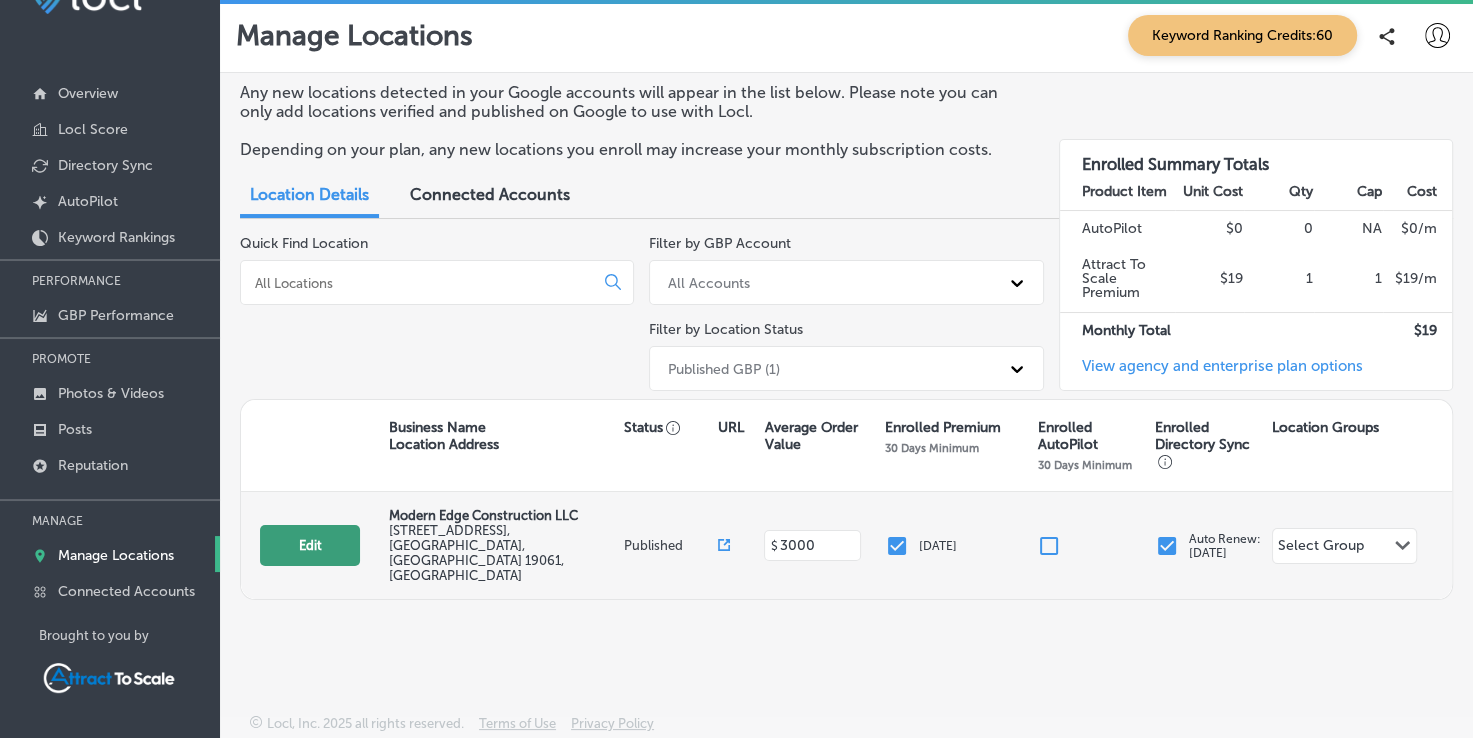 click on "Edit" at bounding box center (310, 545) 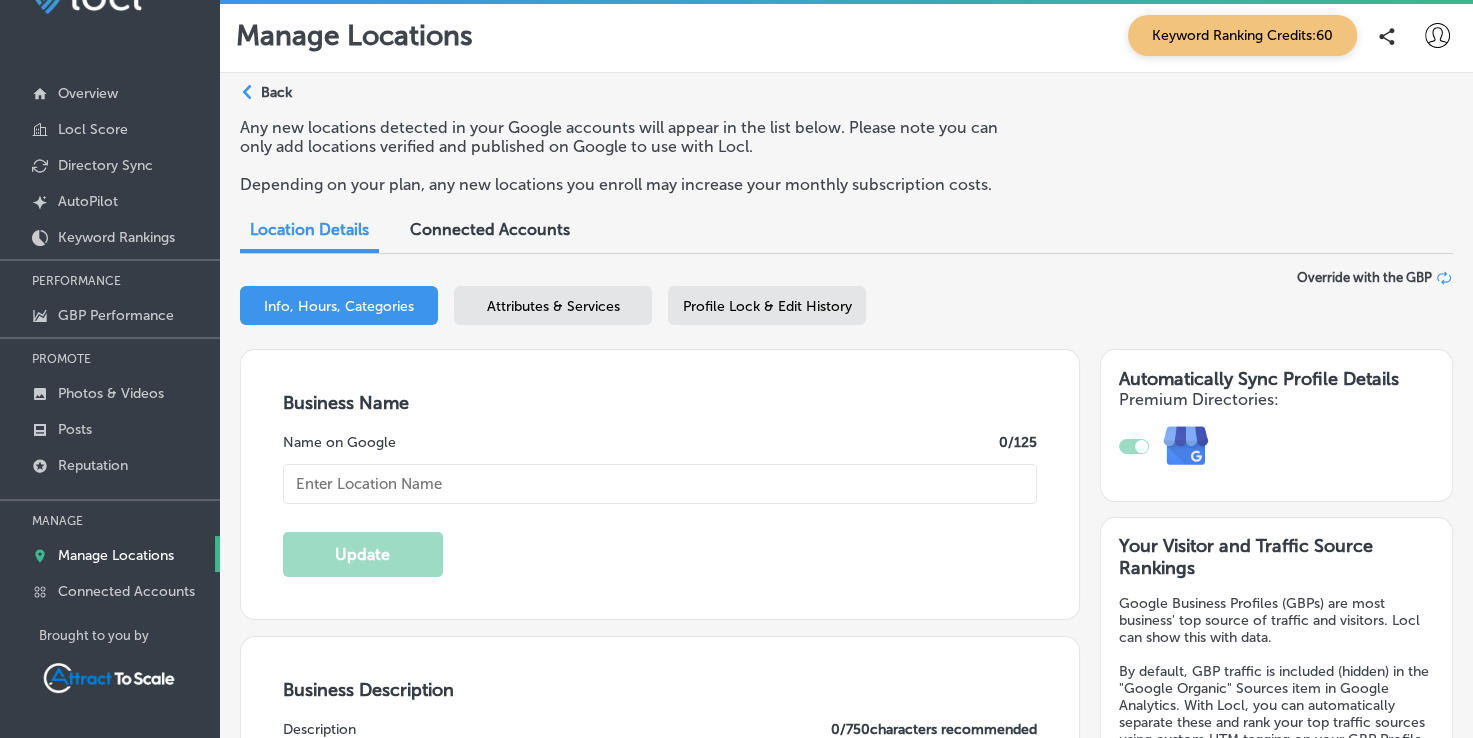 type on "Modern Edge Construction LLC" 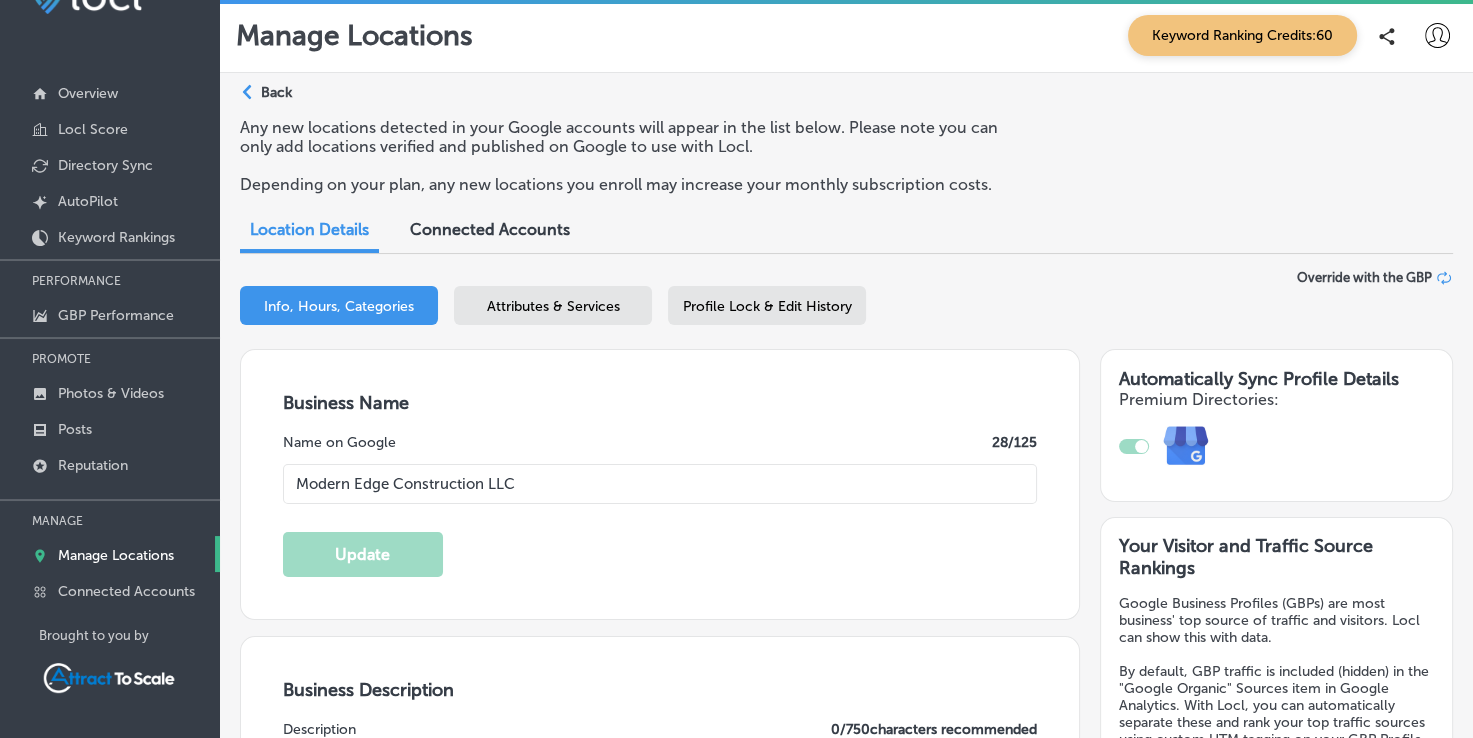 type on "3116 Boothwyn Road" 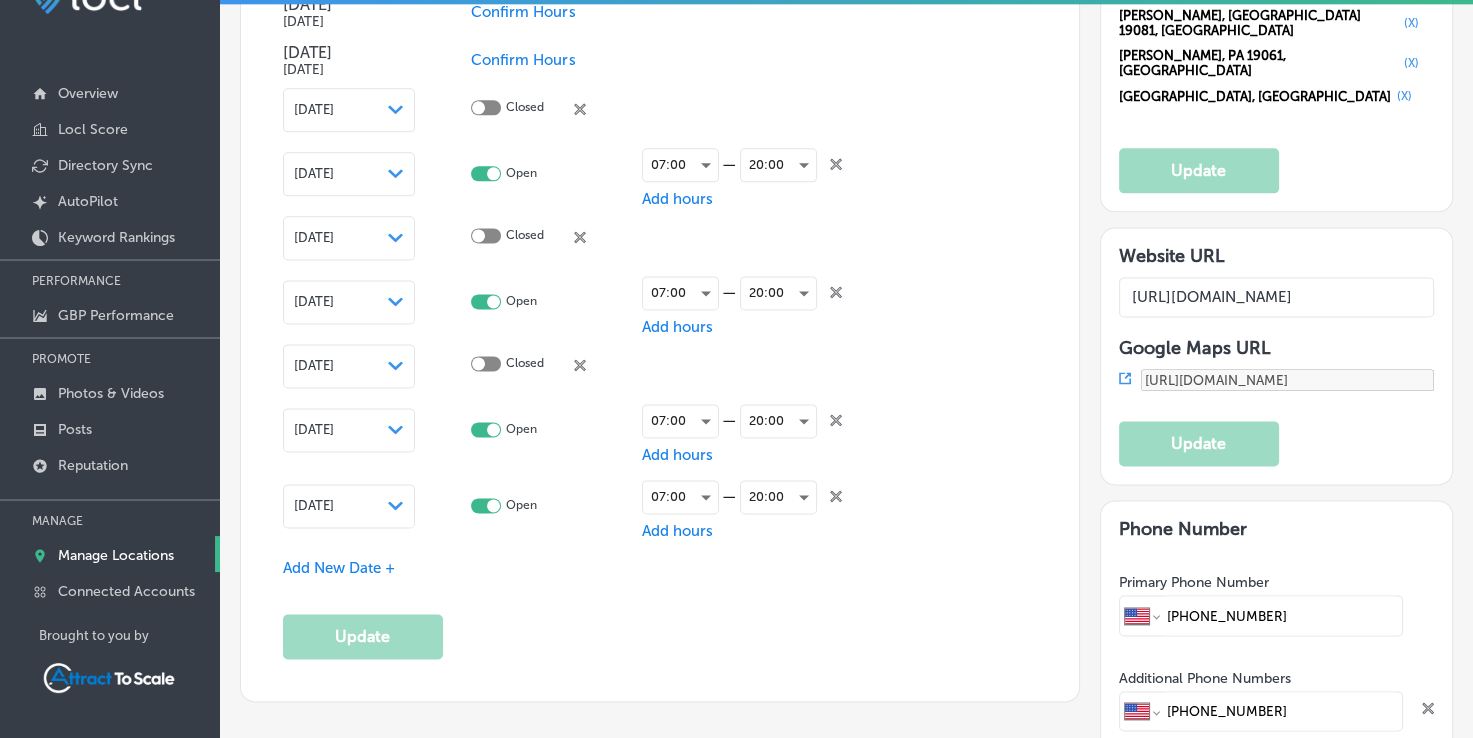 scroll, scrollTop: 2492, scrollLeft: 0, axis: vertical 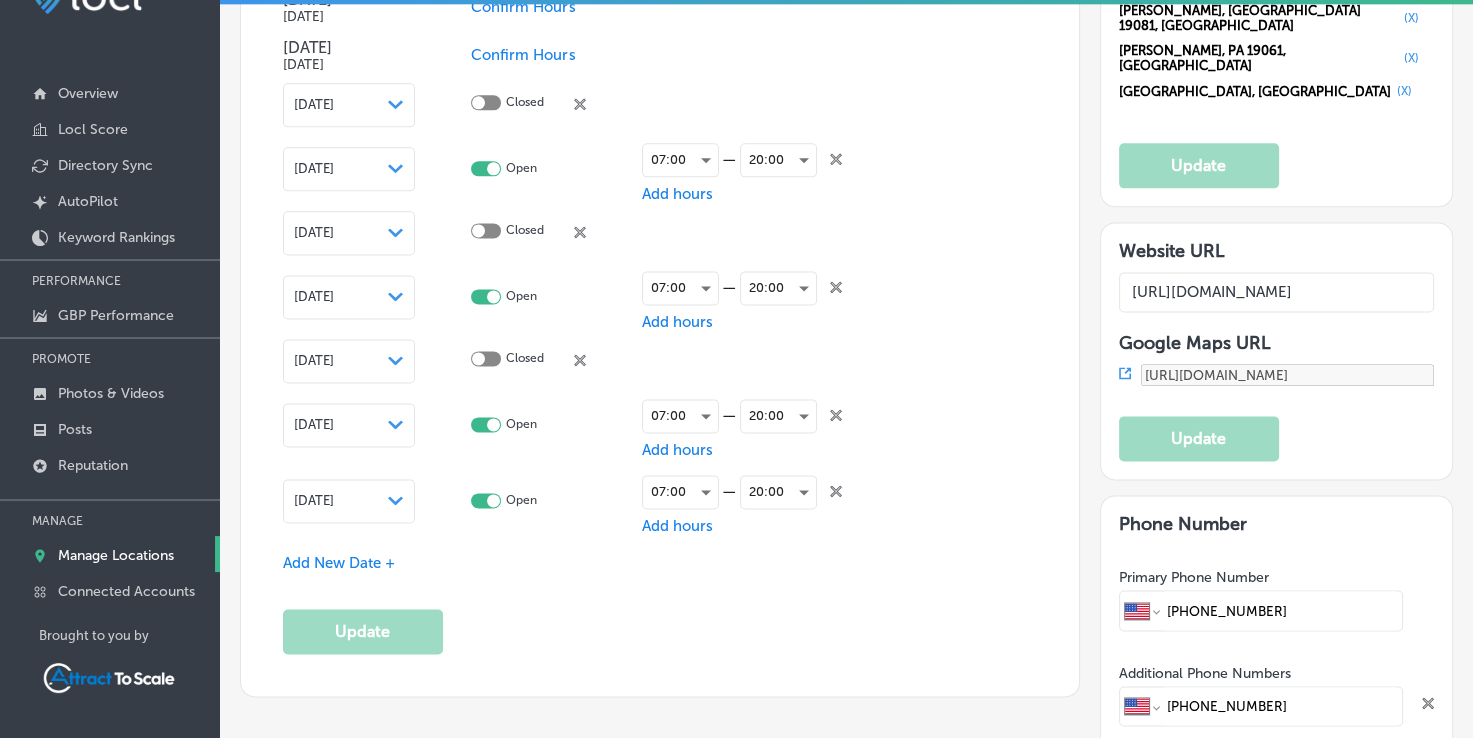 drag, startPoint x: 1196, startPoint y: 500, endPoint x: 1328, endPoint y: 506, distance: 132.13629 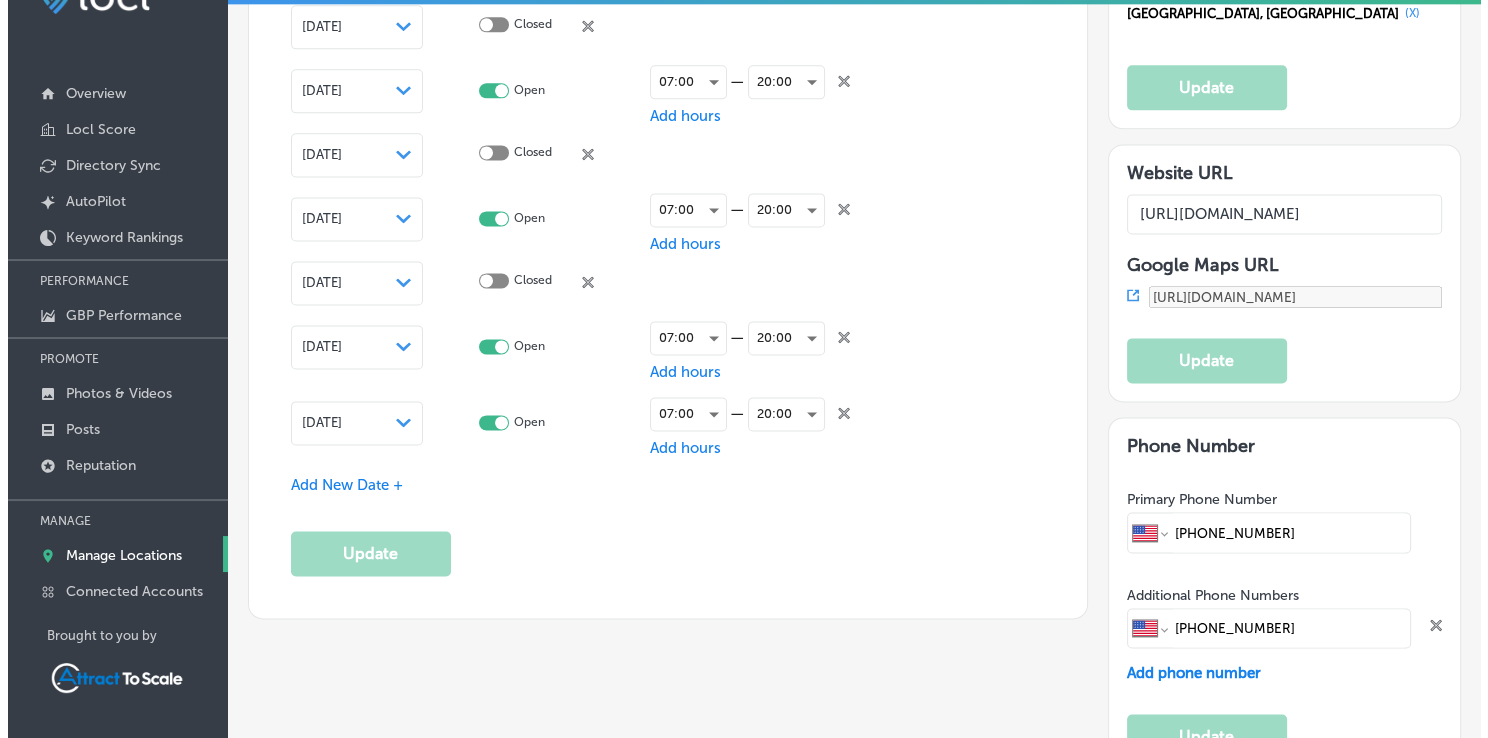 scroll, scrollTop: 2571, scrollLeft: 0, axis: vertical 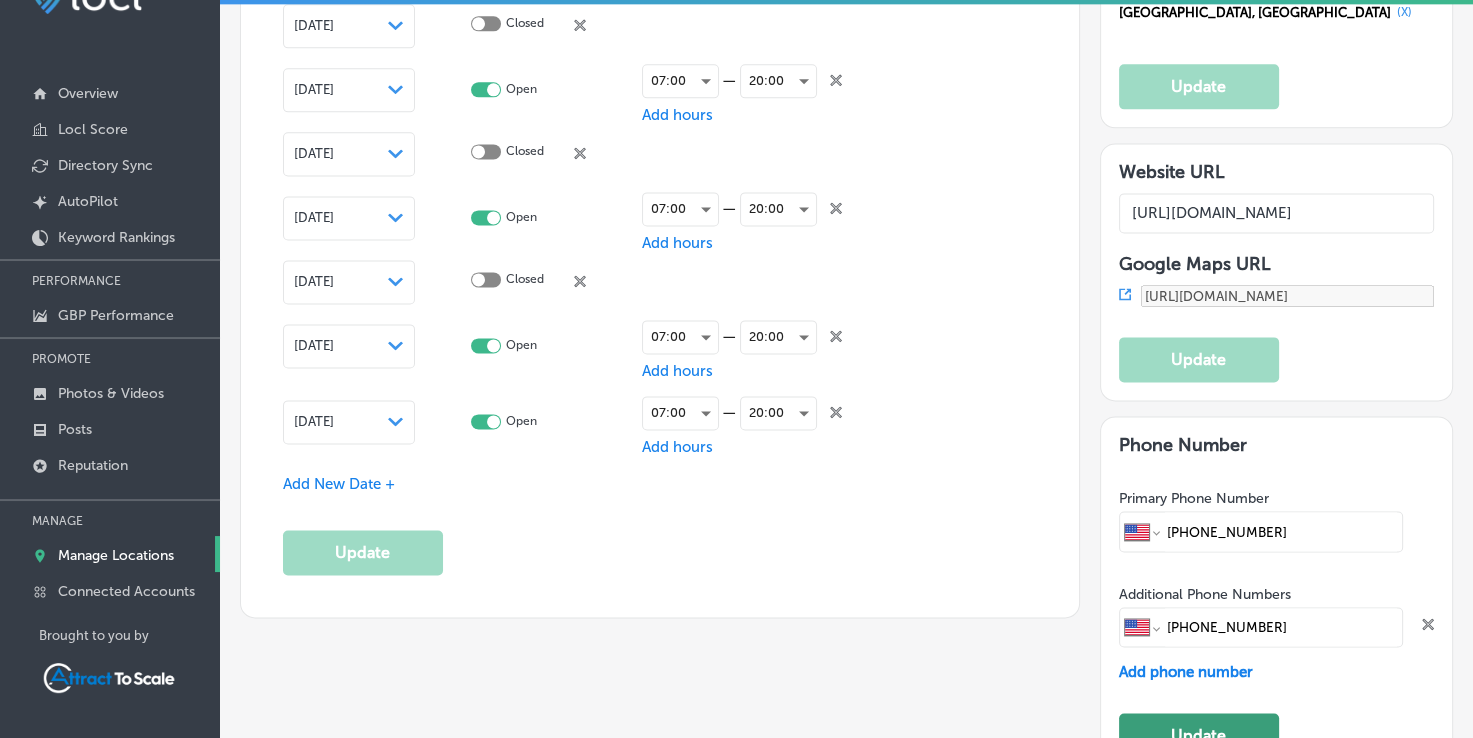 type on "+1 484 255 4798" 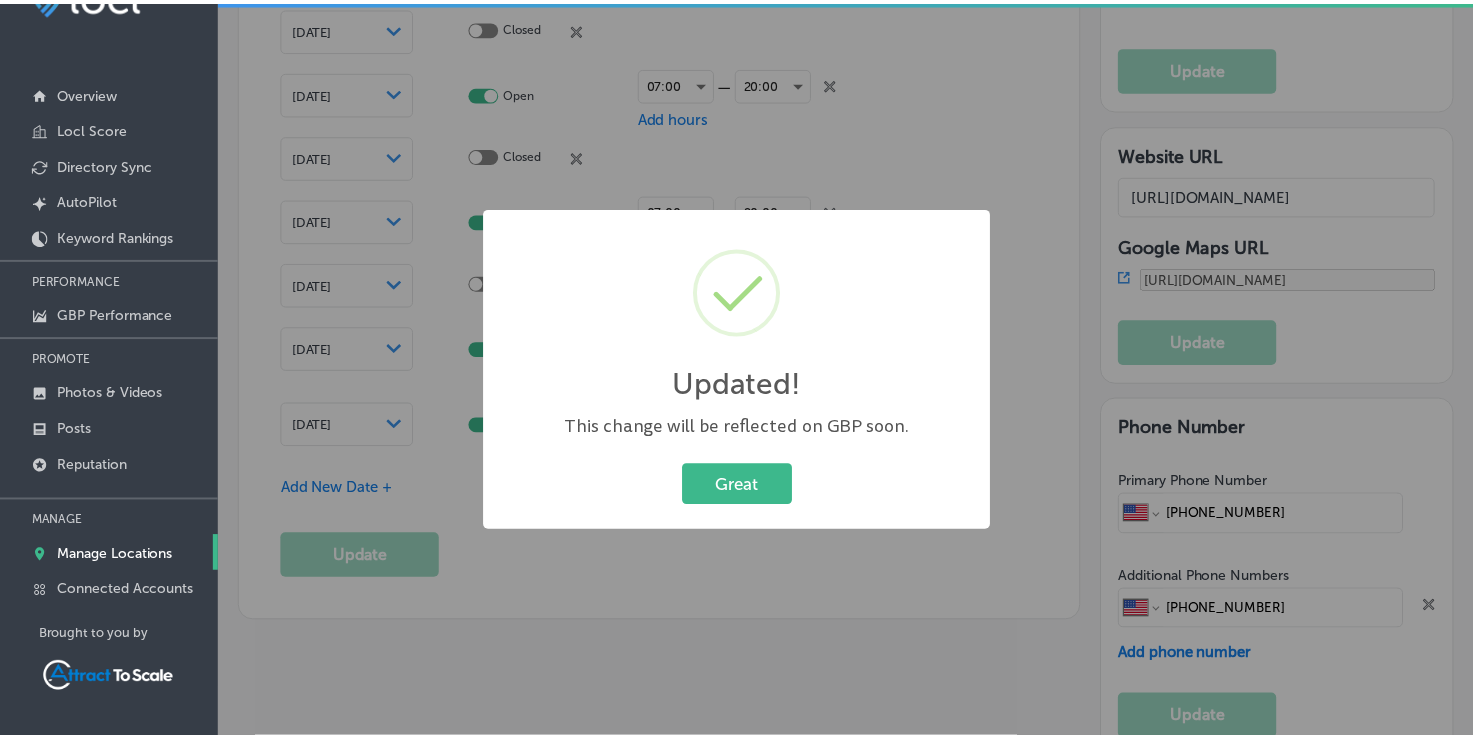scroll, scrollTop: 2575, scrollLeft: 0, axis: vertical 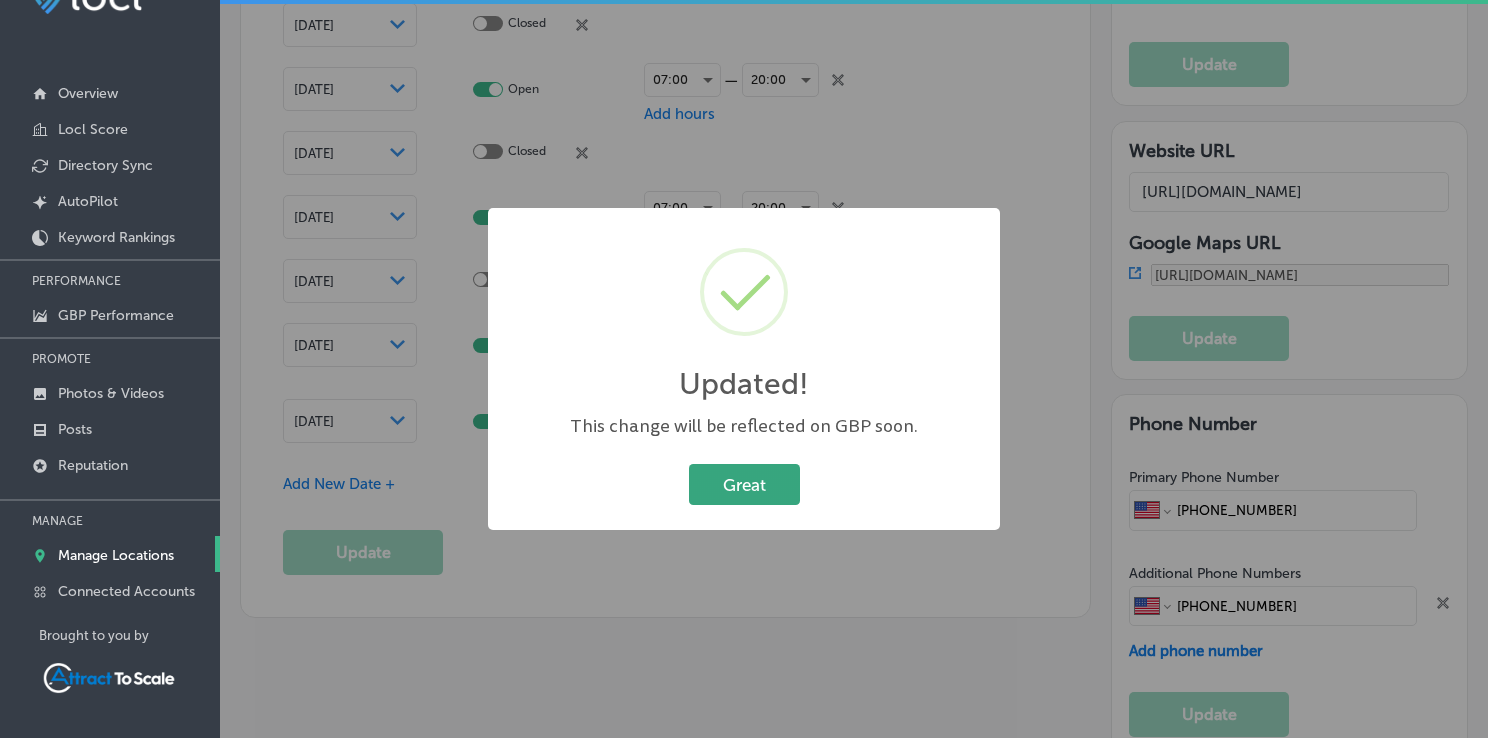 type 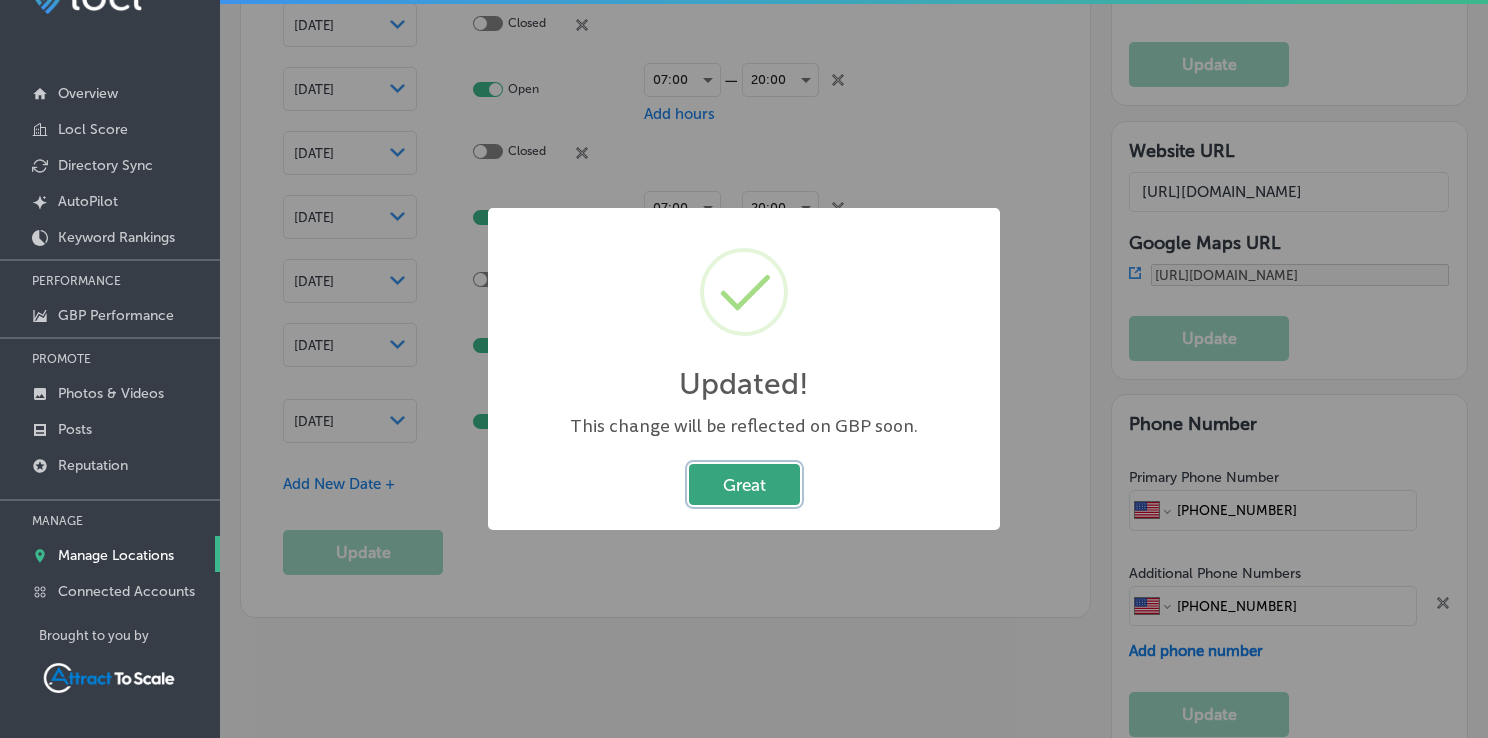 click on "Great" at bounding box center [744, 484] 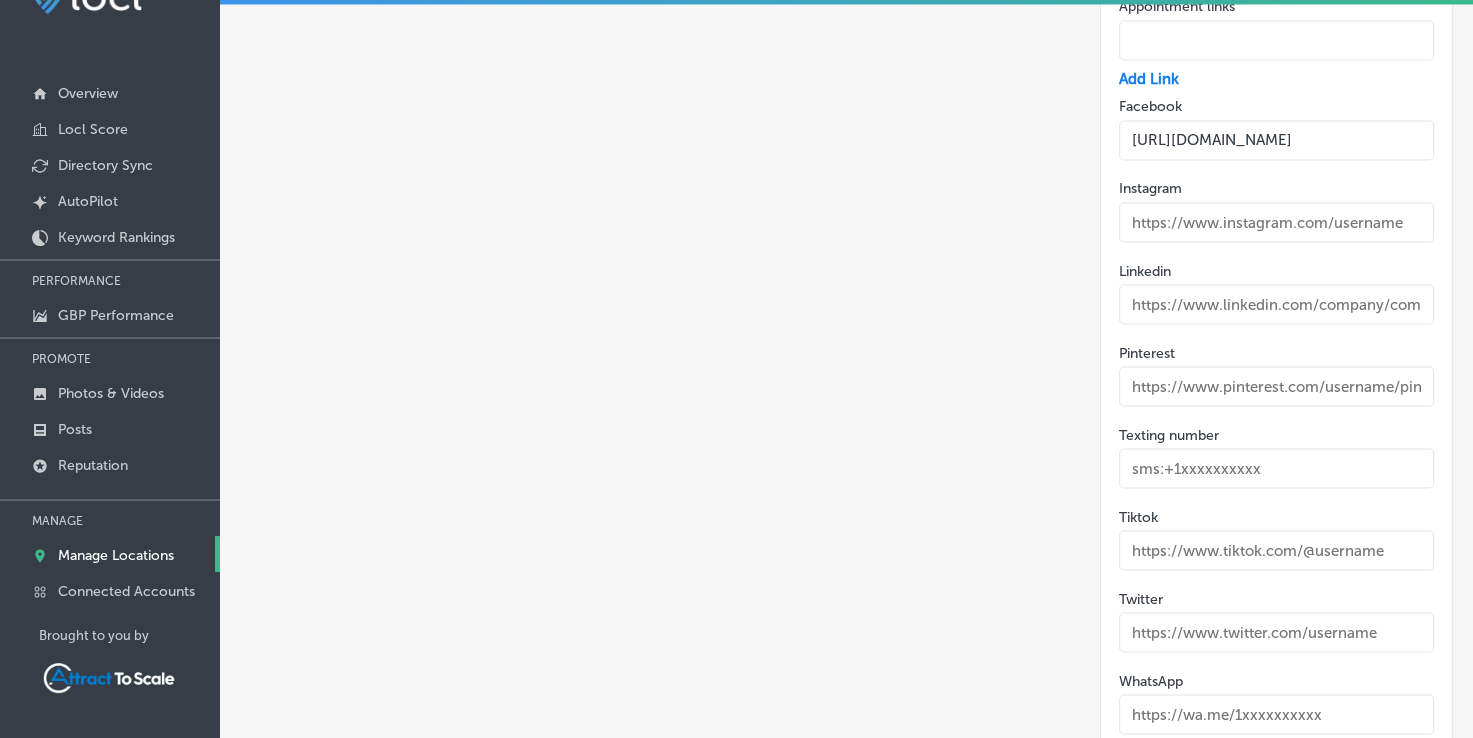 scroll, scrollTop: 3414, scrollLeft: 0, axis: vertical 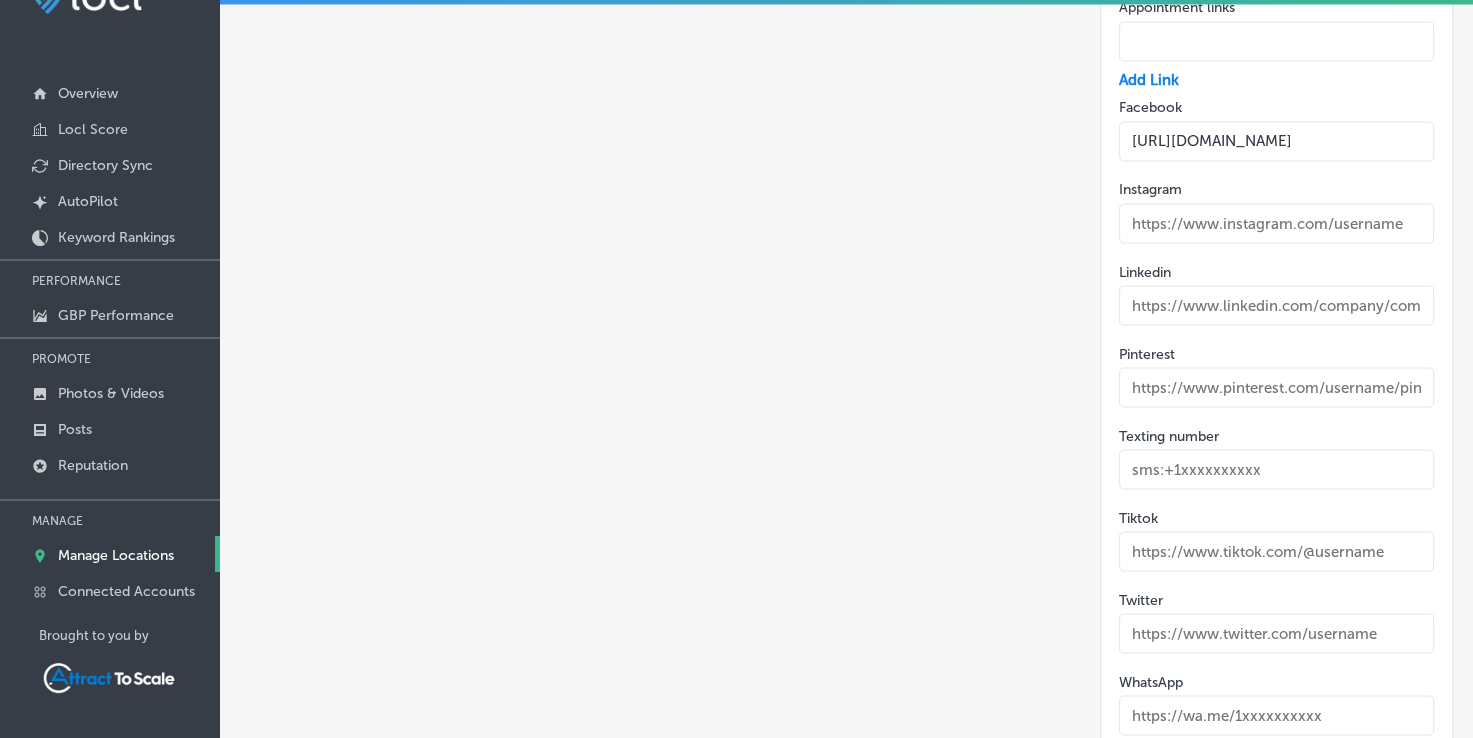 click at bounding box center (1277, 715) 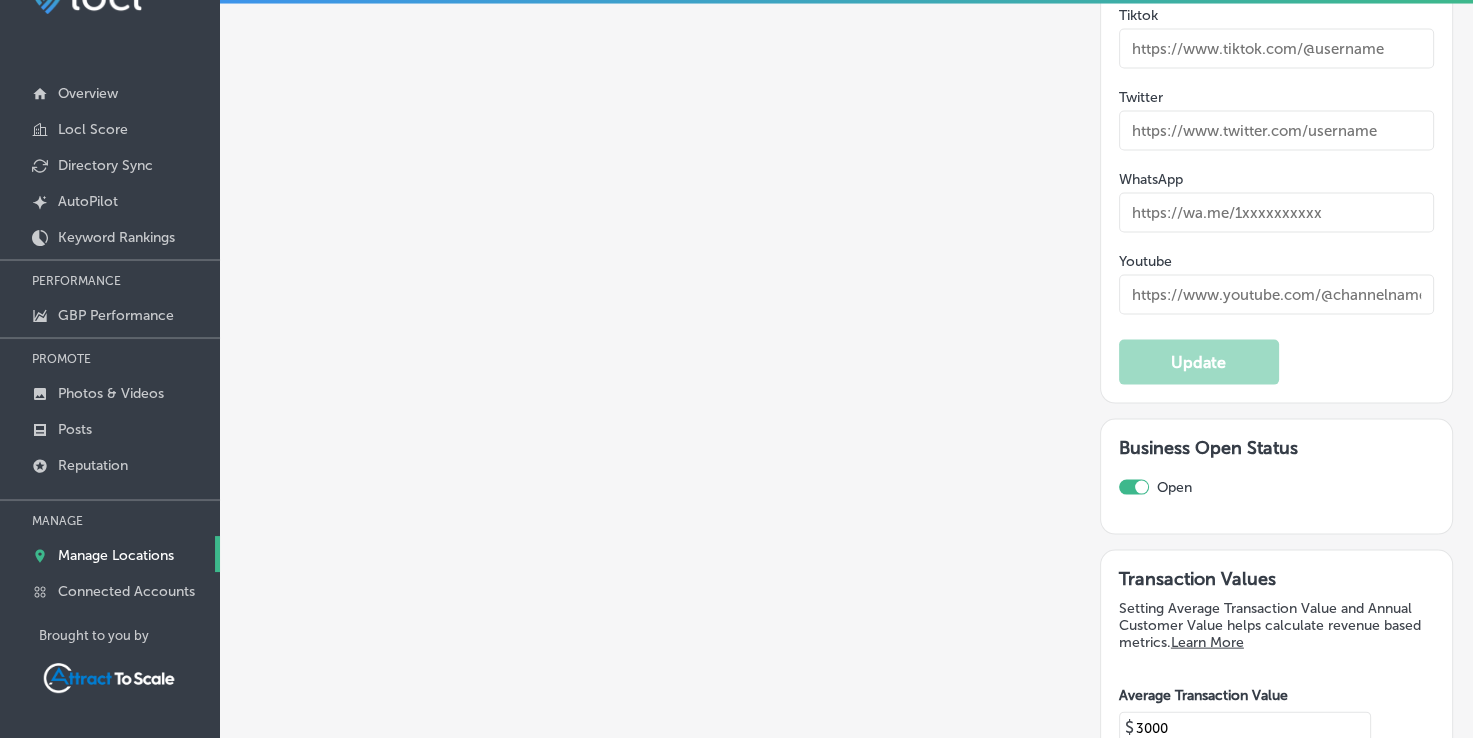 scroll, scrollTop: 3916, scrollLeft: 0, axis: vertical 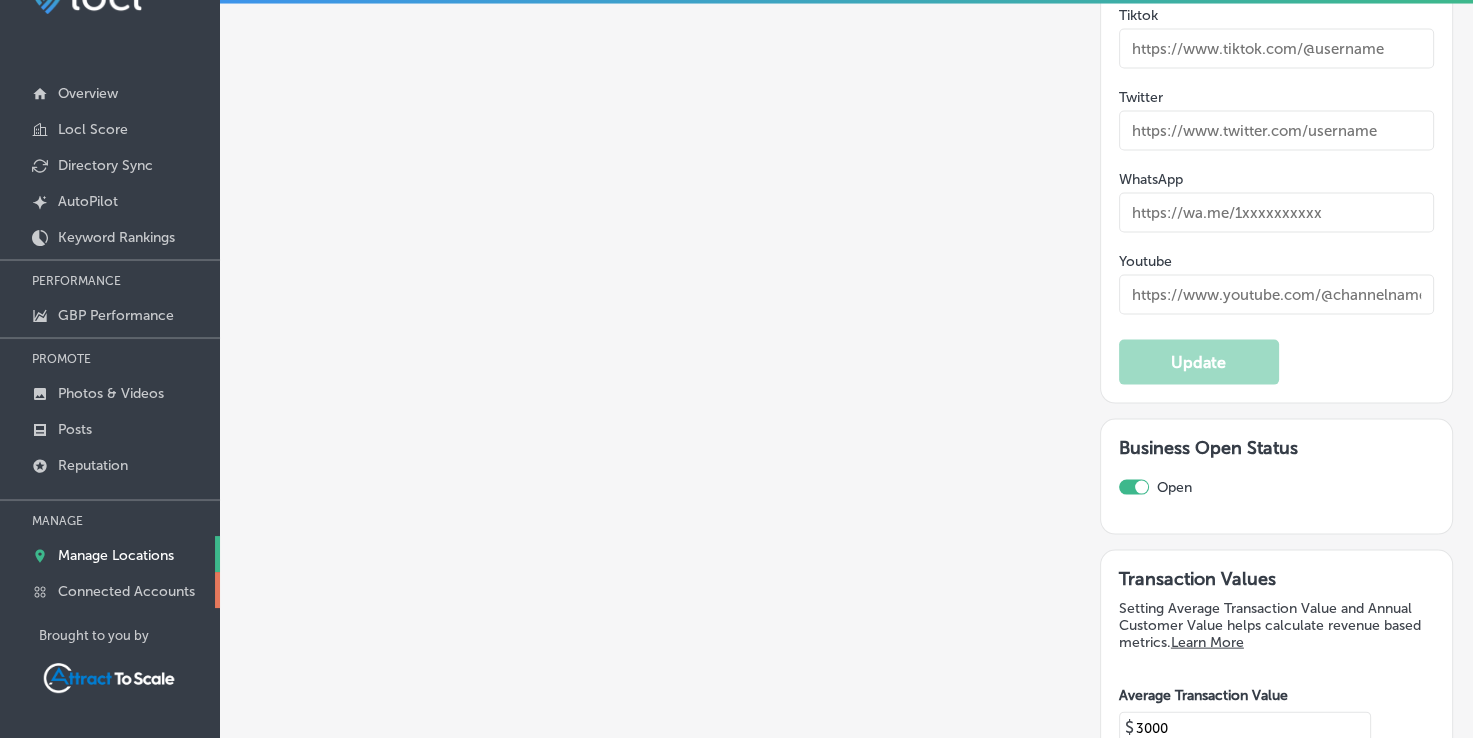click on "Connected Accounts" at bounding box center (126, 591) 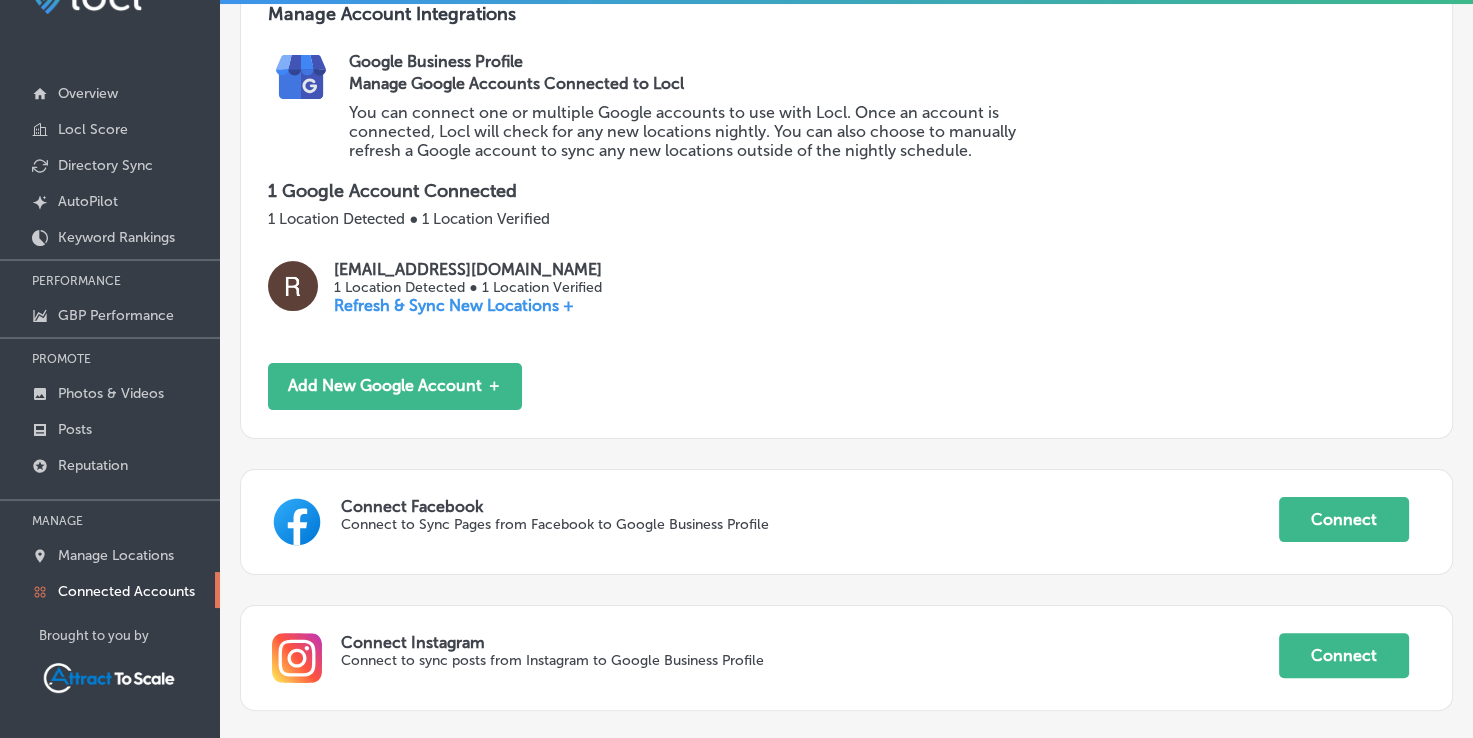 scroll, scrollTop: 0, scrollLeft: 0, axis: both 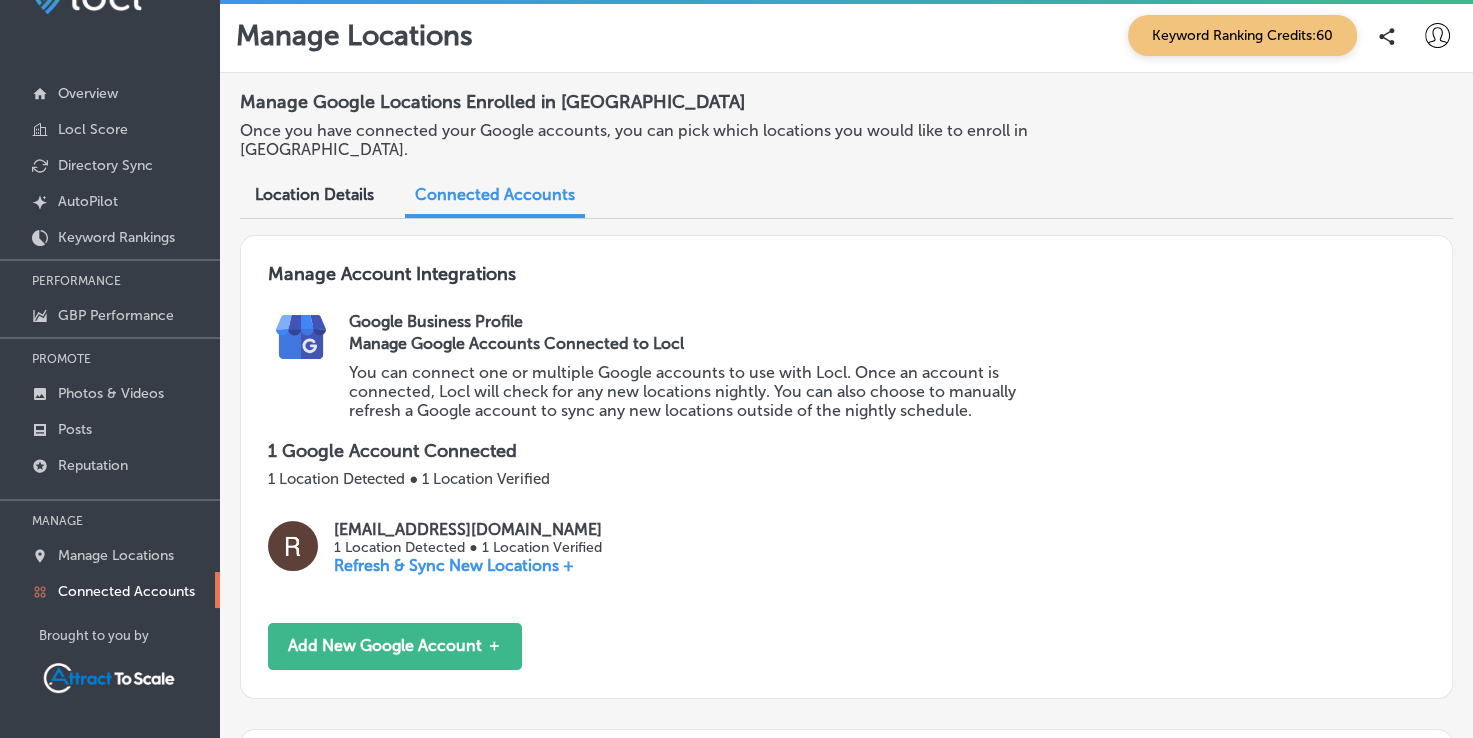 click on "Location Details" at bounding box center [314, 196] 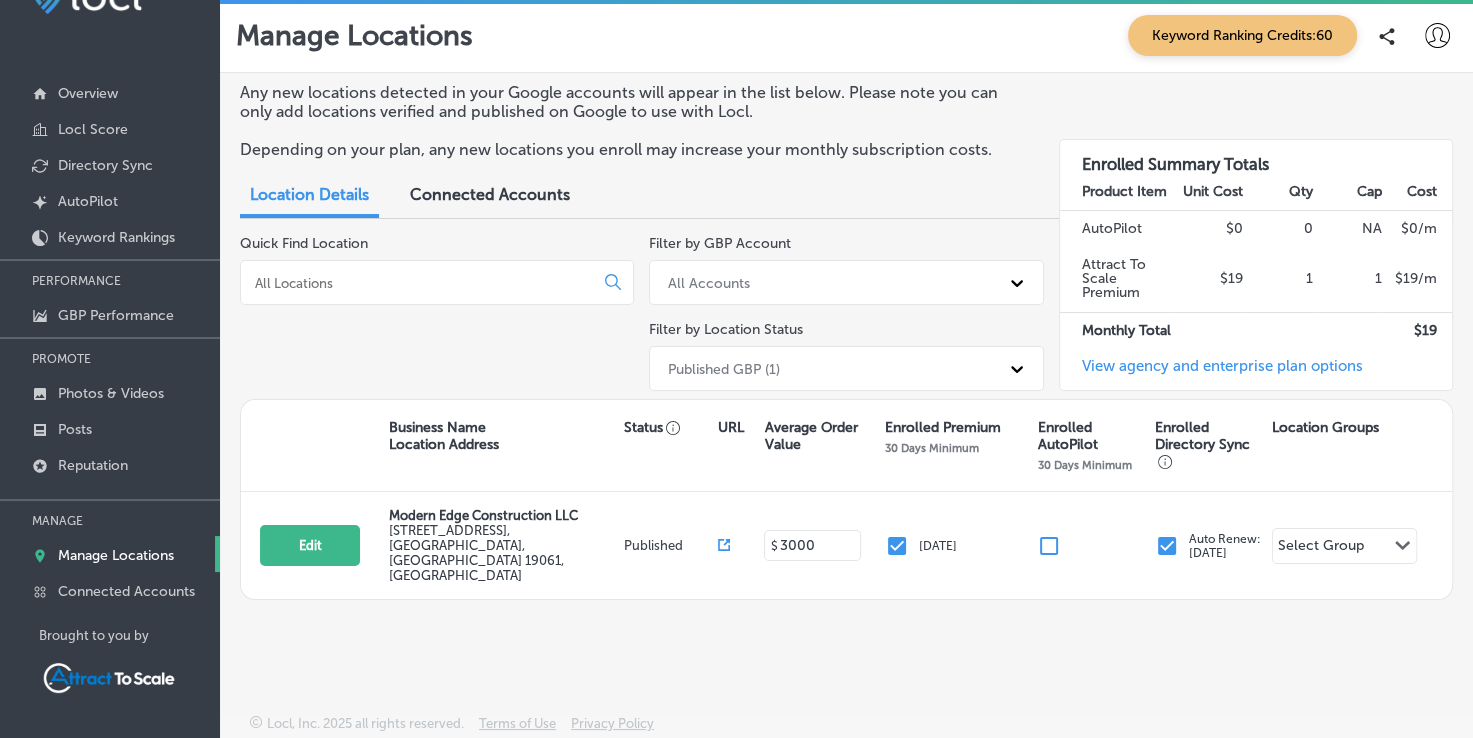 click on "Connected Accounts" at bounding box center (490, 194) 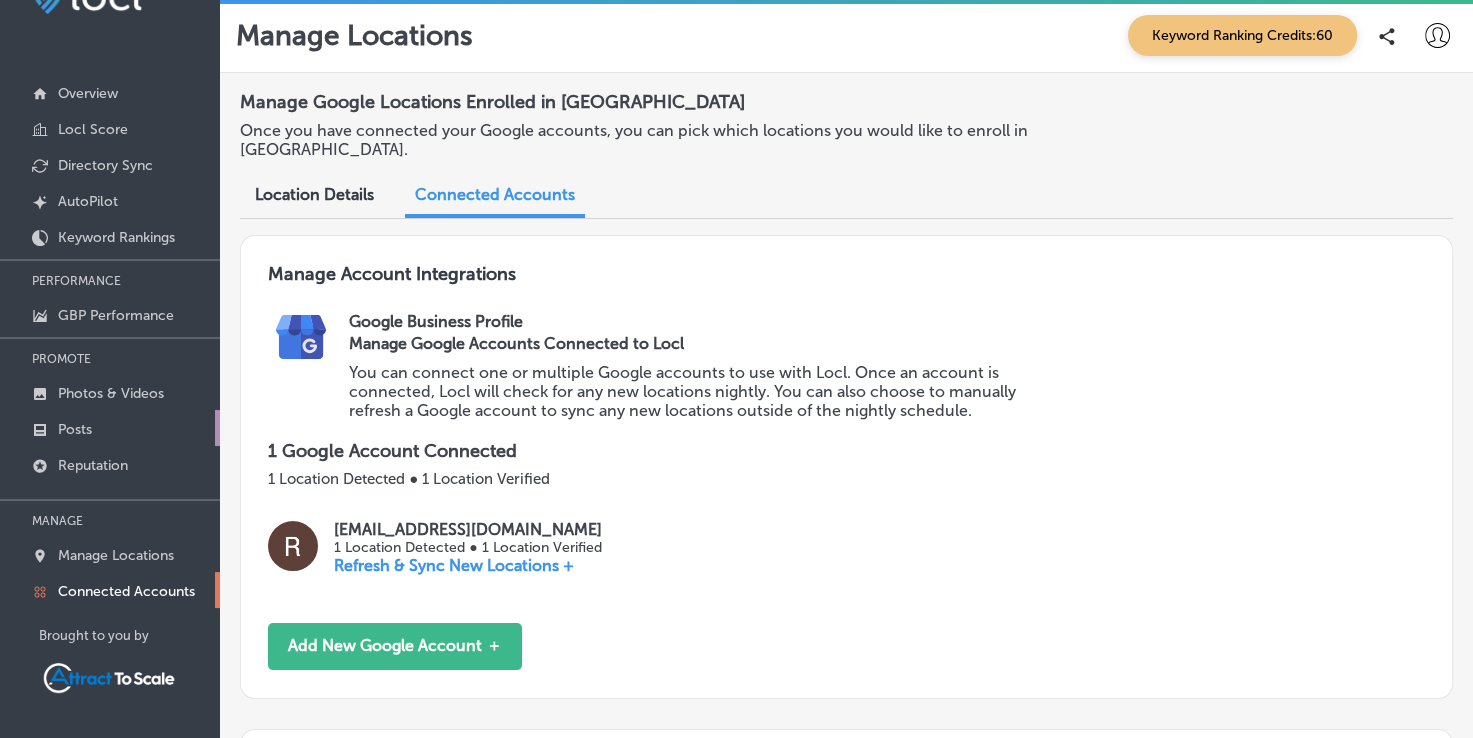 click on "Posts" at bounding box center (110, 428) 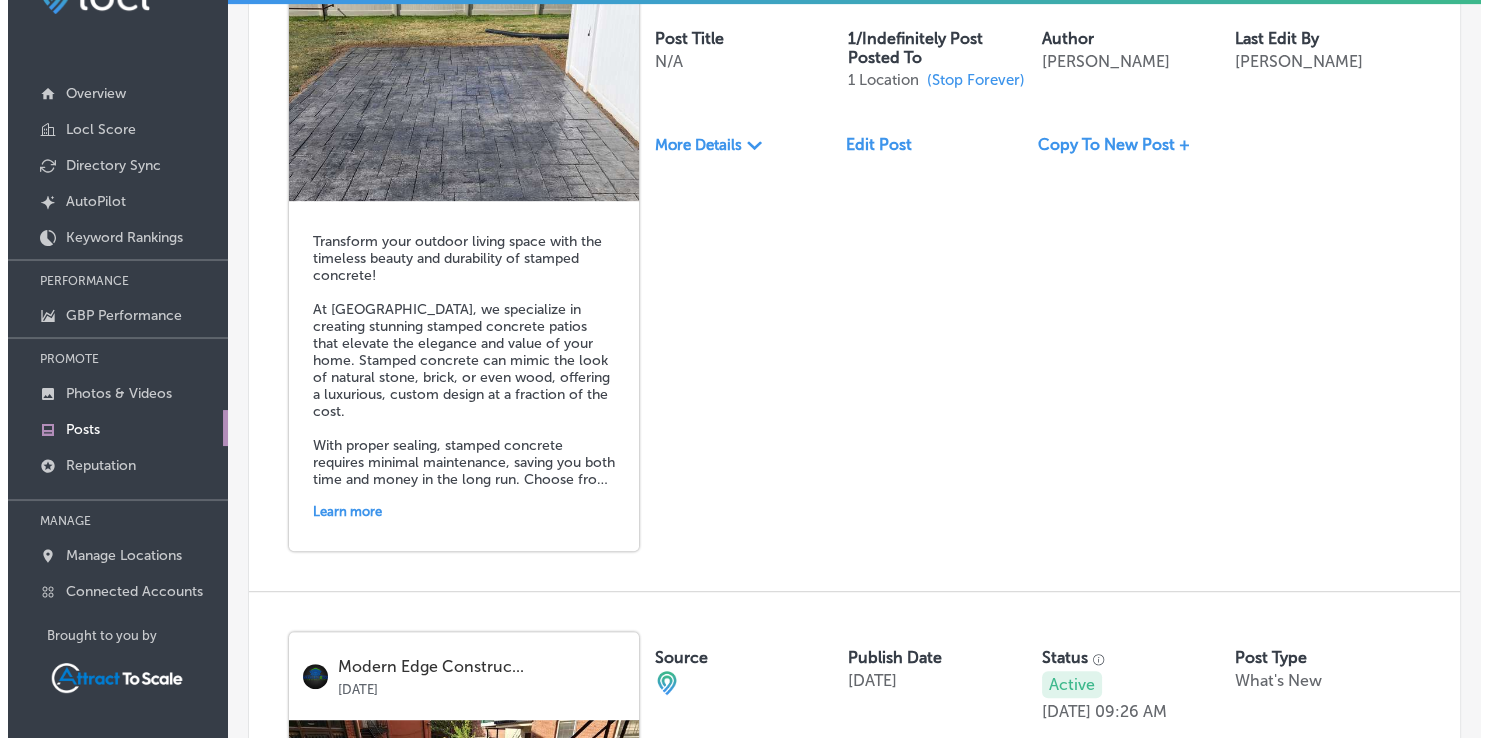 scroll, scrollTop: 823, scrollLeft: 0, axis: vertical 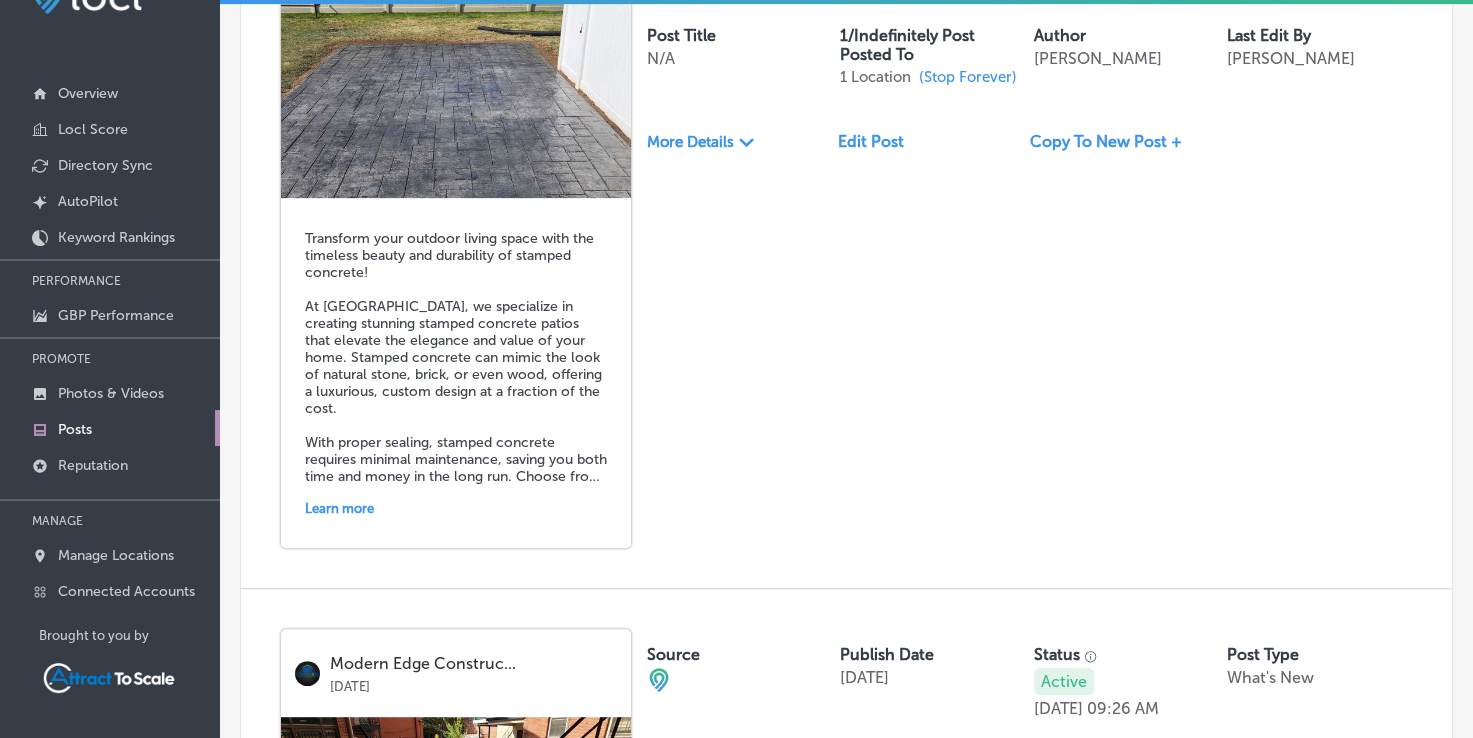 click on "Learn more" at bounding box center (456, 508) 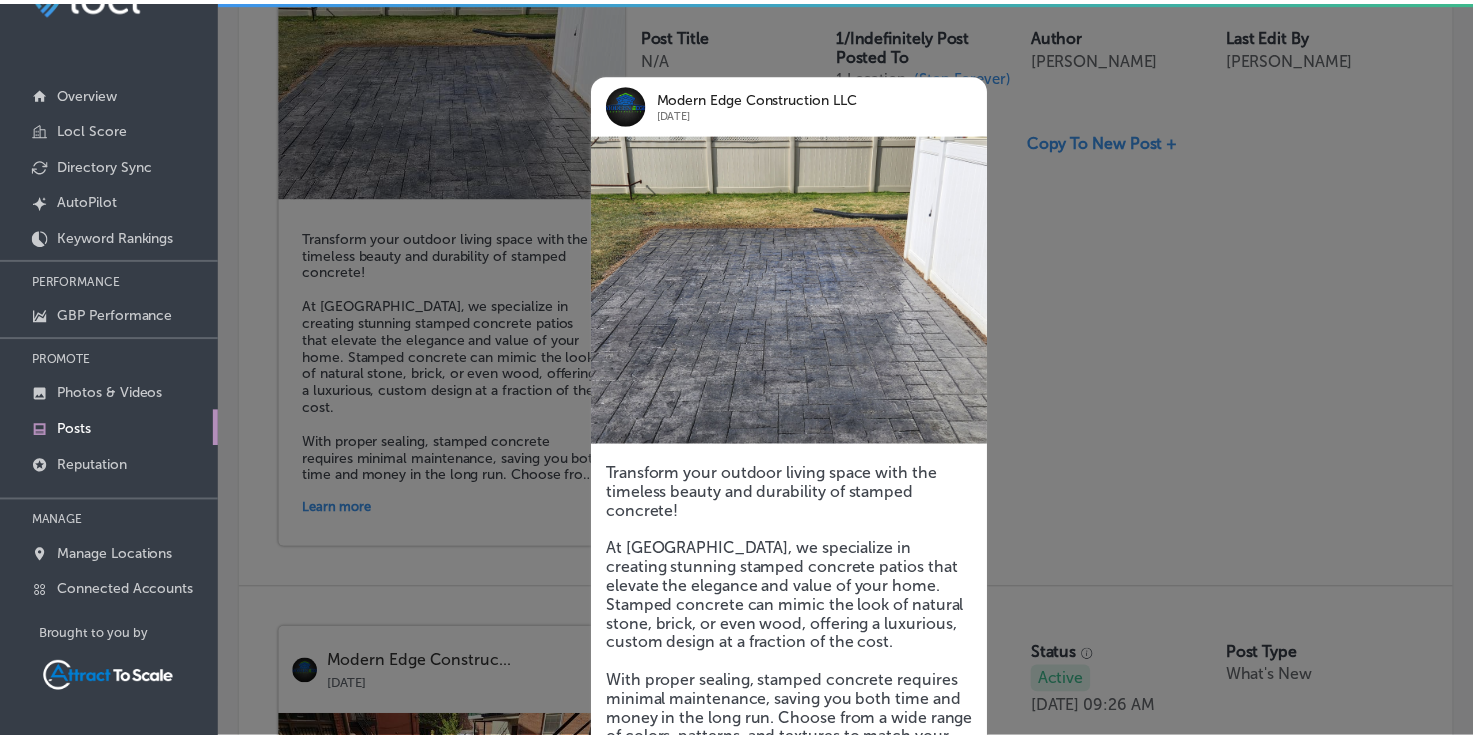 scroll, scrollTop: 144, scrollLeft: 0, axis: vertical 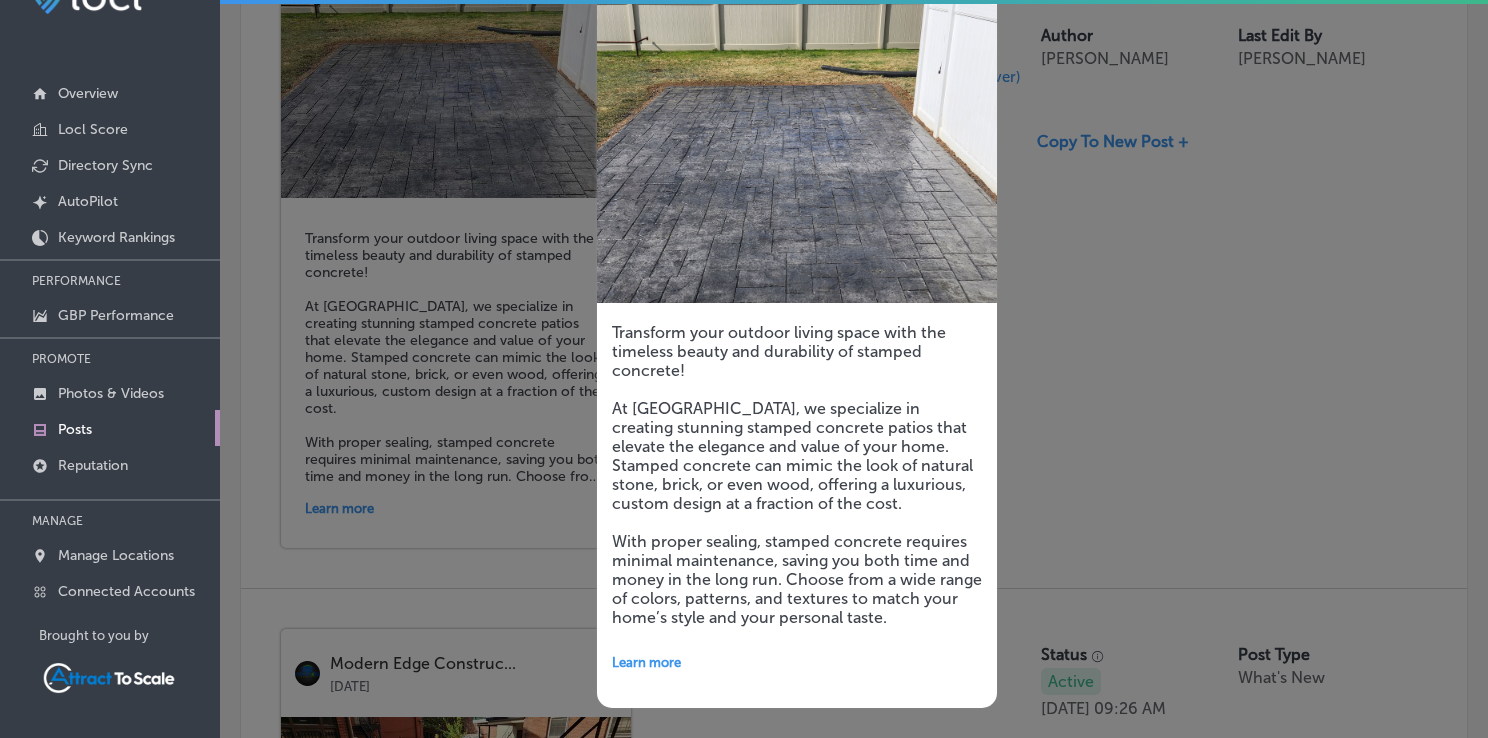 click at bounding box center [744, 369] 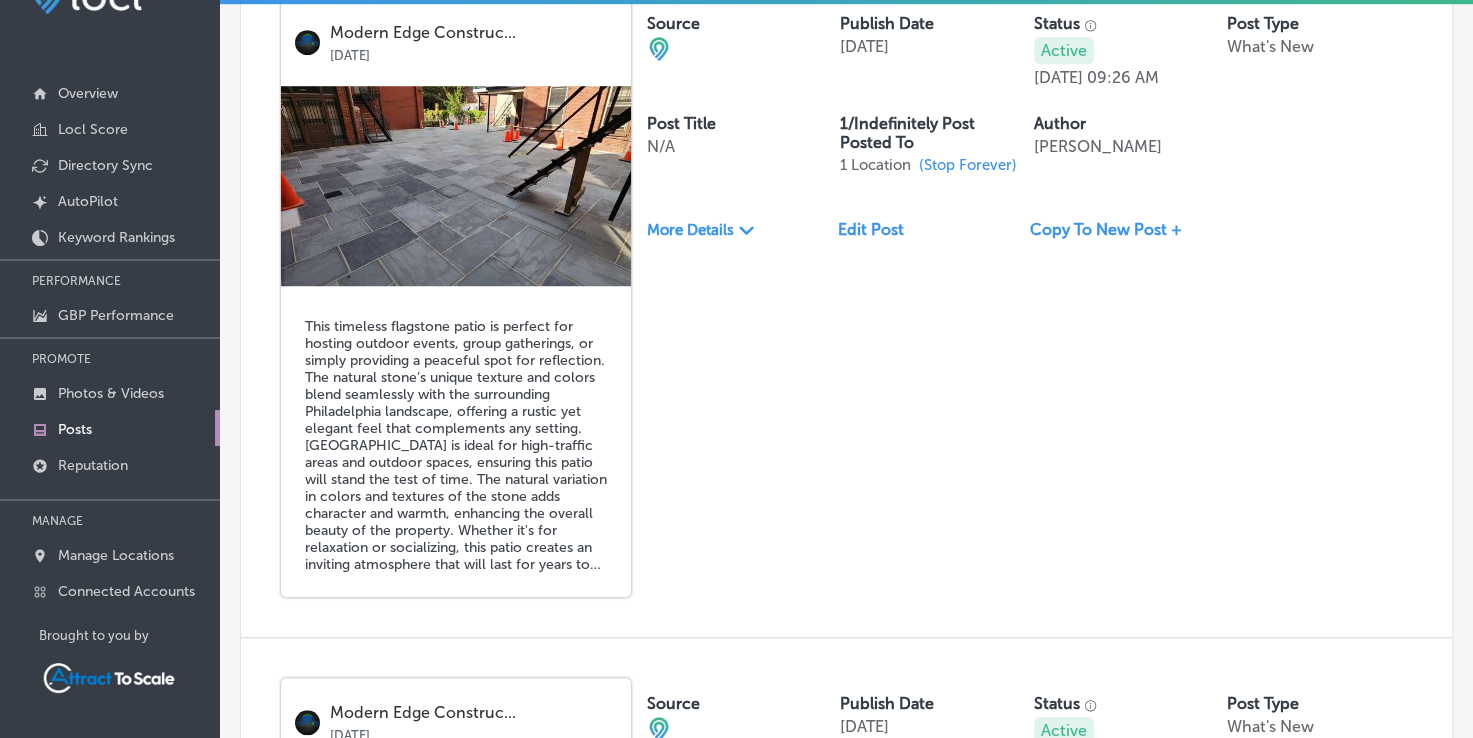 scroll, scrollTop: 1452, scrollLeft: 0, axis: vertical 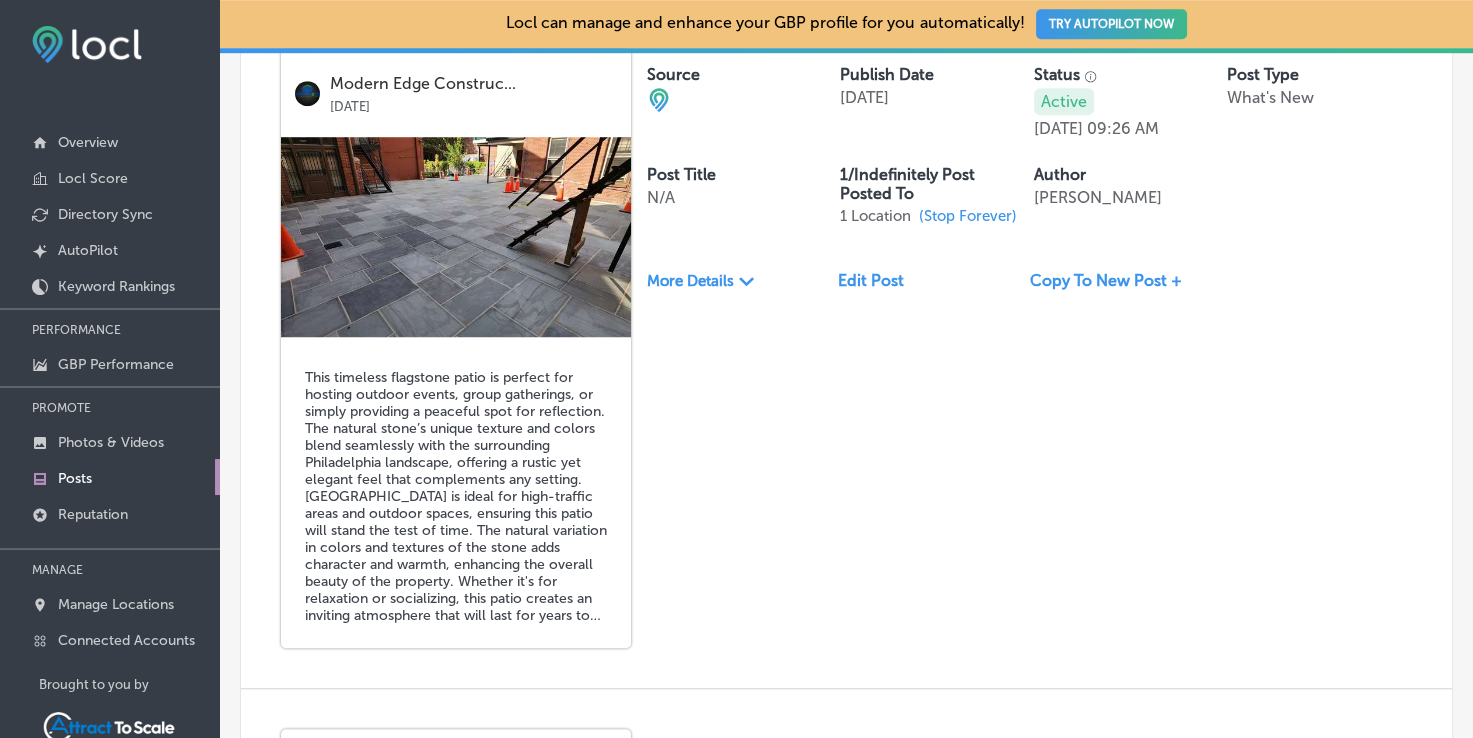 drag, startPoint x: 171, startPoint y: 66, endPoint x: 33, endPoint y: 50, distance: 138.92444 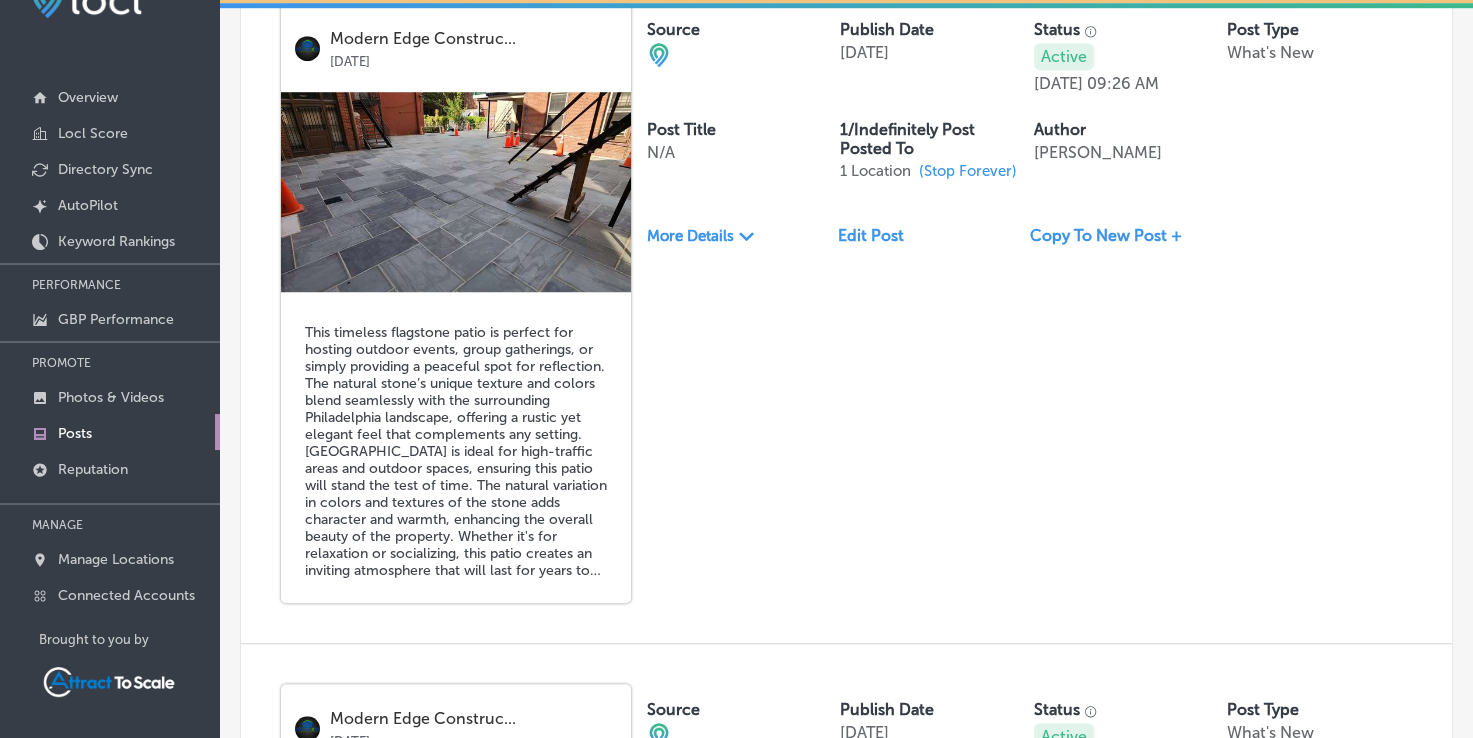 scroll, scrollTop: 49, scrollLeft: 0, axis: vertical 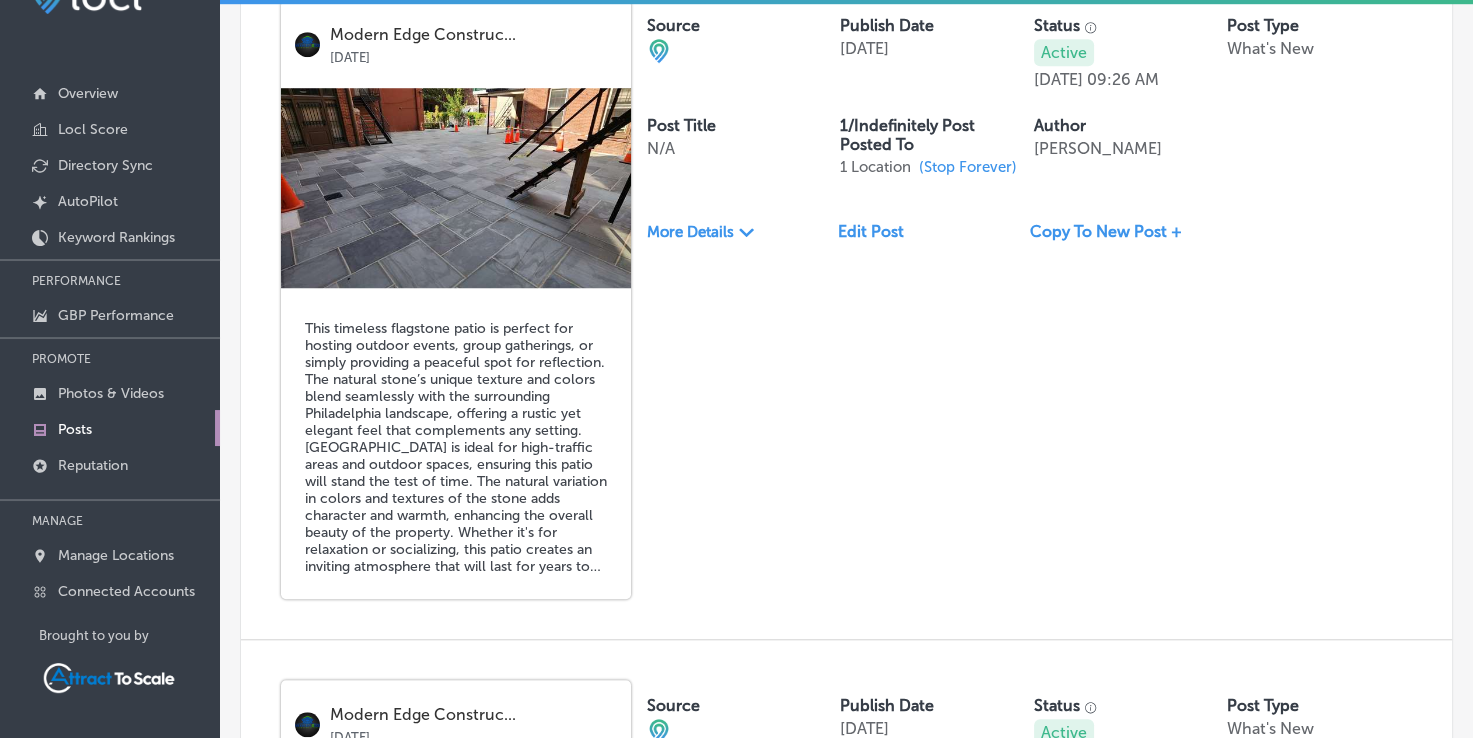 click on "Modern Edge Construc... Jul 24, 2025 This timeless flagstone patio is perfect for hosting outdoor events, group gatherings, or simply providing a peaceful spot for reflection. The natural stone’s unique texture and colors blend seamlessly with the surrounding Philadelphia landscape, offering a rustic yet elegant feel that complements any setting.
Flagstone is ideal for high-traffic areas and outdoor spaces, ensuring this patio will stand the test of time. The natural variation in colors and textures of the stone adds character and warmth, enhancing the overall beauty of the property. Whether it's for relaxation or socializing, this patio creates an inviting atmosphere that will last for years to come. Source Publish Date Jul 24, 2025 Status
Active Jul 24, 2025 09:26 AM Post Type   What's New   Post Title N/A 1/Indefinitely Post Posted To 1
Location (Stop Forever) Author   Ronald Tridente" at bounding box center (846, 299) 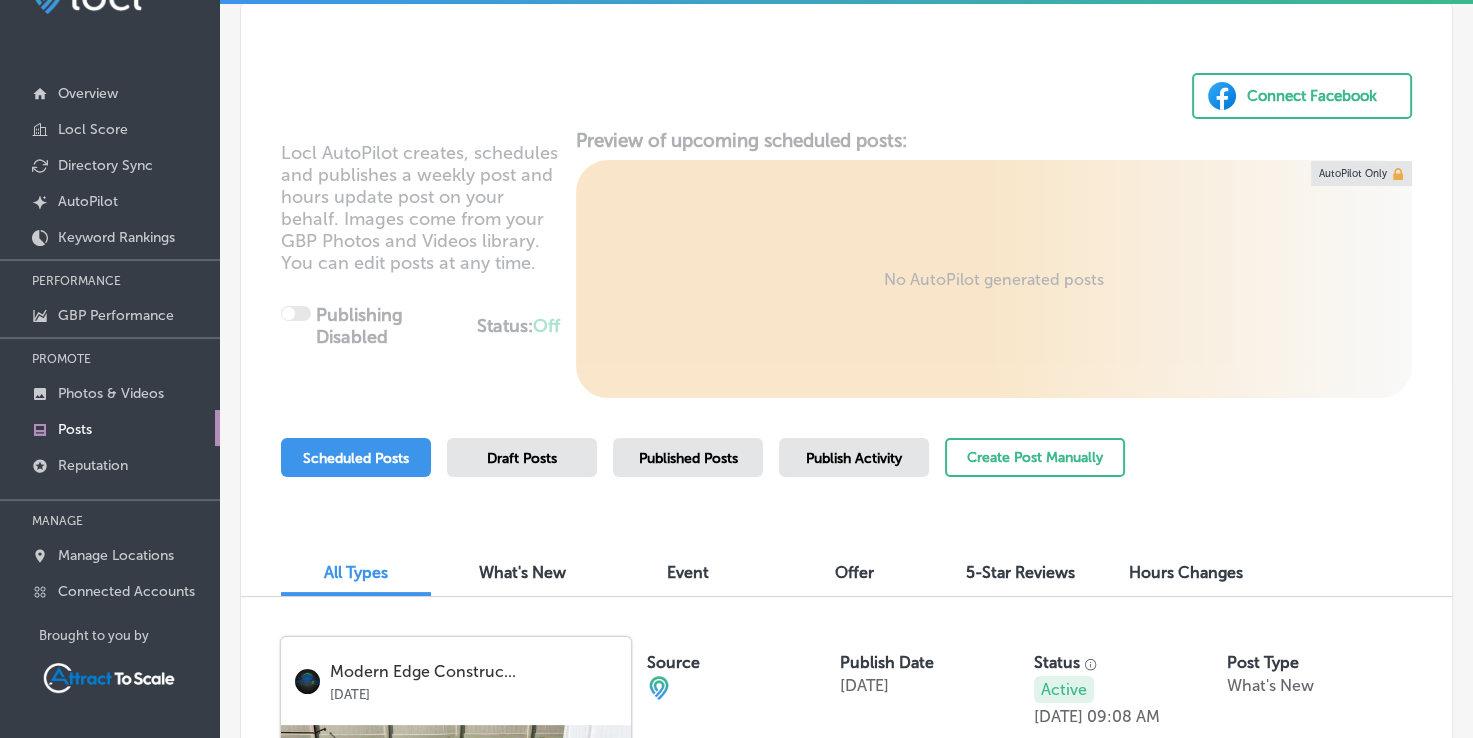 scroll, scrollTop: 0, scrollLeft: 0, axis: both 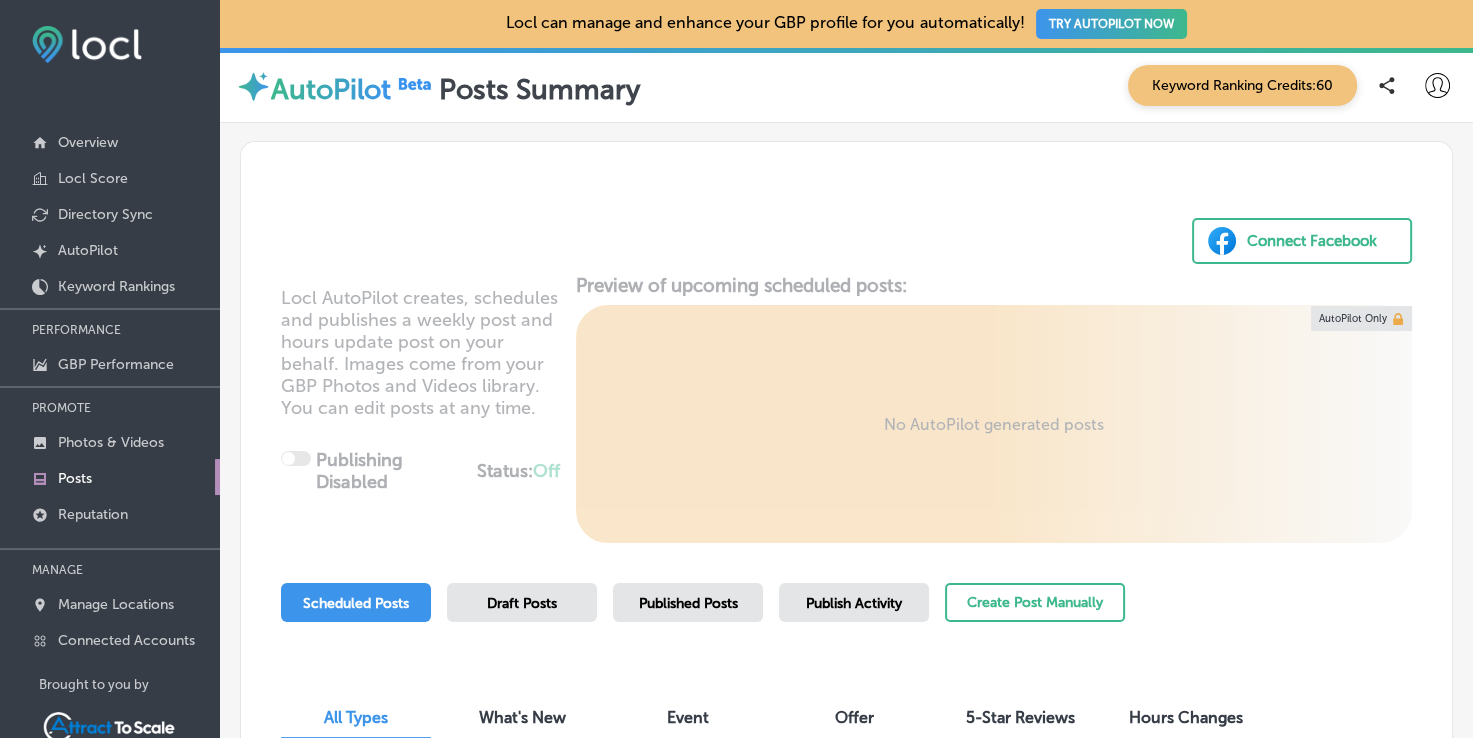 click on "Scheduled Posts Draft Posts Published Posts Publish Activity Create Post Manually" at bounding box center (846, 628) 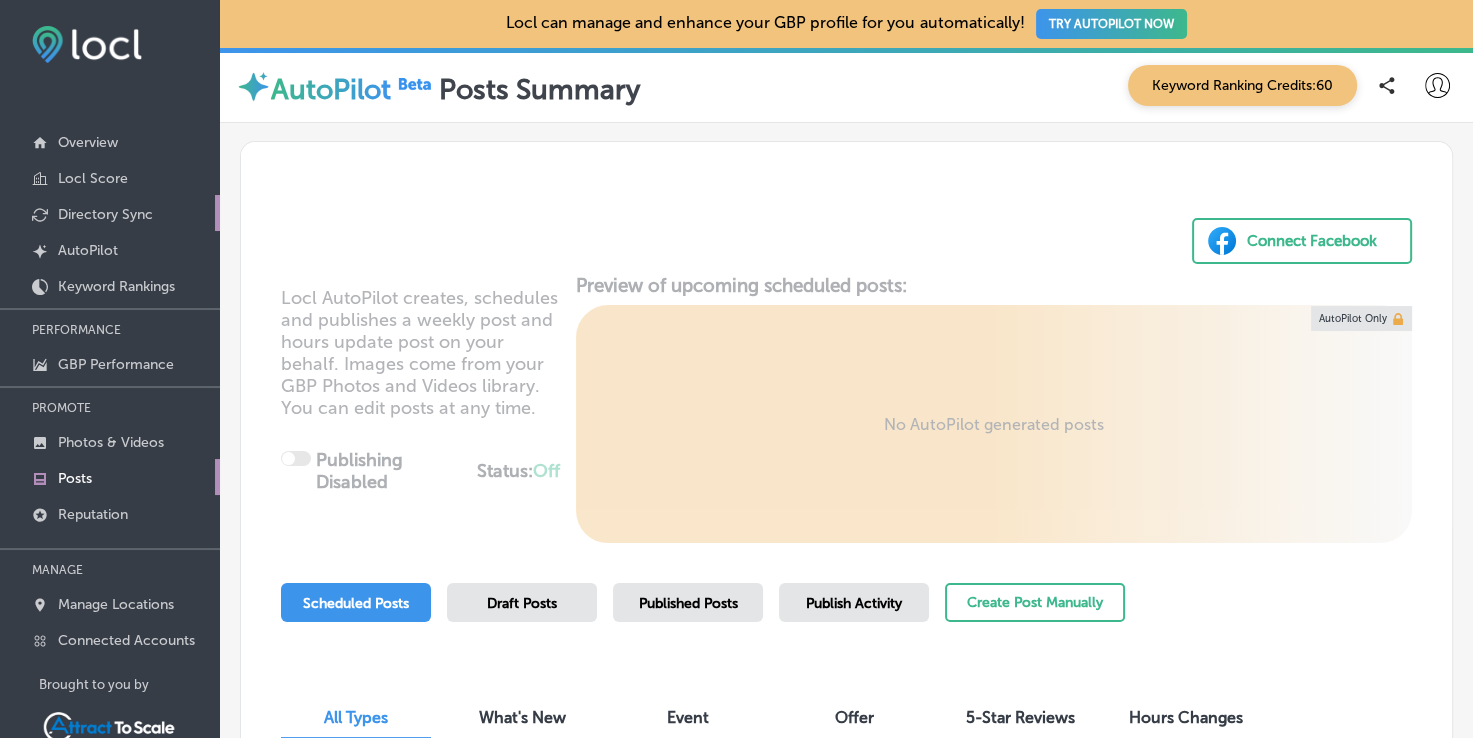 click on "Directory Sync" at bounding box center [105, 214] 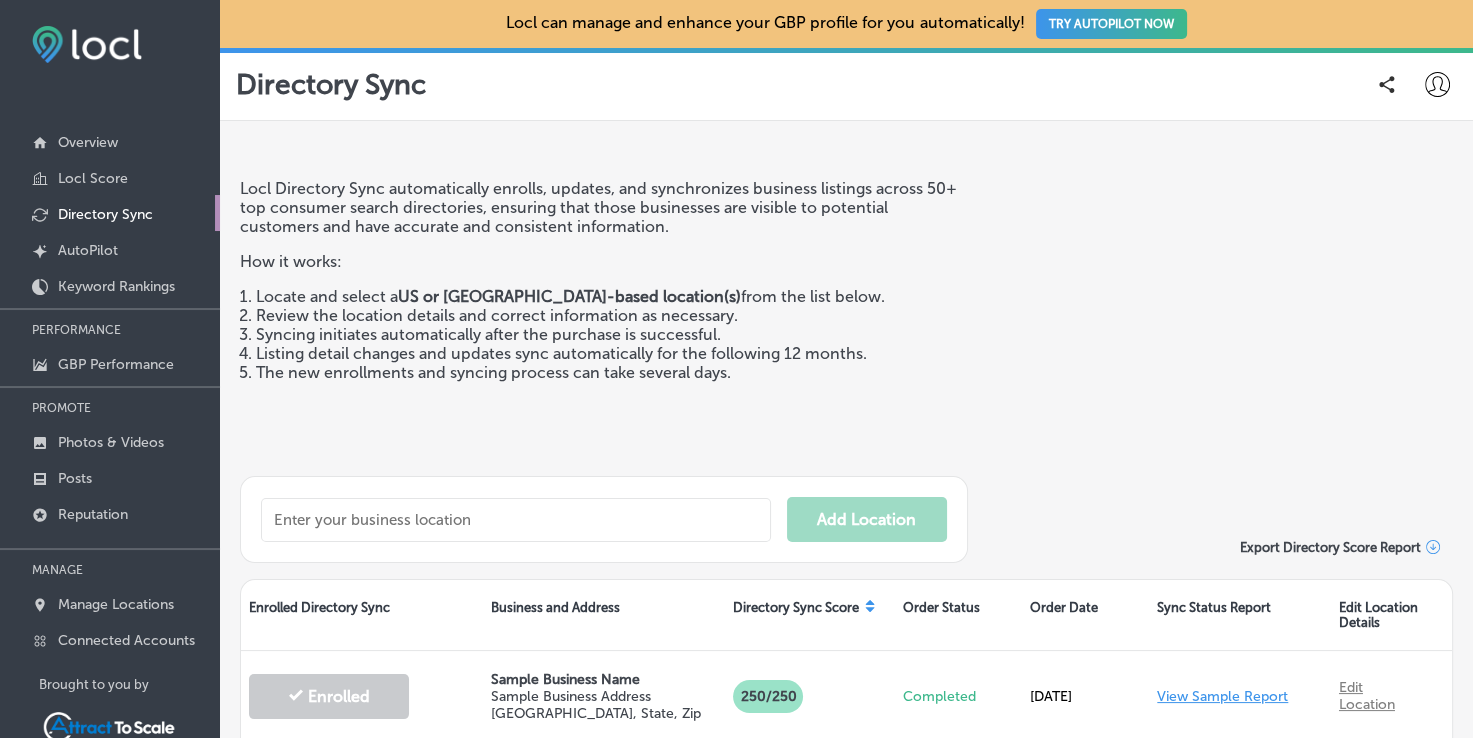 scroll, scrollTop: 172, scrollLeft: 0, axis: vertical 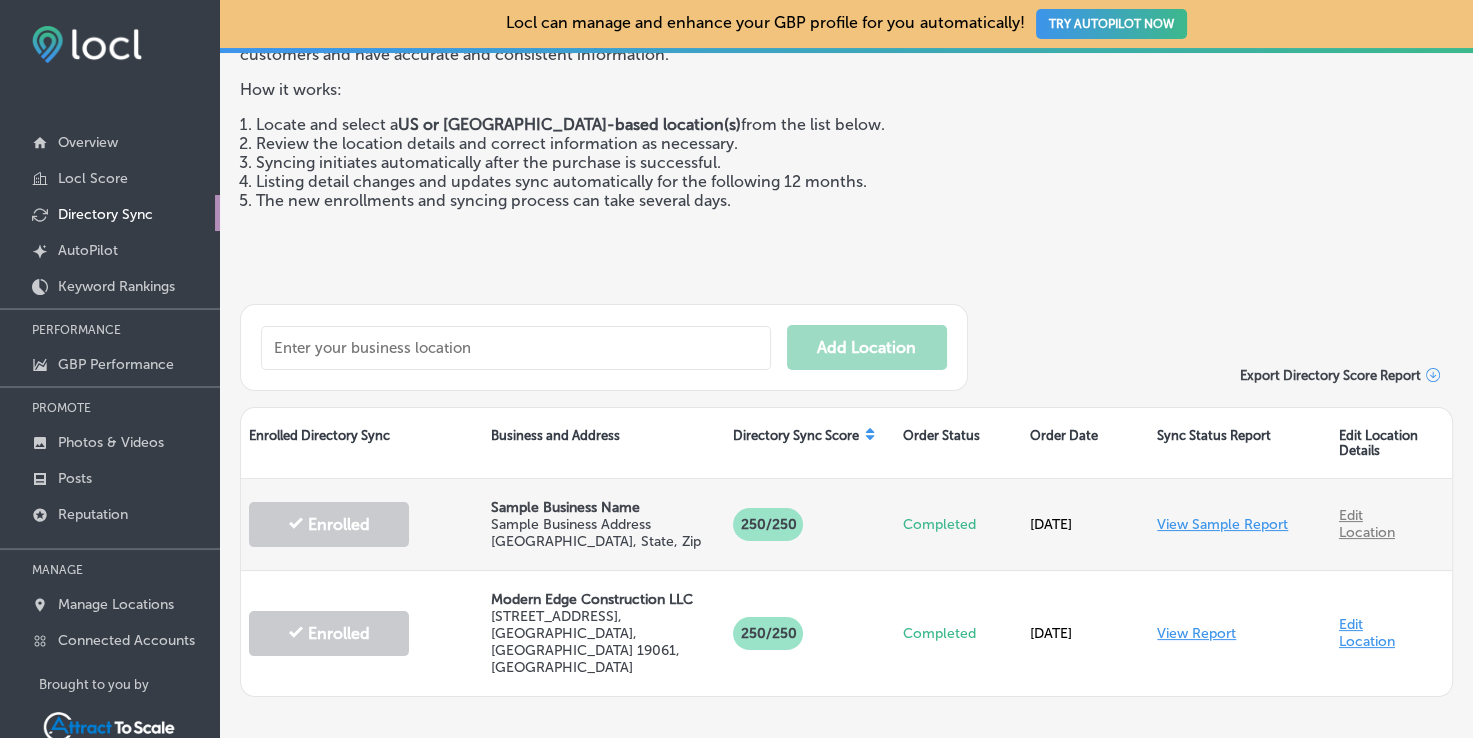 click on "Edit Location" at bounding box center (1367, 524) 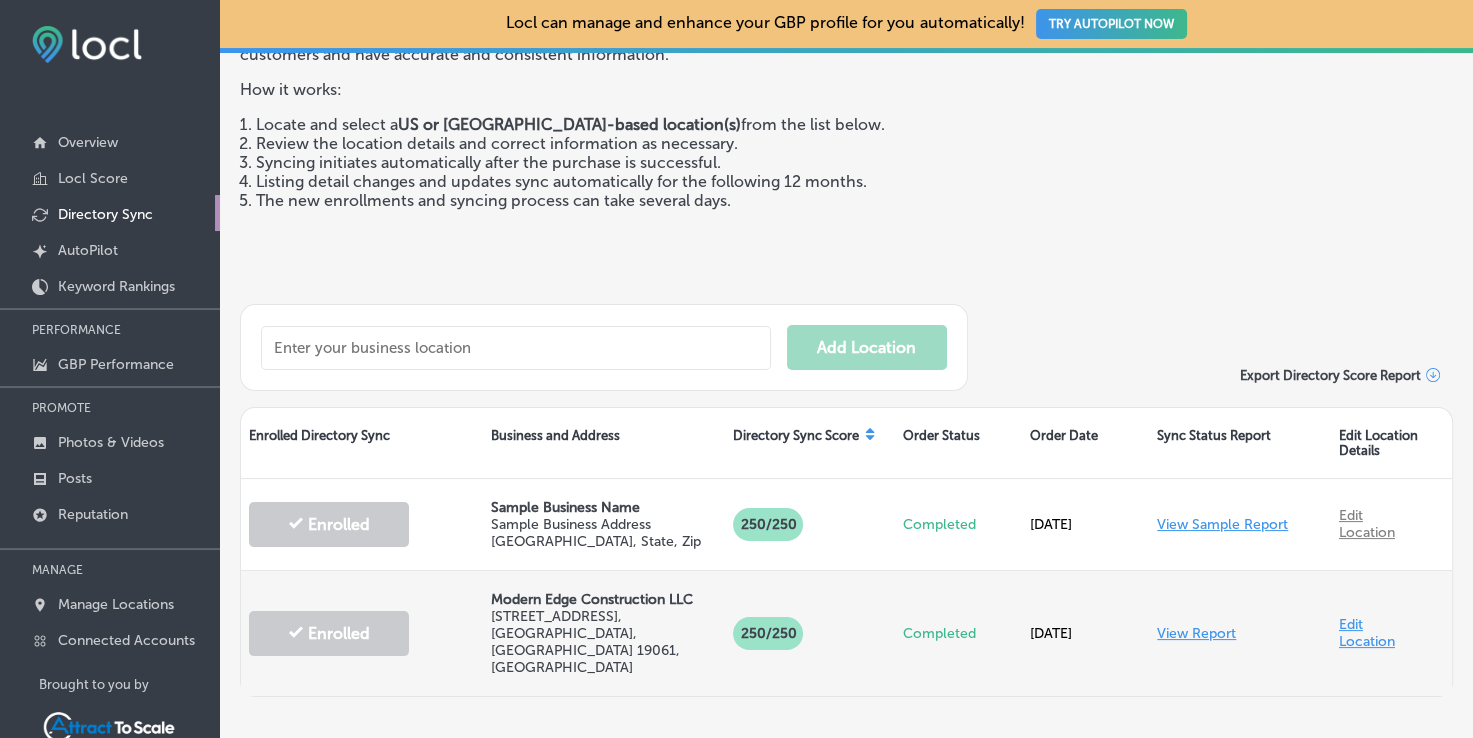 click on "Edit Location" at bounding box center (1367, 633) 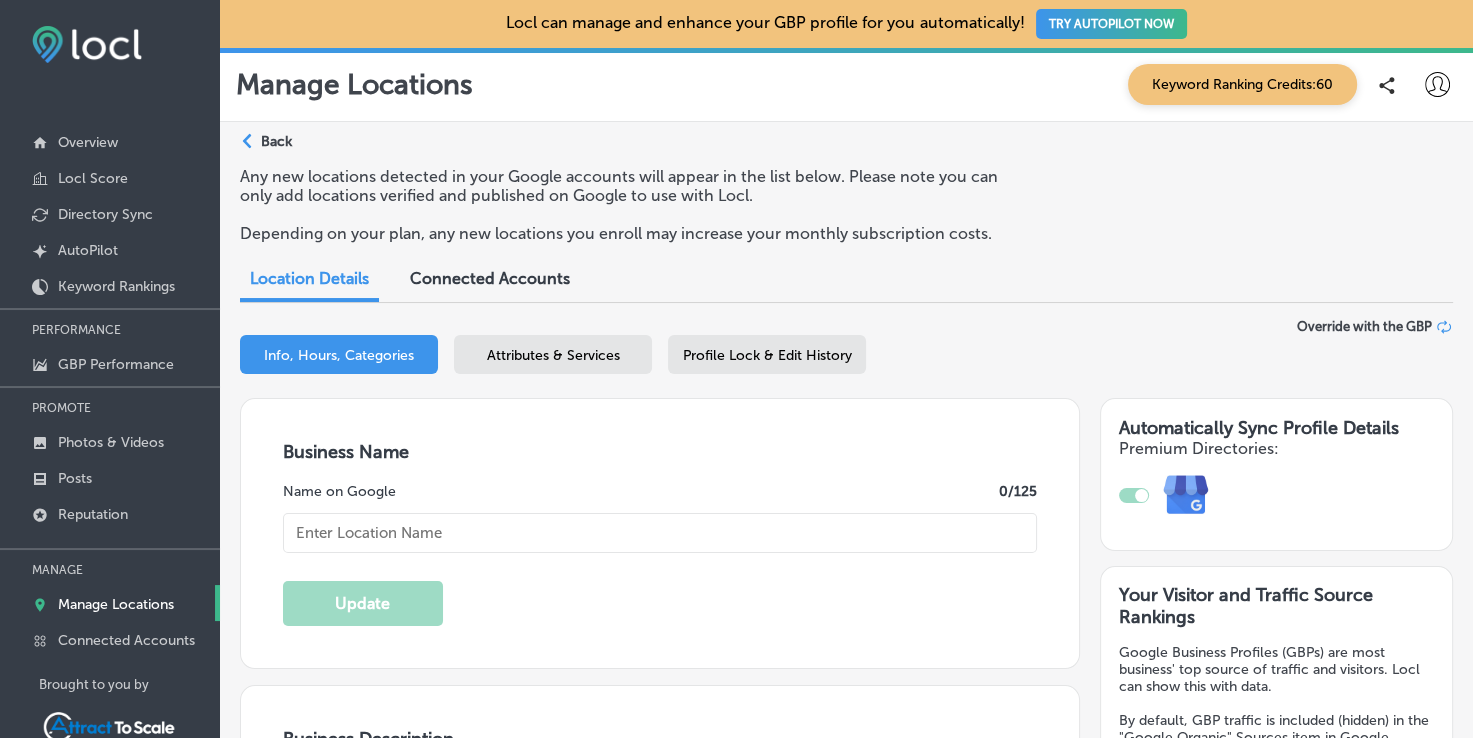 type on "Modern Edge Construction provides concrete and masonry services to the Pennsylvania, New Jersey, and Delaware tri-state area. Call for a free estimate! 25 plus years experience. Concrete & Masonry services: patios, sidewalks, driveways, stamped concrete, block, steps and general concrete & masonry repairs. Hardscaping services: Pavers, retaining walls, and patios. Outdoor living spaces: kitchens, fireplace and fire pits." 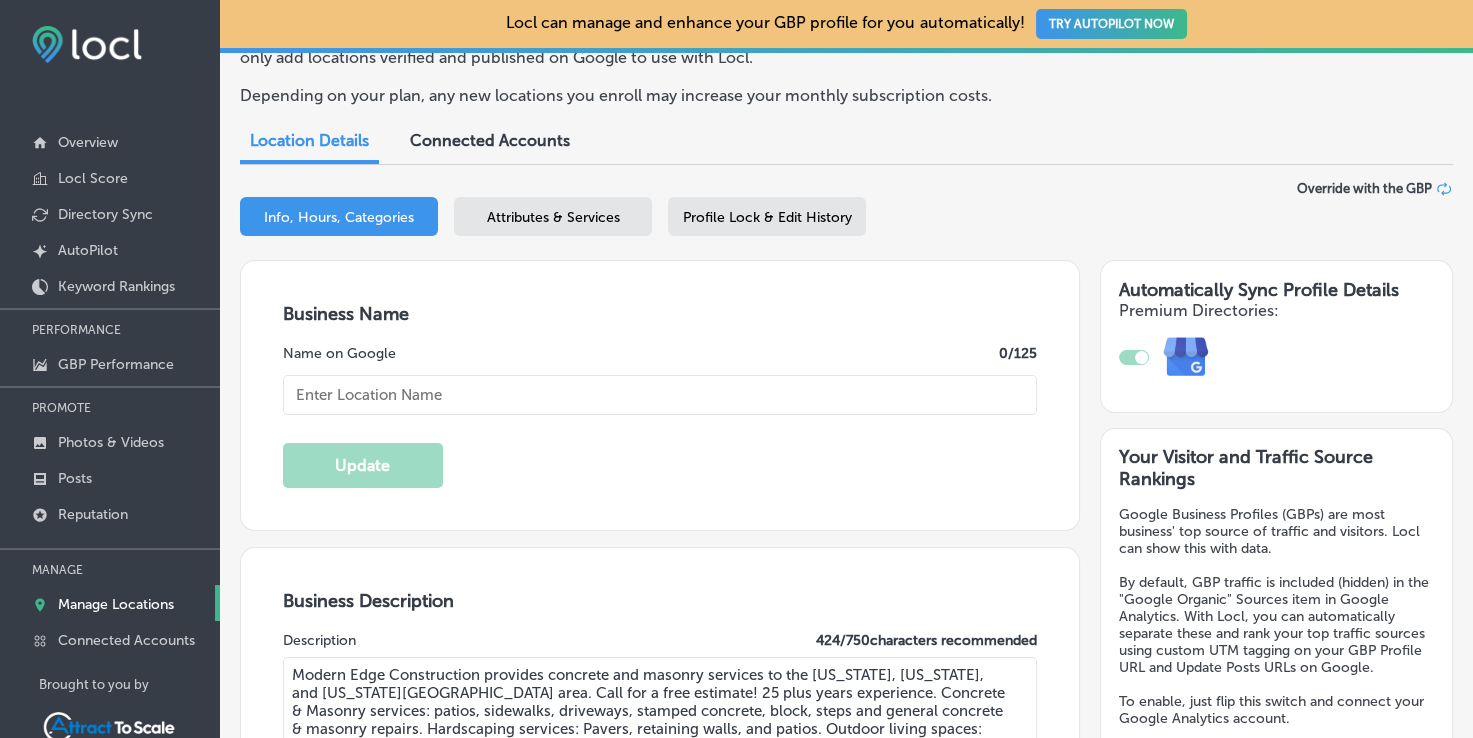 type on "Modern Edge Construction LLC" 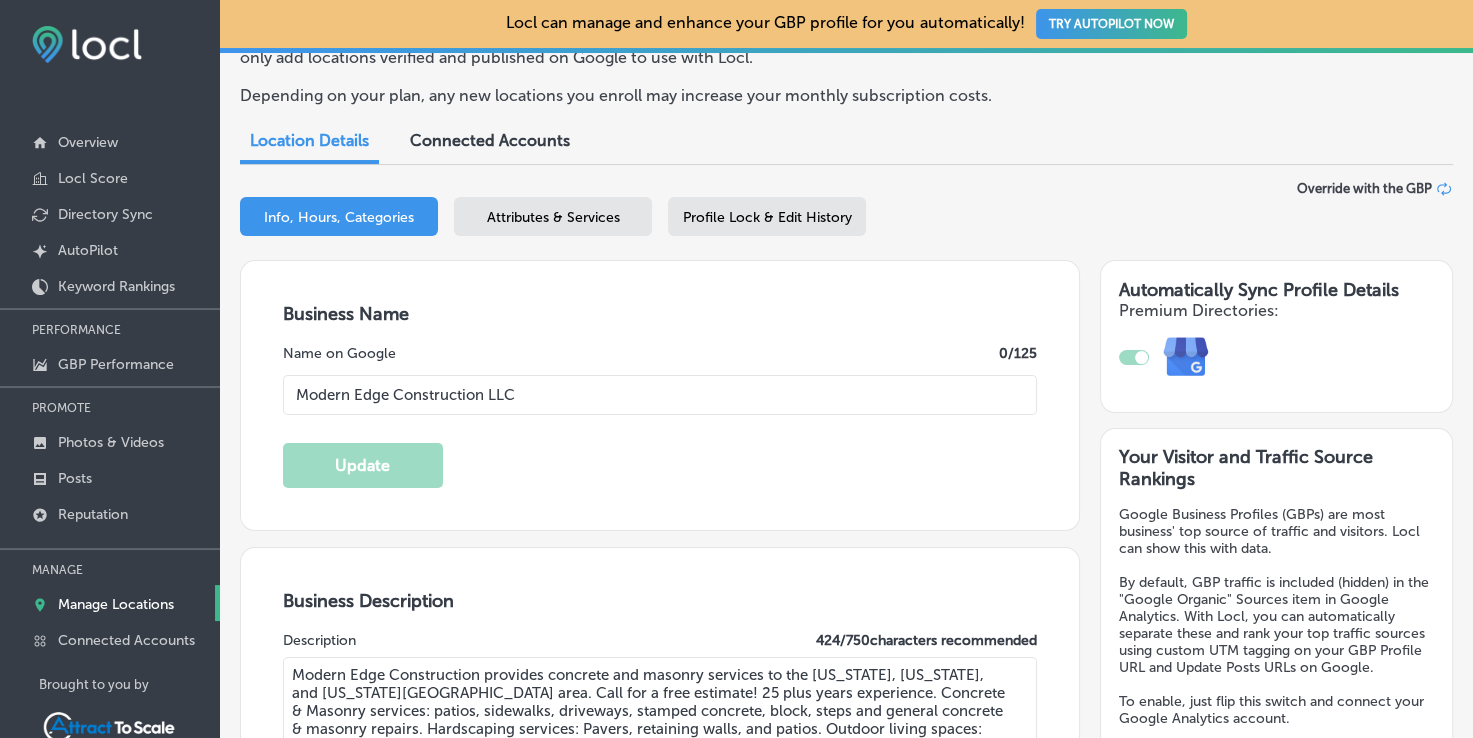 select on "US" 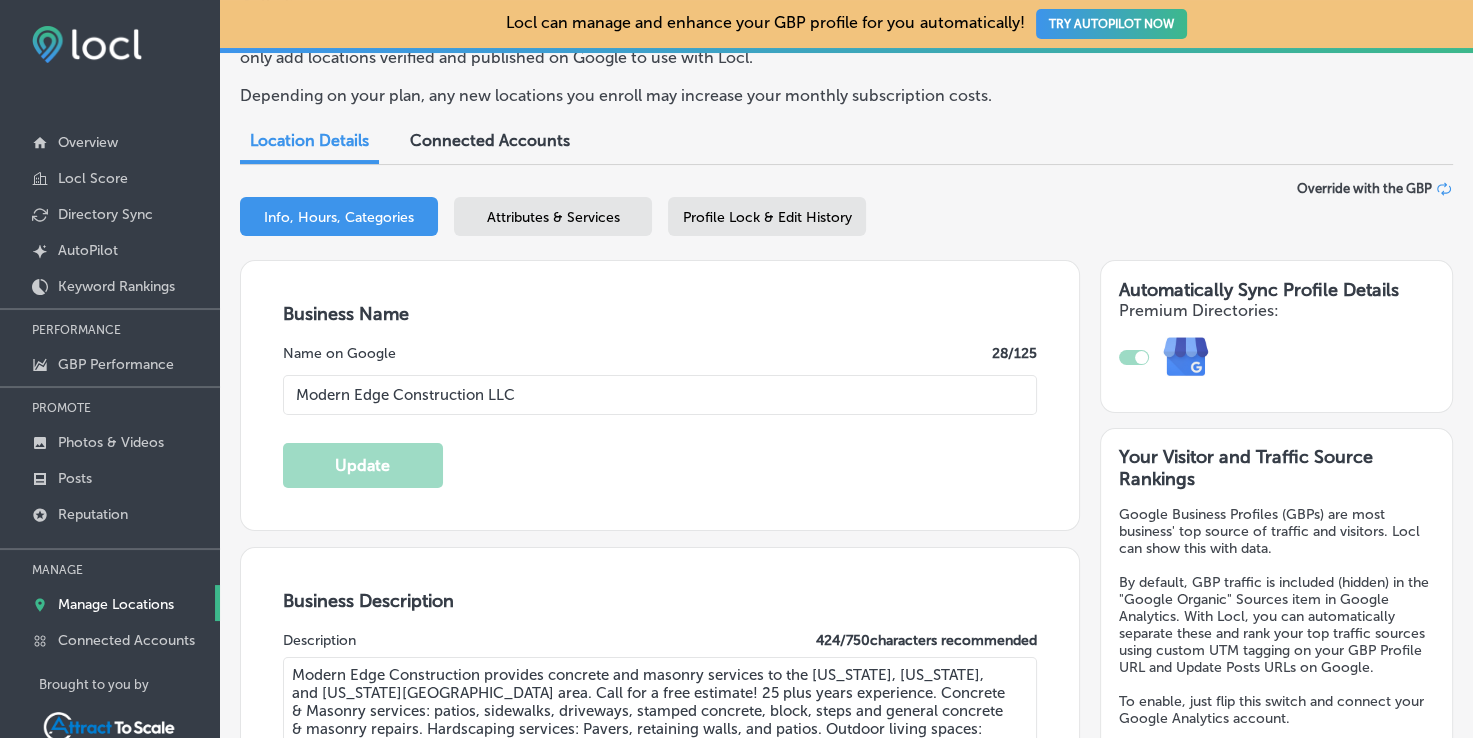 scroll, scrollTop: 139, scrollLeft: 0, axis: vertical 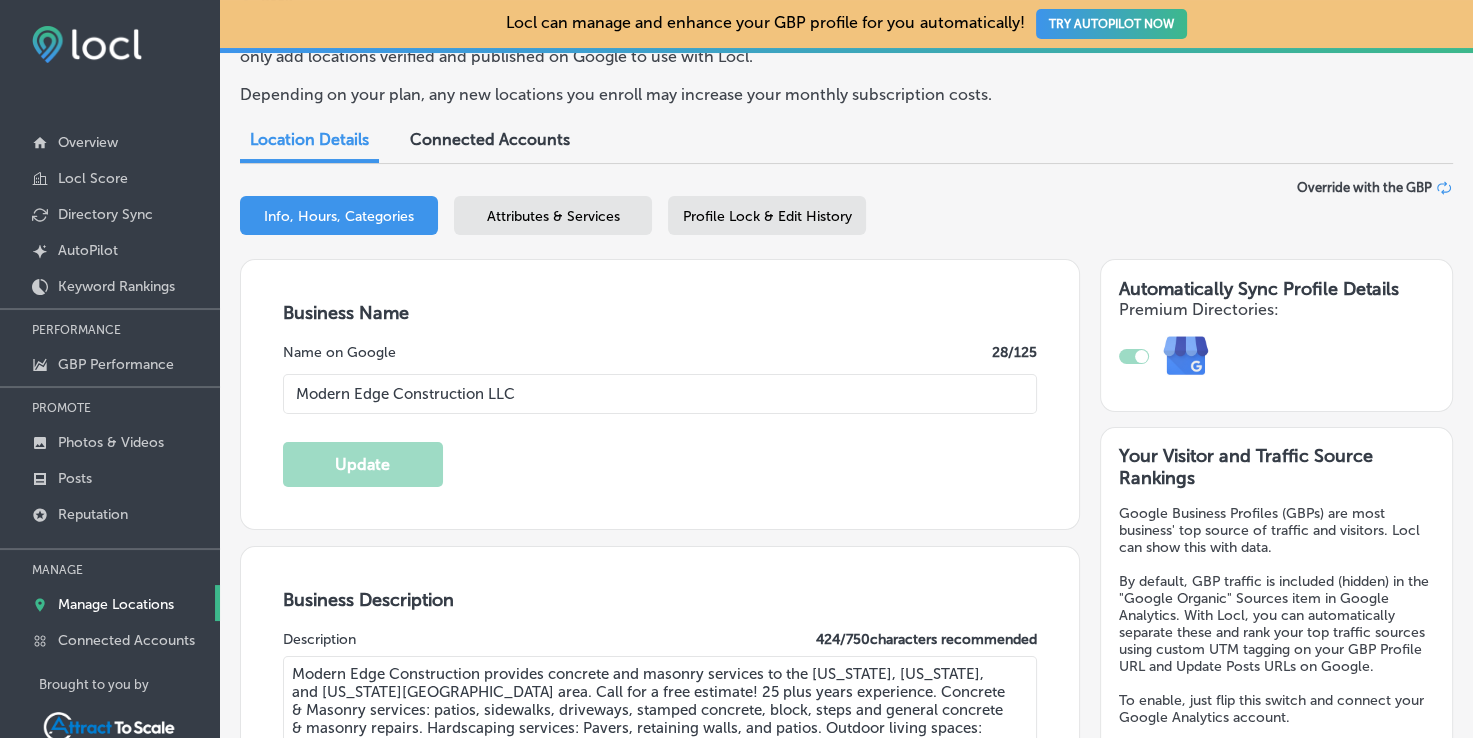 click on "Info, Hours, Categories" at bounding box center (339, 216) 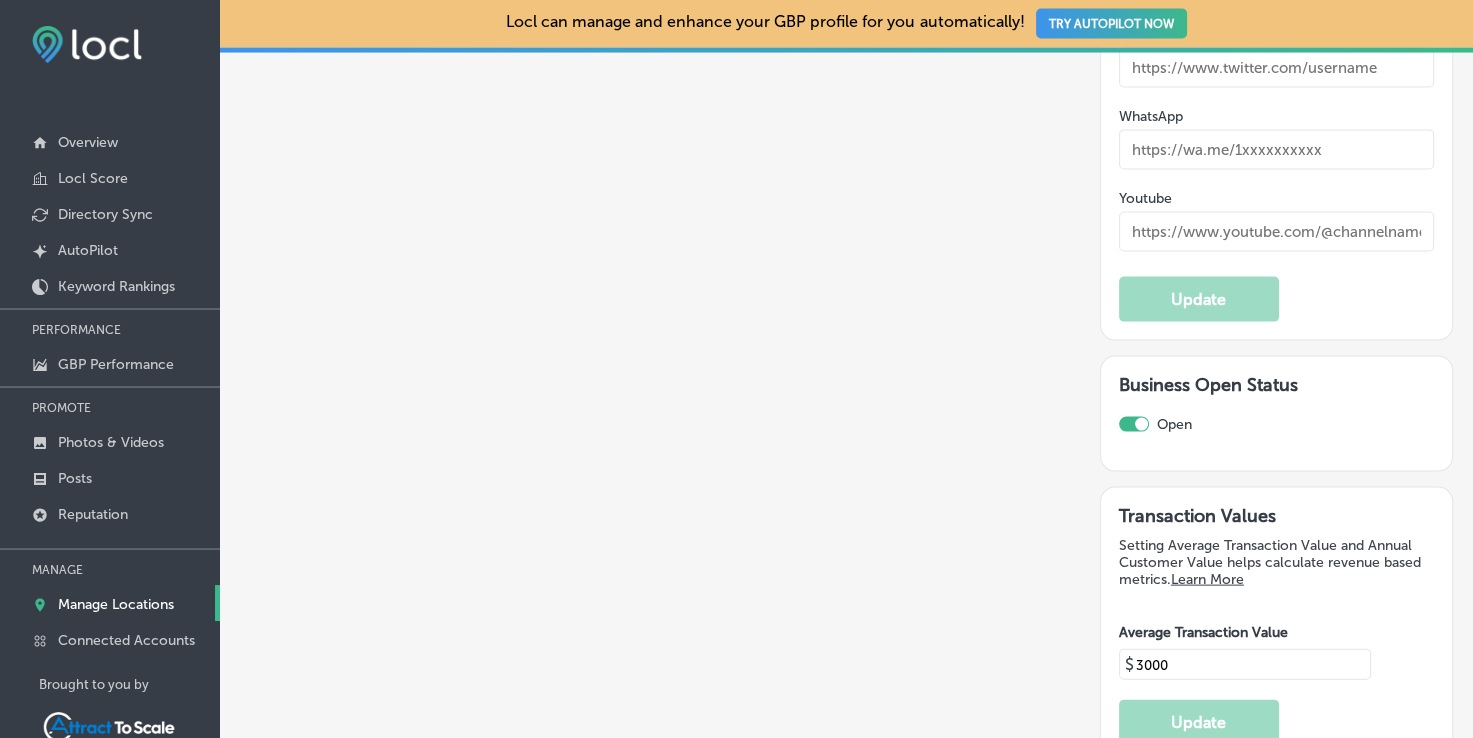 scroll, scrollTop: 4108, scrollLeft: 0, axis: vertical 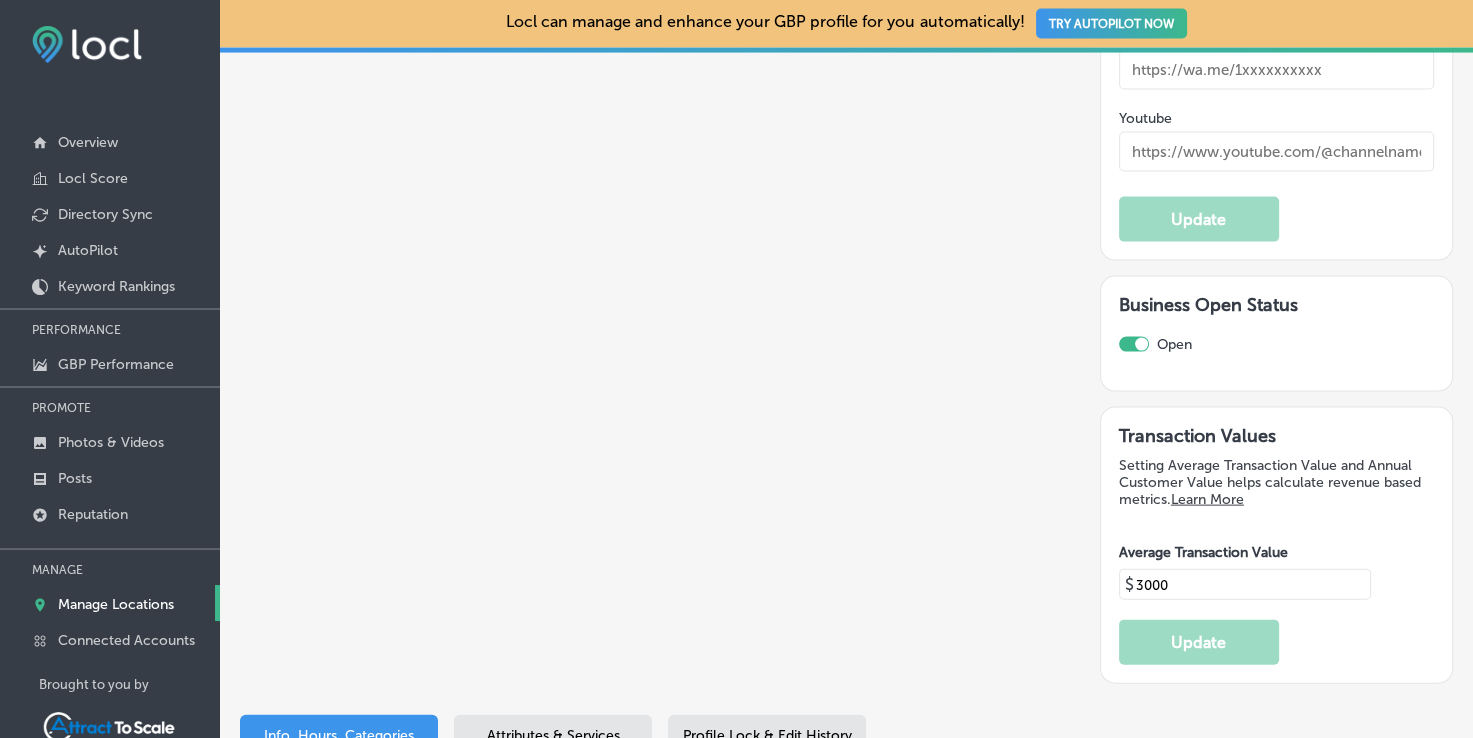 click on "Profile Lock & Edit History" at bounding box center (767, 735) 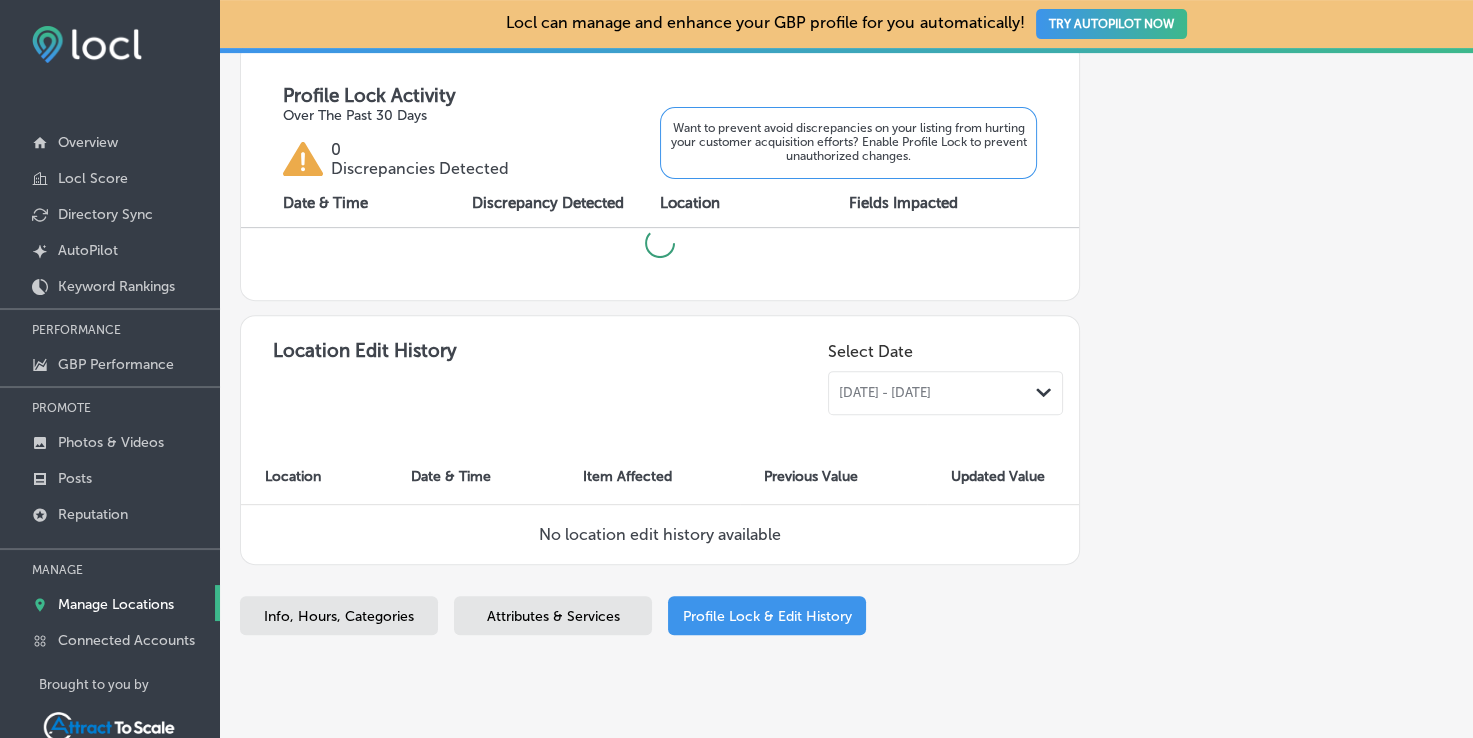 scroll, scrollTop: 708, scrollLeft: 0, axis: vertical 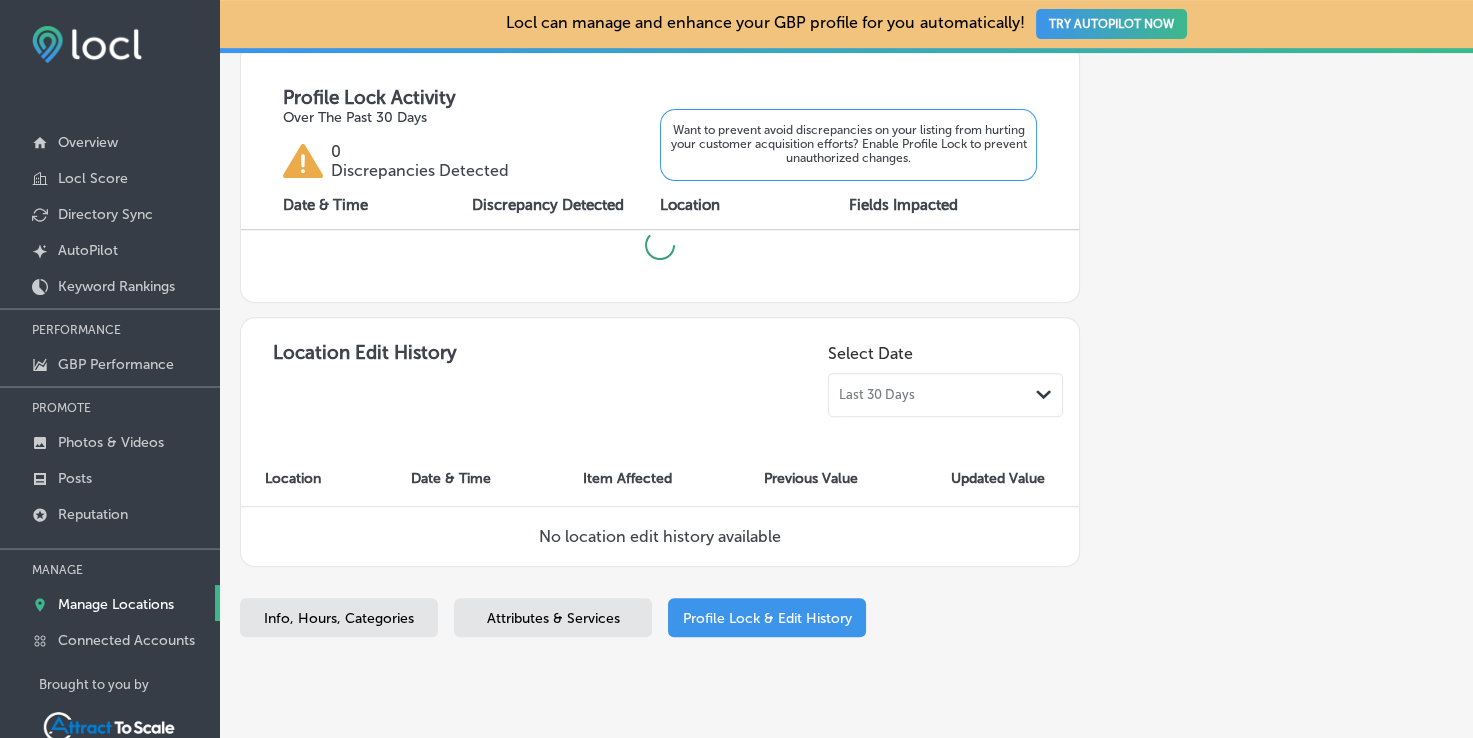 checkbox on "true" 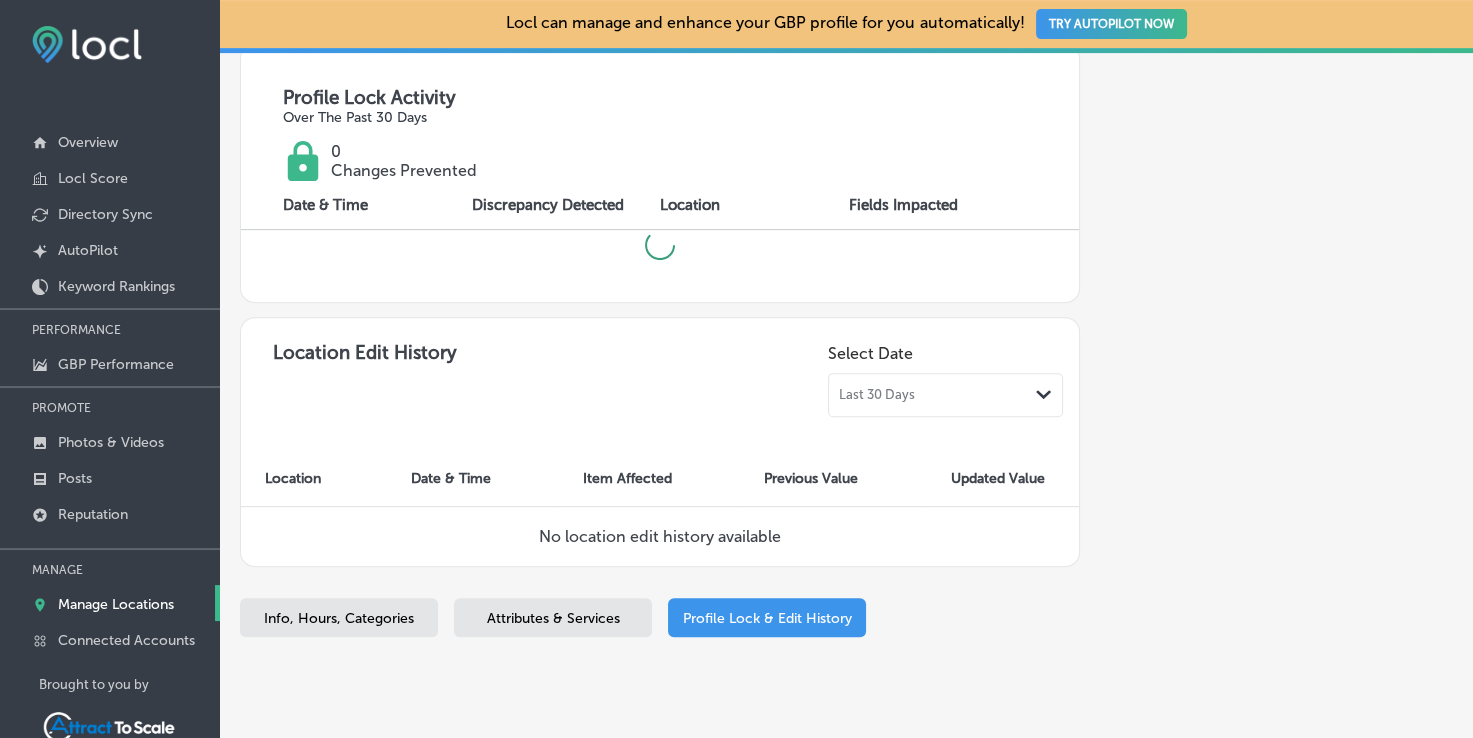 select on "US" 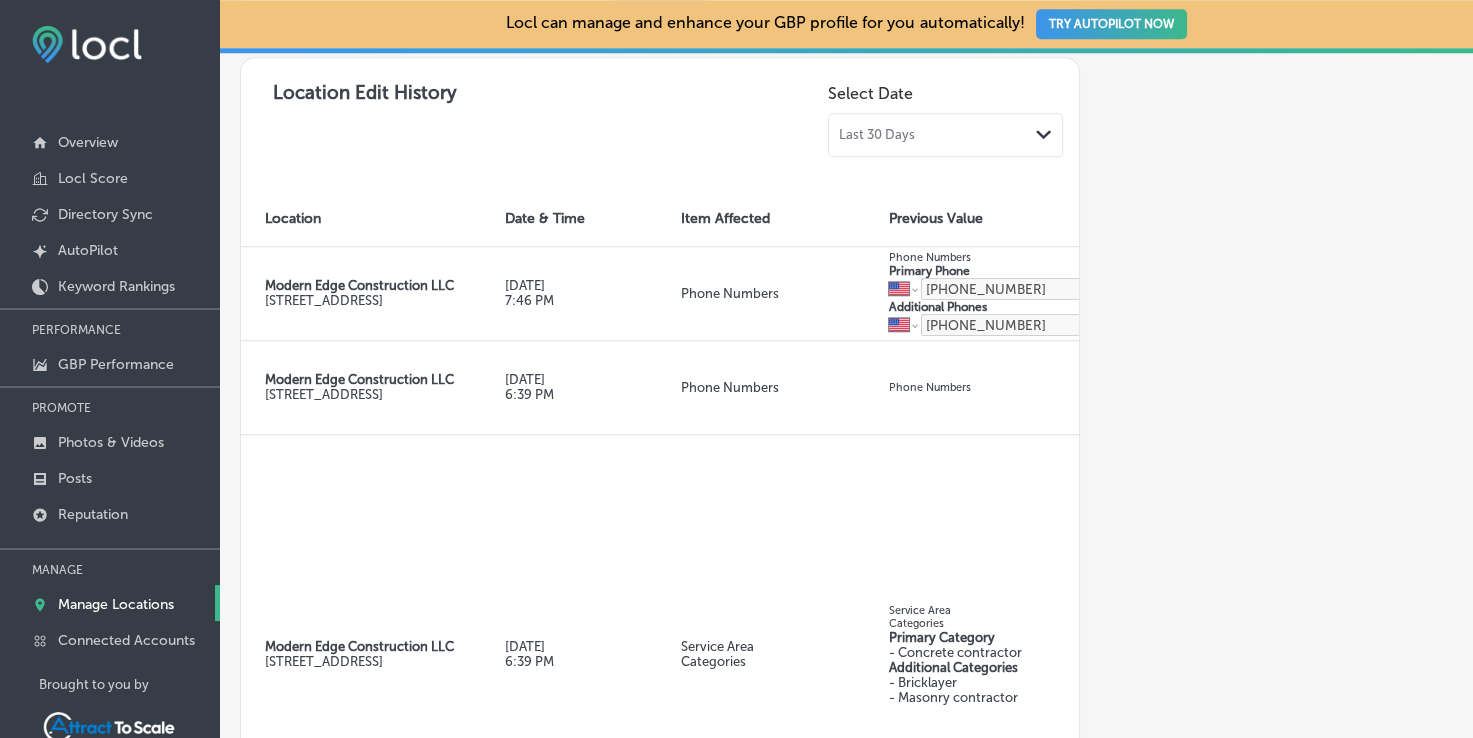 scroll, scrollTop: 1917, scrollLeft: 0, axis: vertical 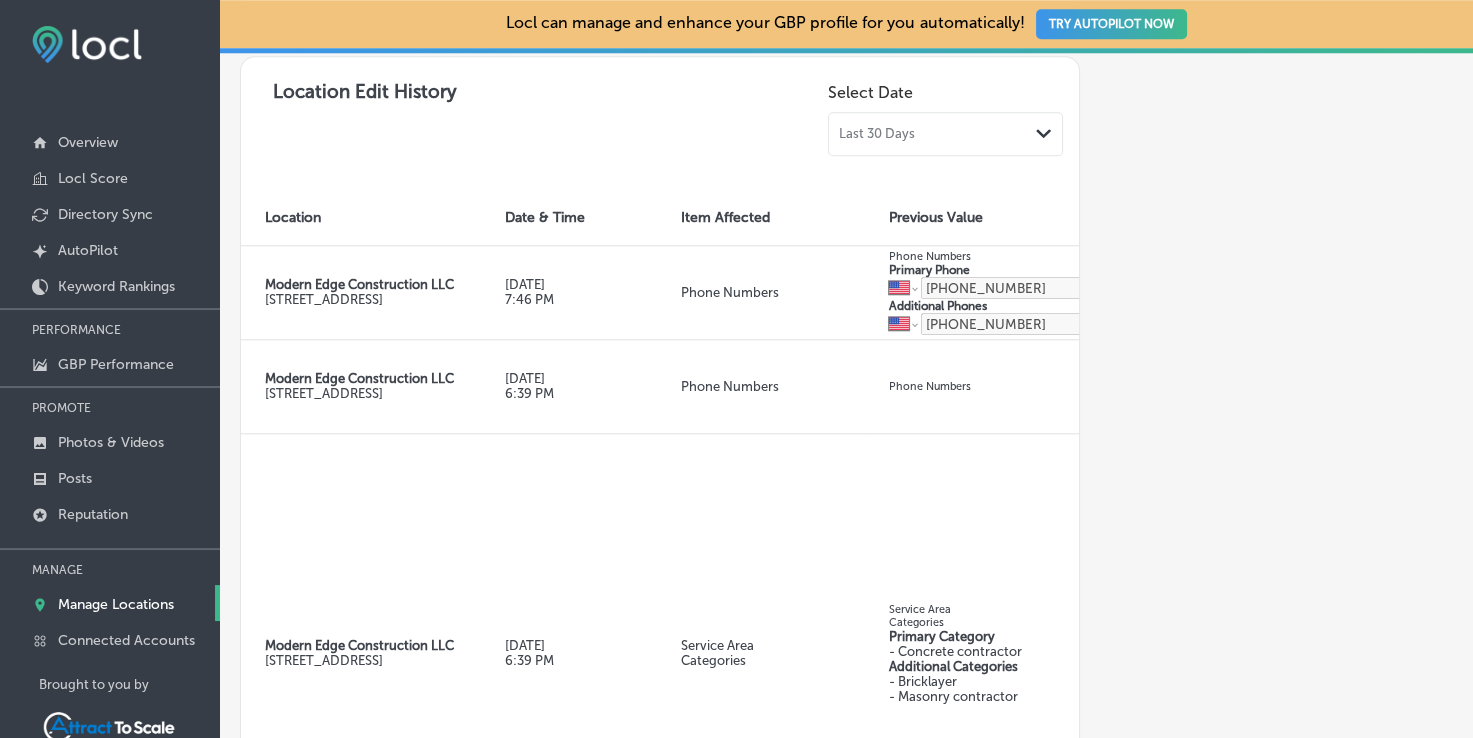click on "Location Edit History Select Date Last 30 Days
Path
Created with Sketch." at bounding box center [660, 123] 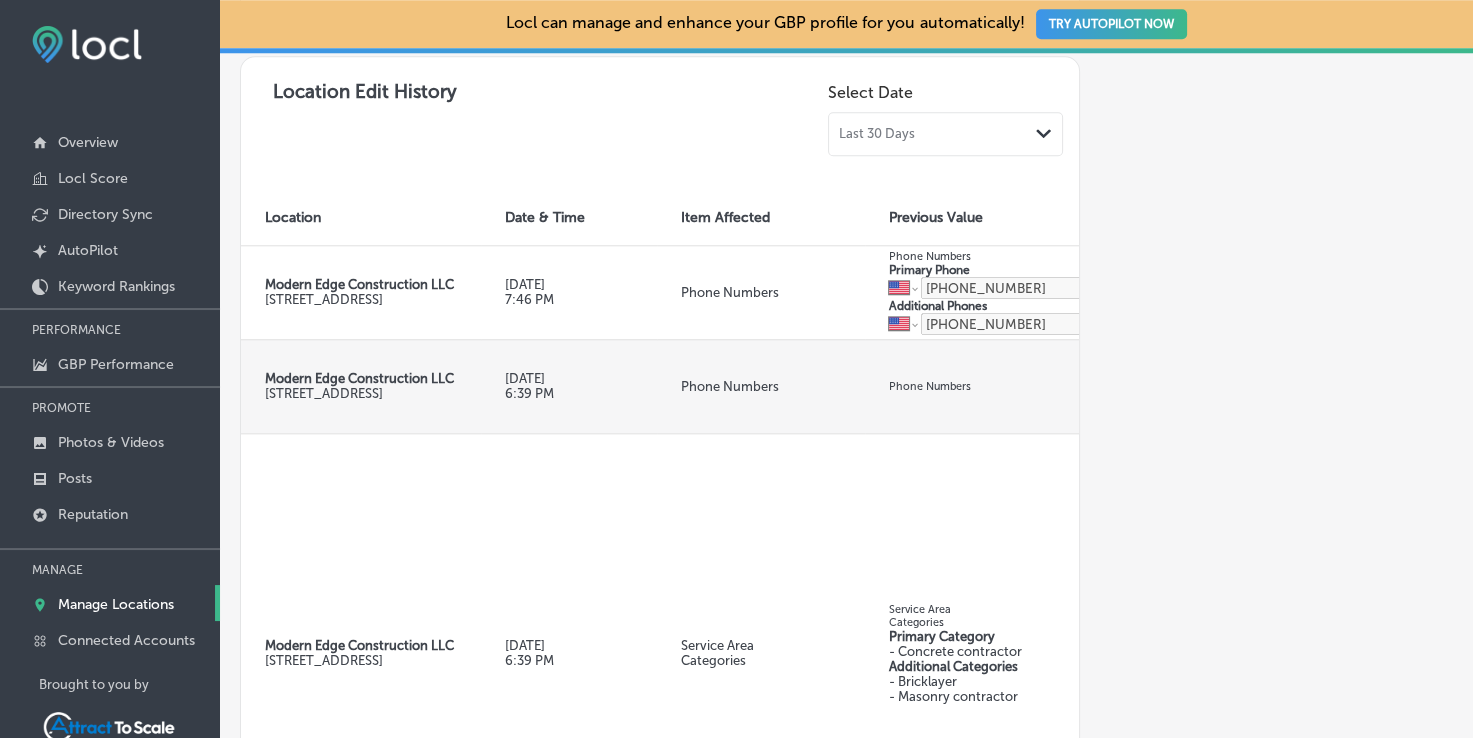 click on "Phone Numbers" at bounding box center [1049, 386] 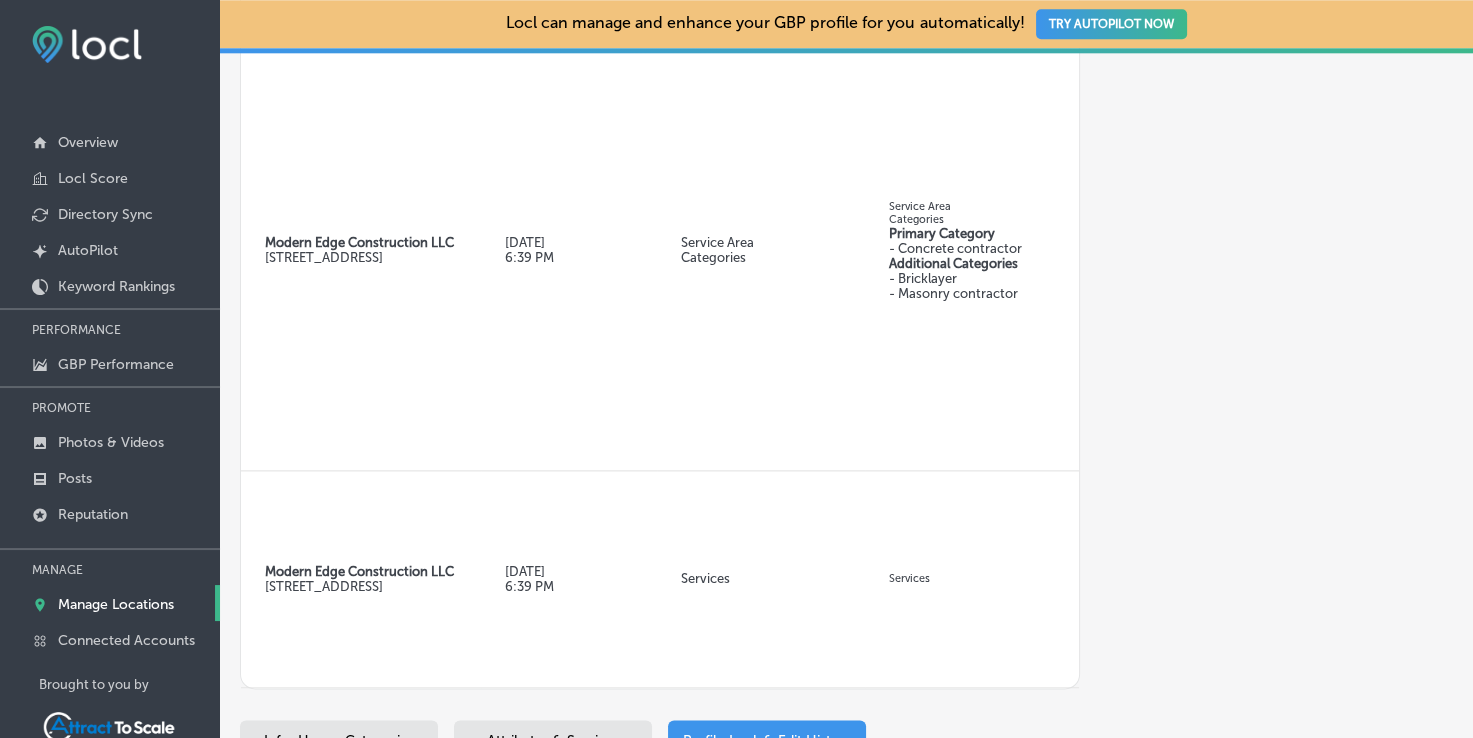 scroll, scrollTop: 2321, scrollLeft: 0, axis: vertical 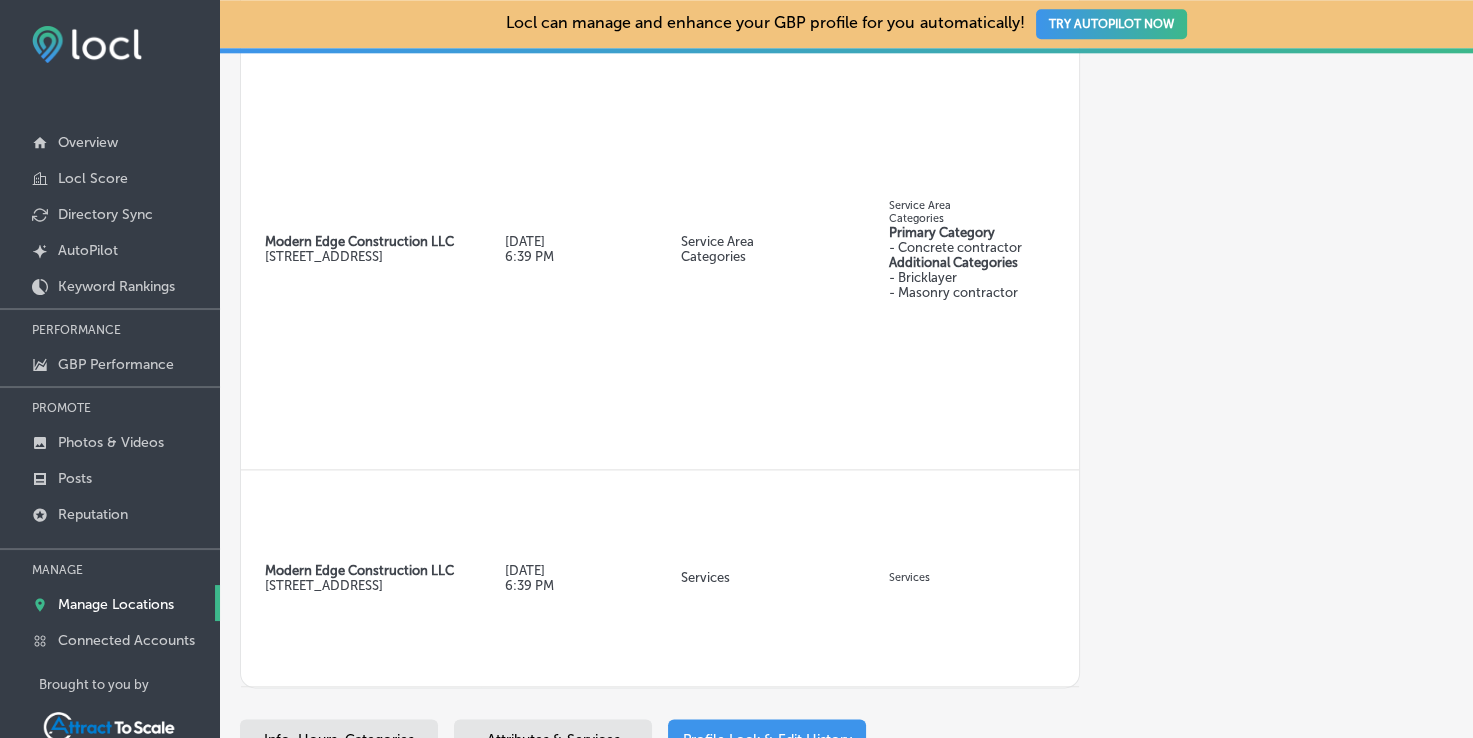 click on "Profile Lock & Edit History" at bounding box center (767, 738) 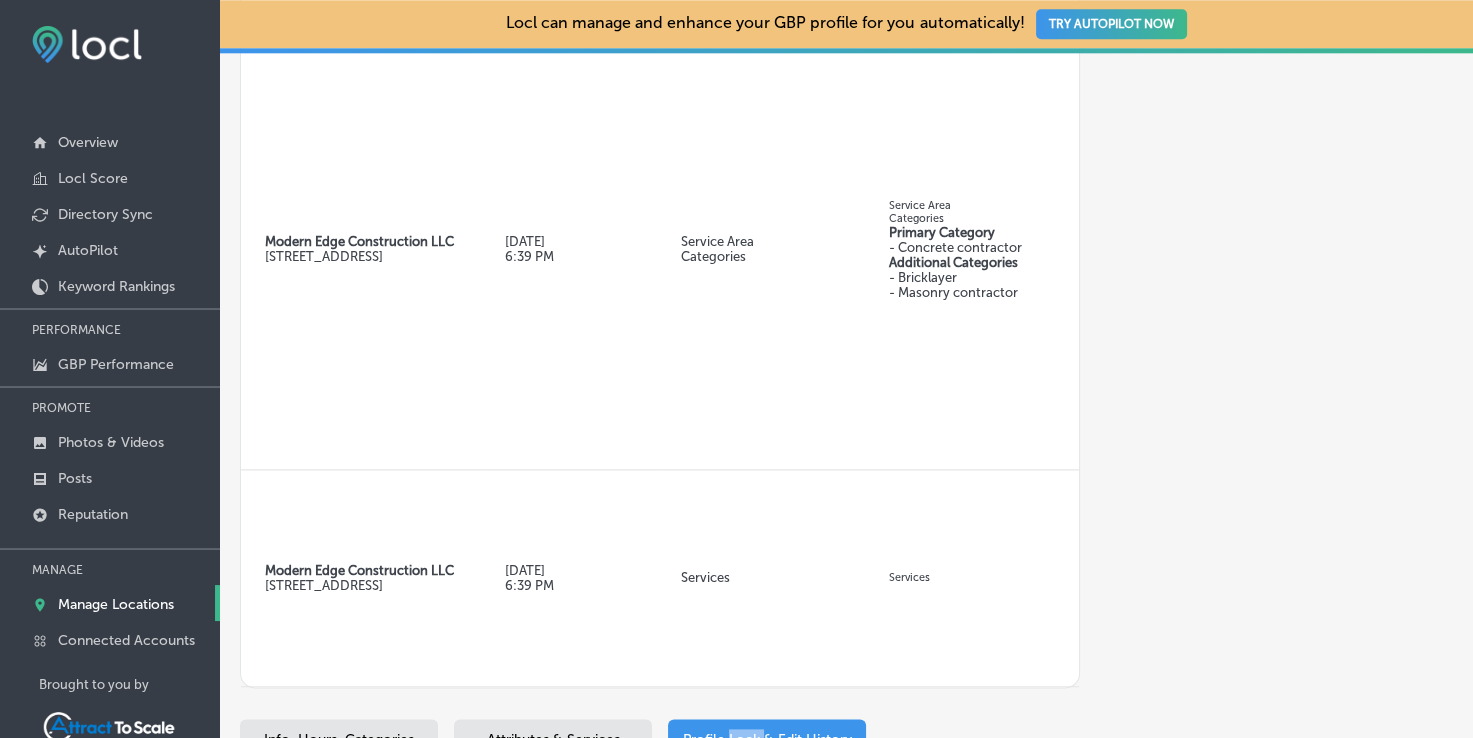 click on "Profile Lock & Edit History" at bounding box center [767, 738] 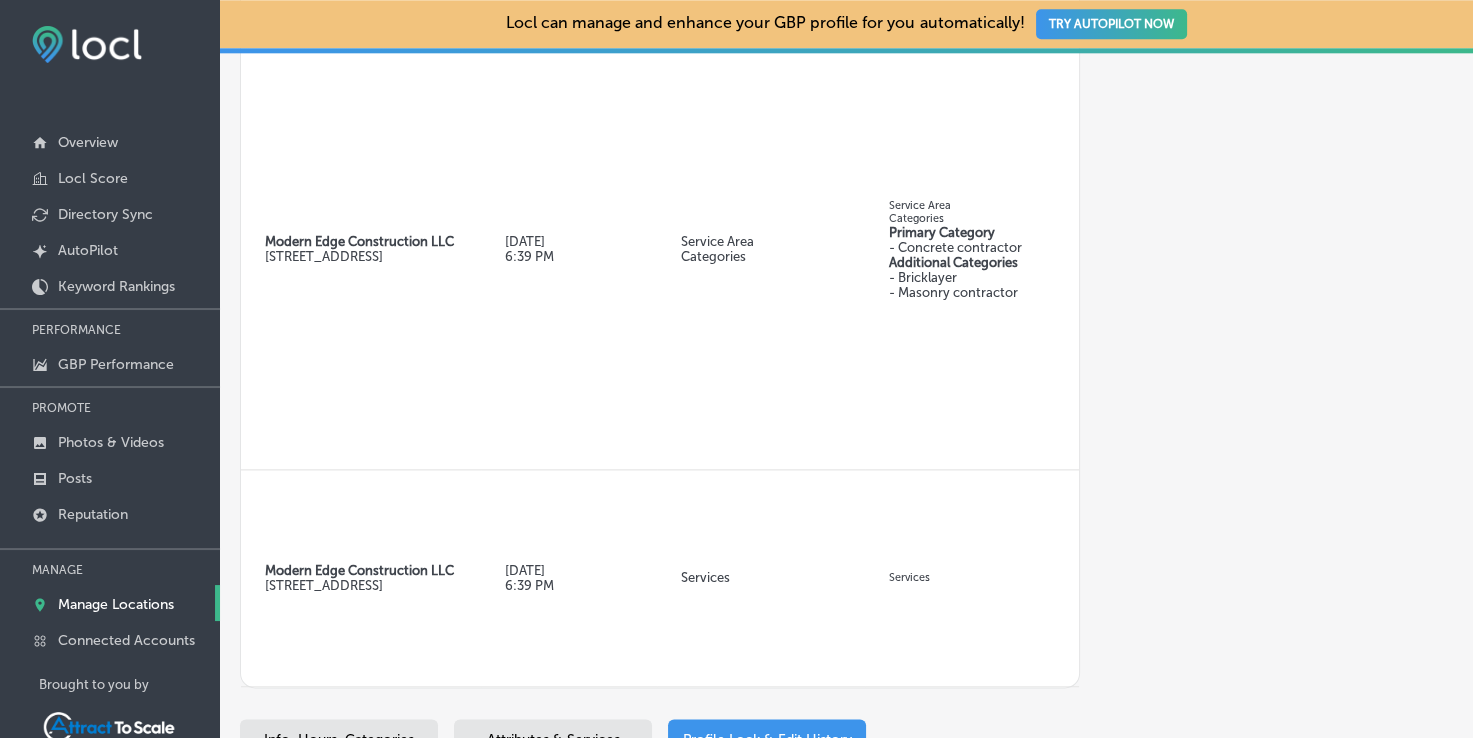 drag, startPoint x: 832, startPoint y: 577, endPoint x: 1016, endPoint y: 606, distance: 186.2713 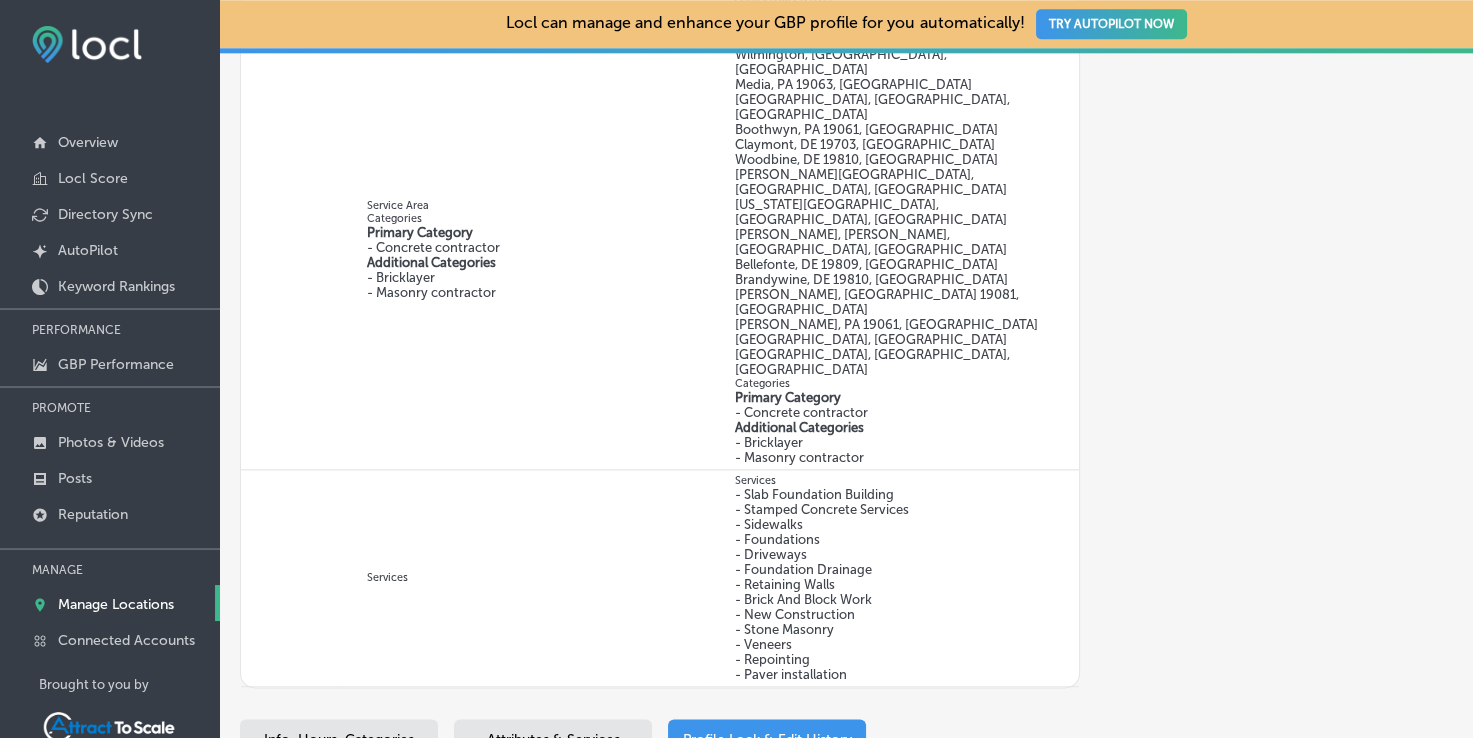 scroll, scrollTop: 0, scrollLeft: 532, axis: horizontal 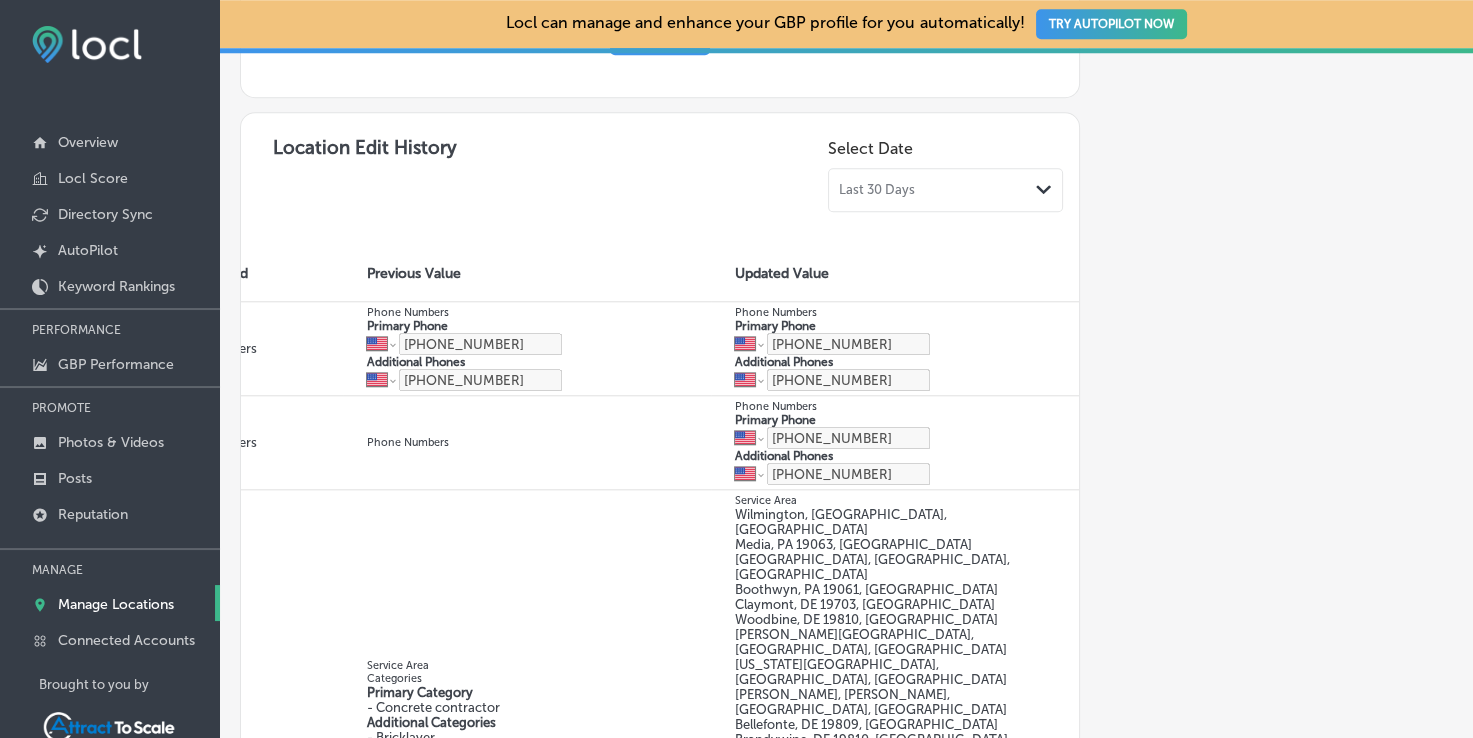 drag, startPoint x: 811, startPoint y: 330, endPoint x: 1172, endPoint y: 278, distance: 364.72592 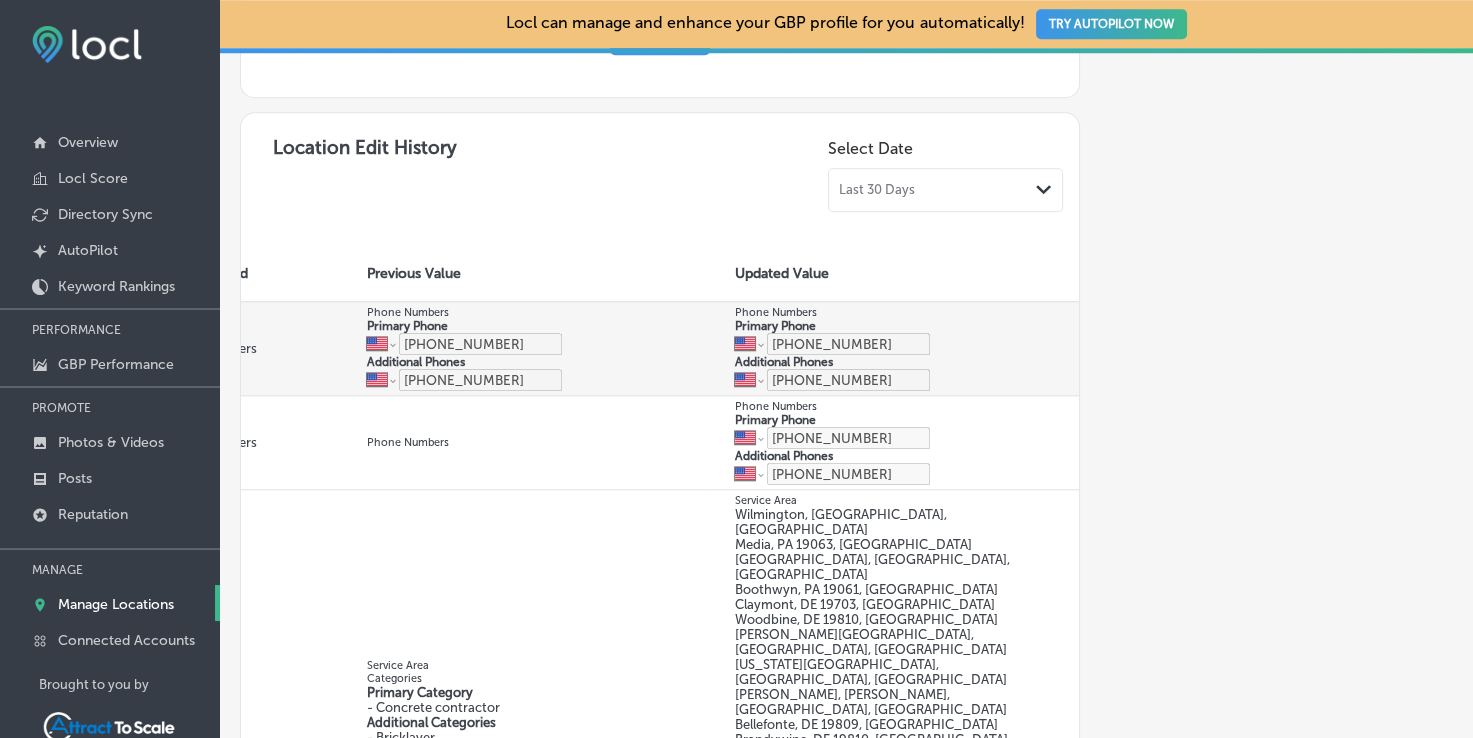 click on "Phone Numbers Primary Phone International Afghanistan Åland Islands Albania Algeria American Samoa Andorra Angola Anguilla Antigua and Barbuda Argentina Armenia Aruba Ascension Island Australia Austria Azerbaijan Bahamas Bahrain Bangladesh Barbados Belarus Belgium Belize Benin Bermuda Bhutan Bolivia Bonaire, Sint Eustatius and Saba Bosnia and Herzegovina Botswana Brazil British Indian Ocean Territory Brunei Darussalam Bulgaria Burkina Faso Burundi Cambodia Cameroon Canada Cape Verde Cayman Islands Central African Republic Chad Chile China Christmas Island Cocos (Keeling) Islands Colombia Comoros Congo Congo, Democratic Republic of the Cook Islands Costa Rica Cote d'Ivoire Croatia Cuba Curaçao Cyprus Czech Republic Denmark Djibouti Dominica Dominican Republic Ecuador Egypt El Salvador Equatorial Guinea Eritrea Estonia Ethiopia Falkland Islands Faroe Islands Federated States of Micronesia Fiji Finland France French Guiana French Polynesia Gabon Gambia Georgia Germany Ghana Gibraltar Greece Greenland Grenada" at bounding box center (527, 348) 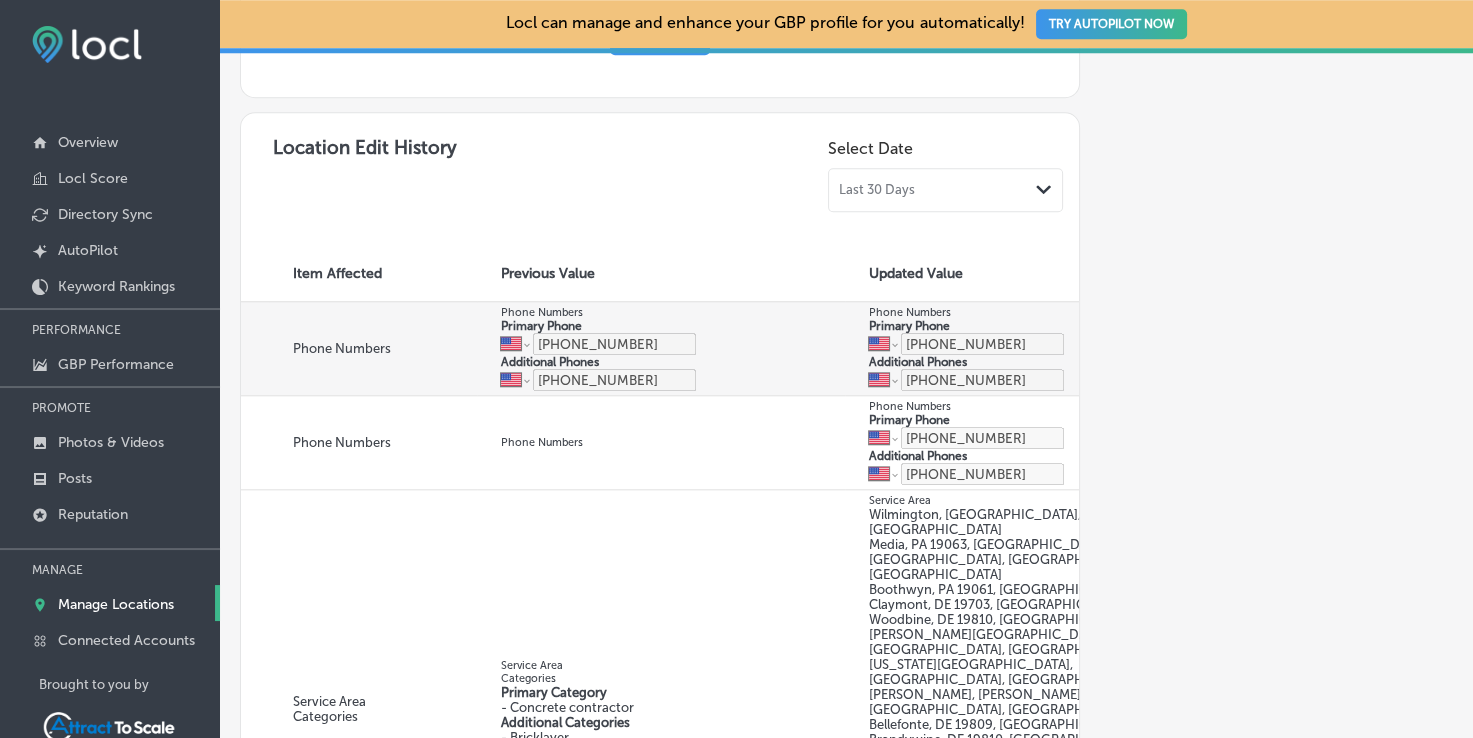scroll, scrollTop: 0, scrollLeft: 370, axis: horizontal 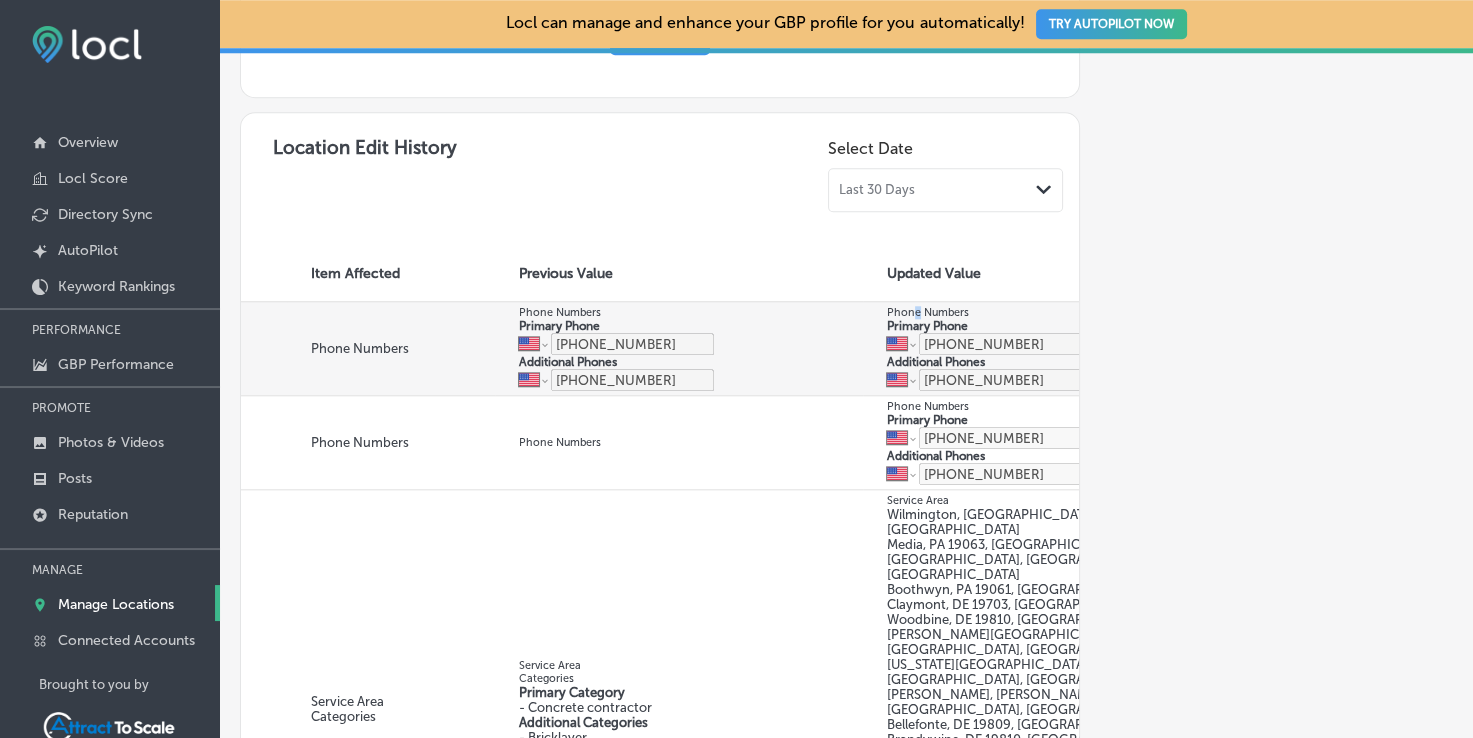 drag, startPoint x: 636, startPoint y: 328, endPoint x: 916, endPoint y: 302, distance: 281.20456 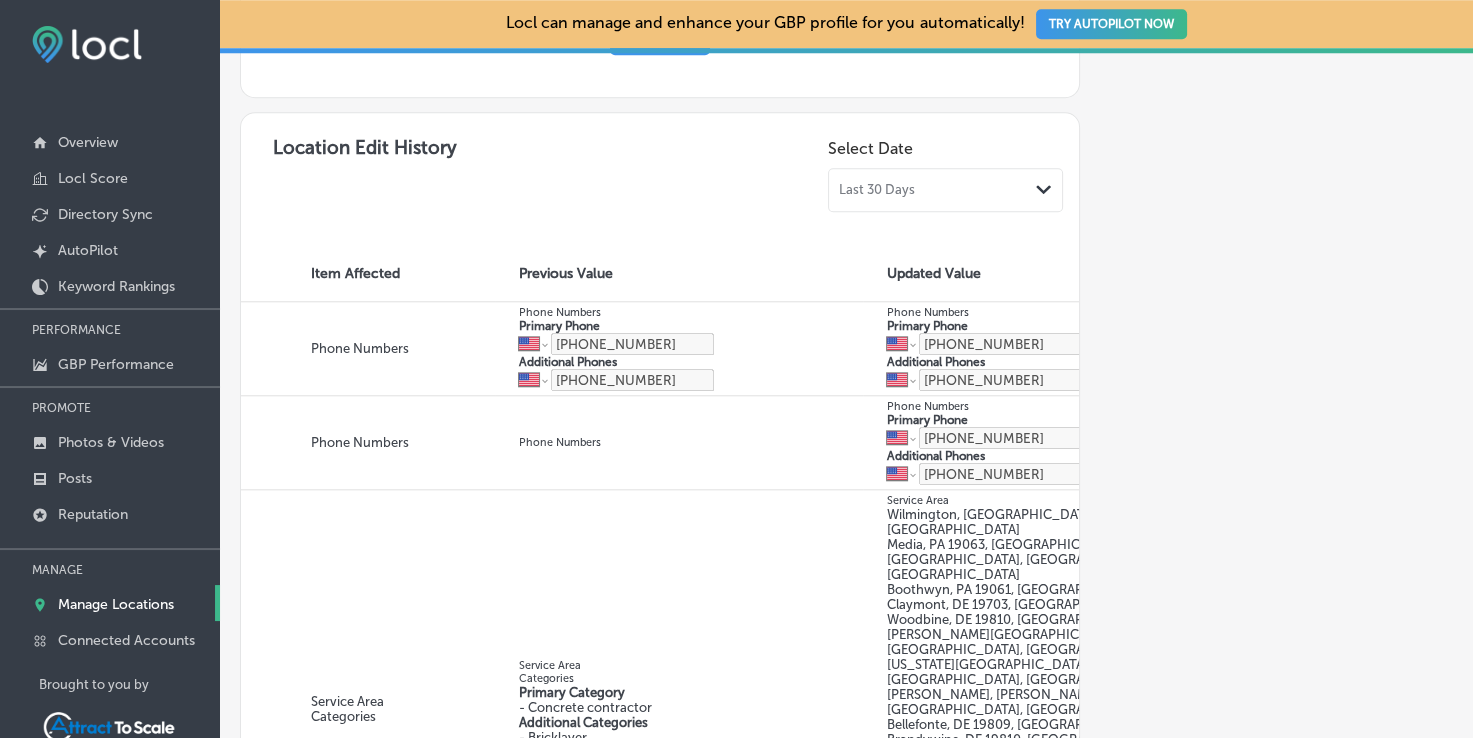 drag, startPoint x: 1001, startPoint y: 323, endPoint x: 1113, endPoint y: 313, distance: 112.44554 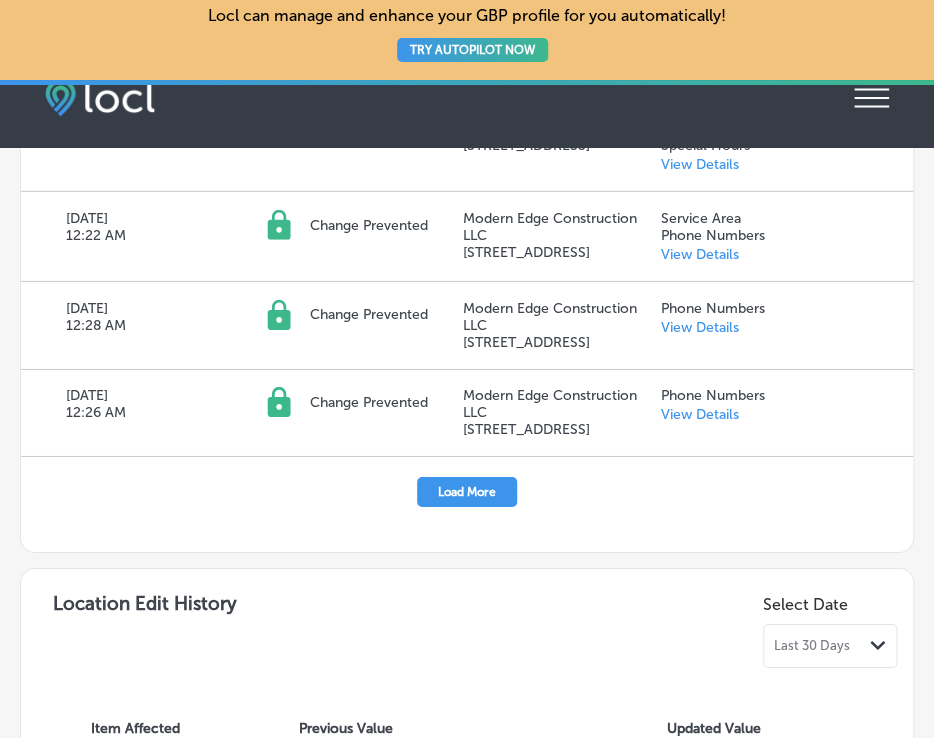 click on "Jul 25, 2025 12:32 AM
Change Prevented Modern Edge Construction LLC 3116 Boothwyn Road Phone Numbers View Details Jul 23, 2025 12:33 AM
Change Prevented Modern Edge Construction LLC 3116 Boothwyn Road Phone Numbers View Details Jul 19, 2025 12:31 AM
Change Prevented Modern Edge Construction LLC 3116 Boothwyn Road Phone Numbers View Details Jul 12, 2025 12:35 AM
Change Prevented Modern Edge Construction LLC 3116 Boothwyn Road Service Area Phone Numbers Special Hours View Details Jul 09, 2025 12:31 AM
Change Prevented Modern Edge Construction LLC 3116 Boothwyn Road Service Area Phone Numbers View Details" at bounding box center (467, 27) 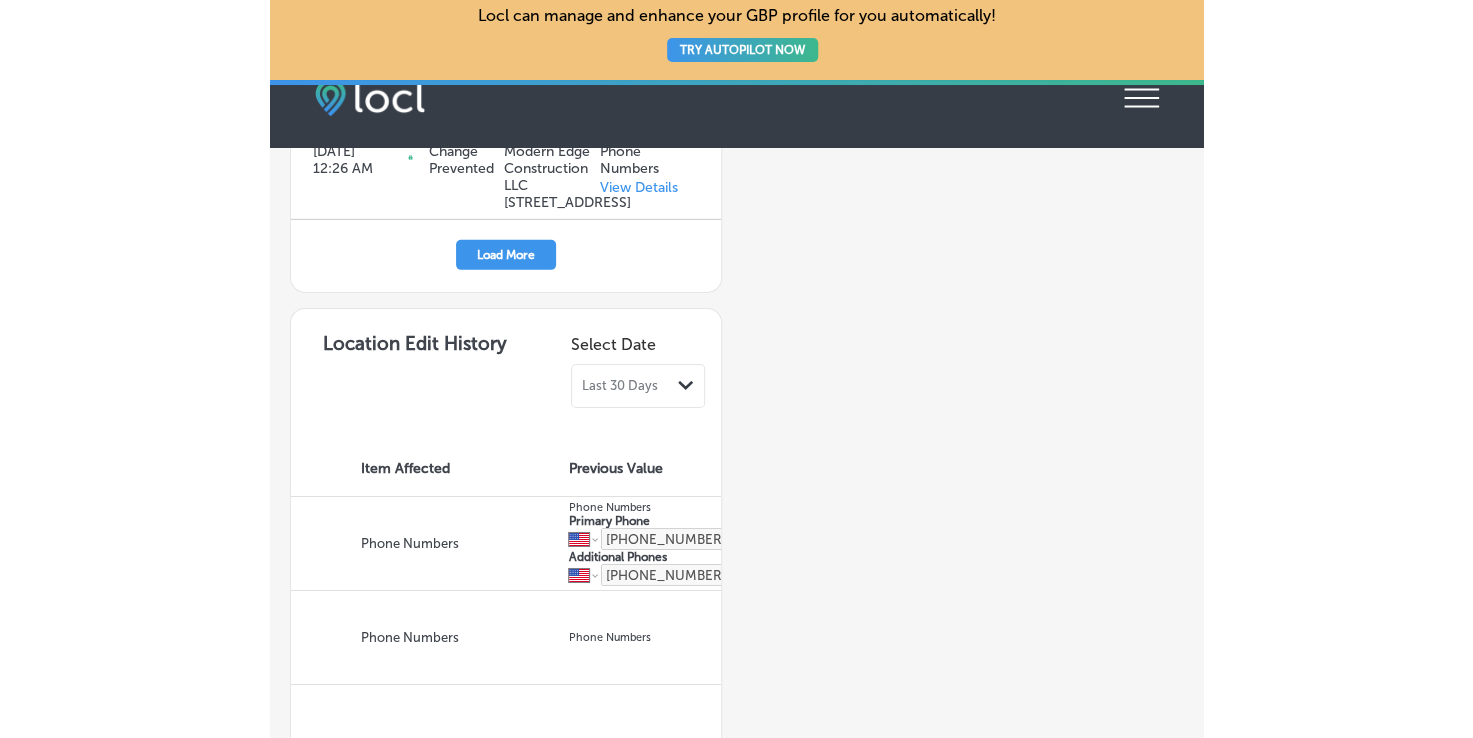 scroll, scrollTop: 1856, scrollLeft: 0, axis: vertical 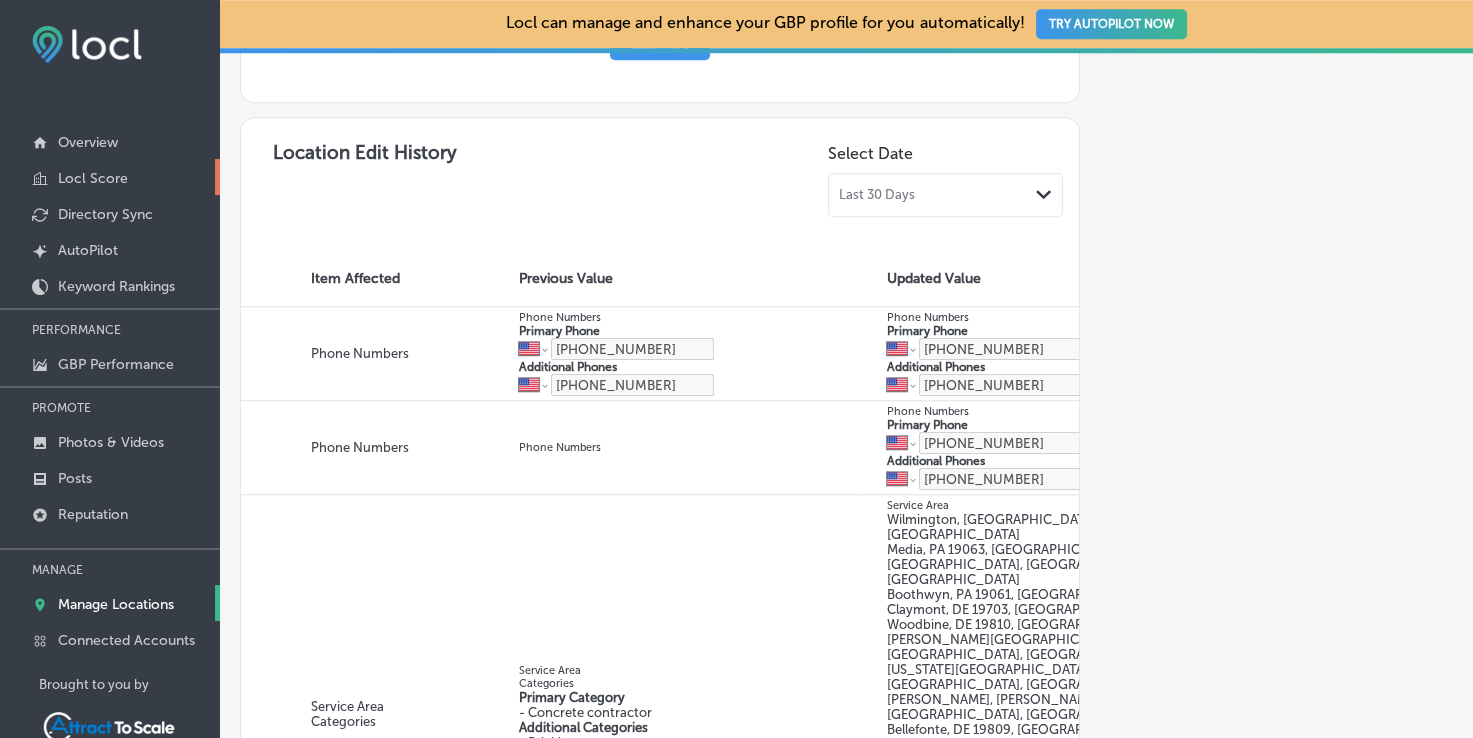 click on "Locl Score" at bounding box center (93, 178) 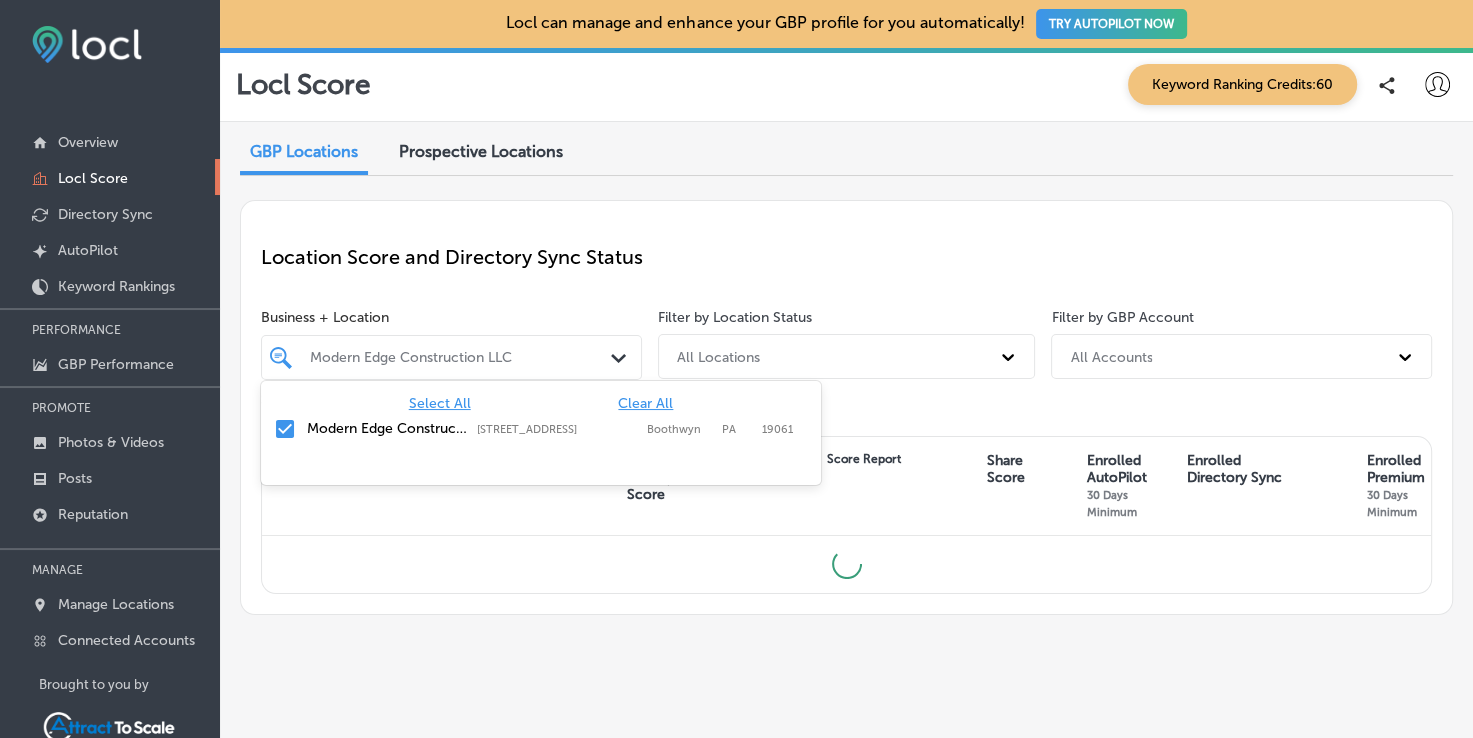 click on "Modern Edge Construction LLC" at bounding box center (461, 357) 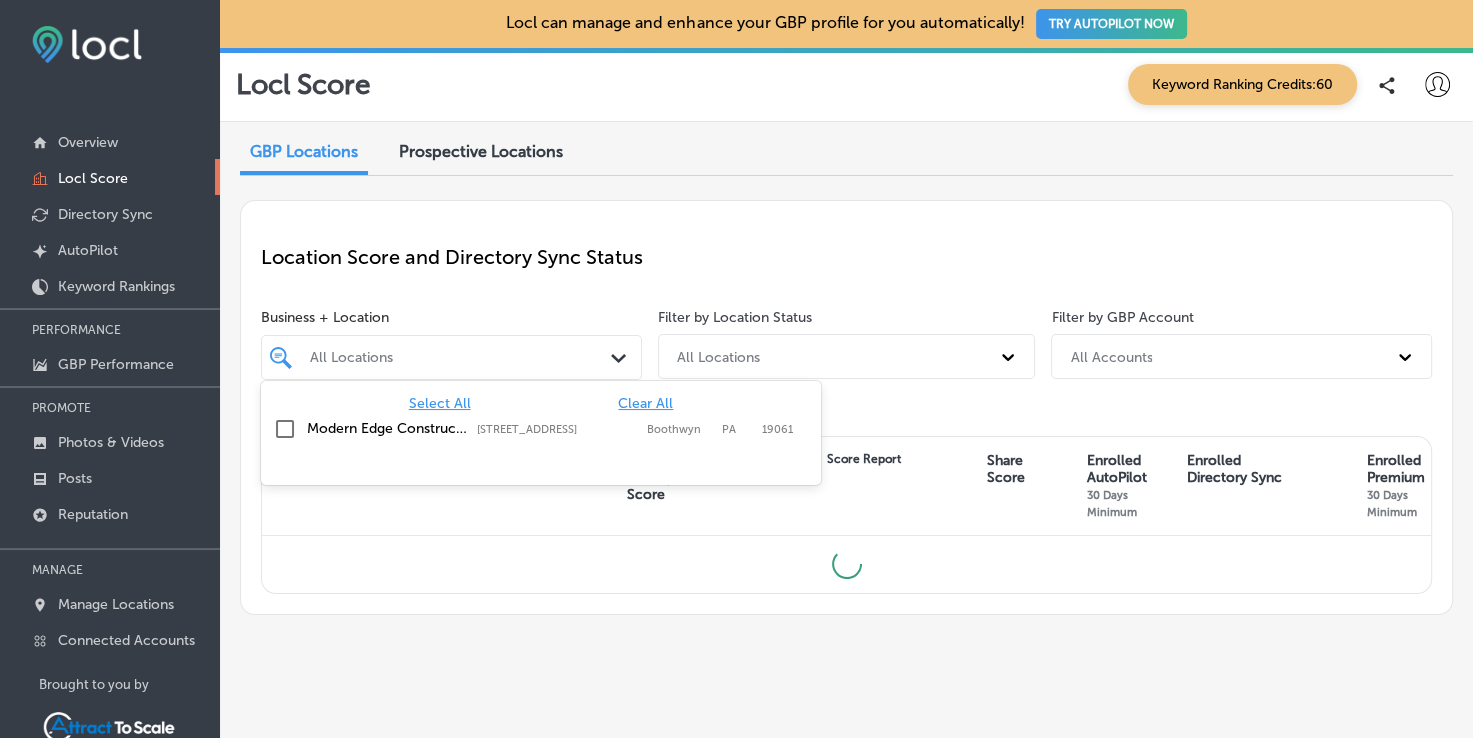 click on "Modern Edge Construction LLC" at bounding box center [387, 428] 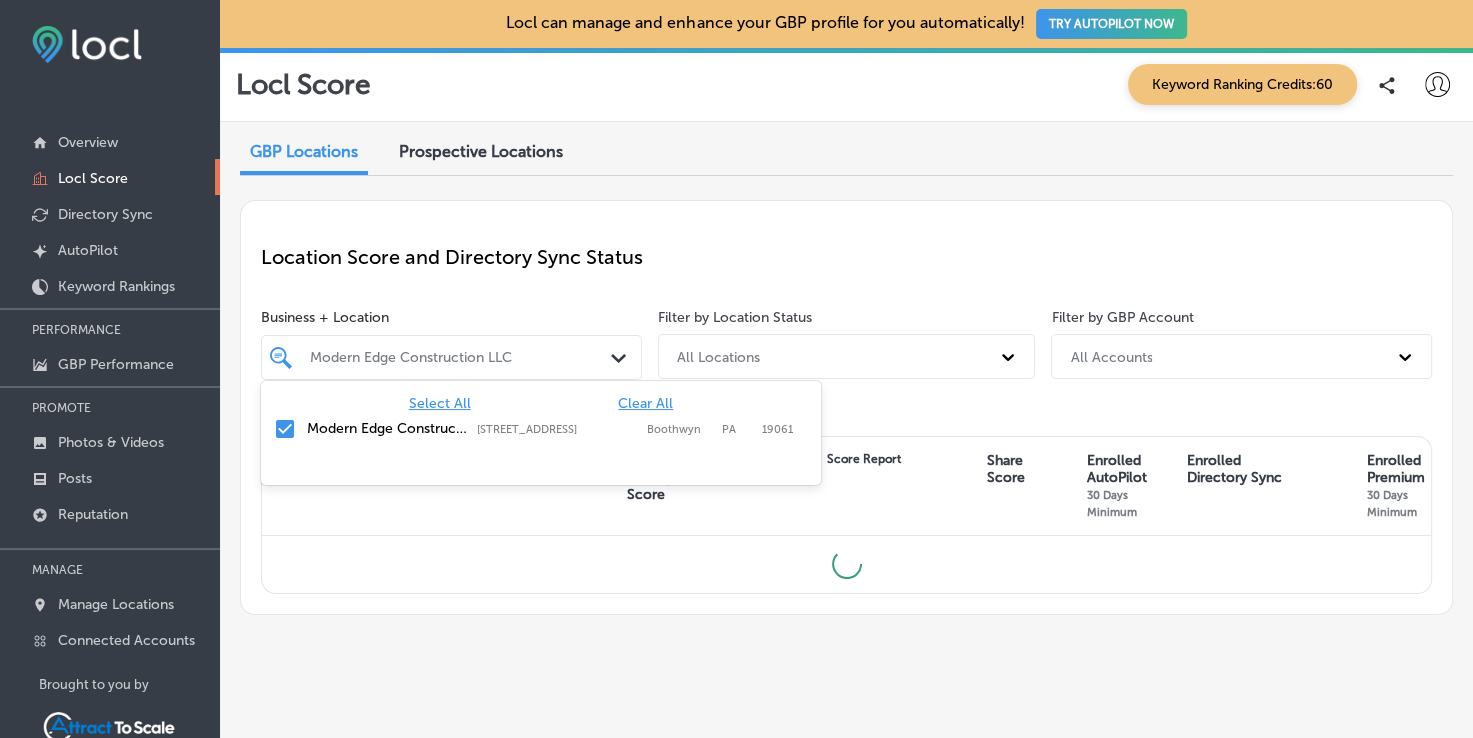 click on "Modern Edge Construction LLC" at bounding box center (387, 428) 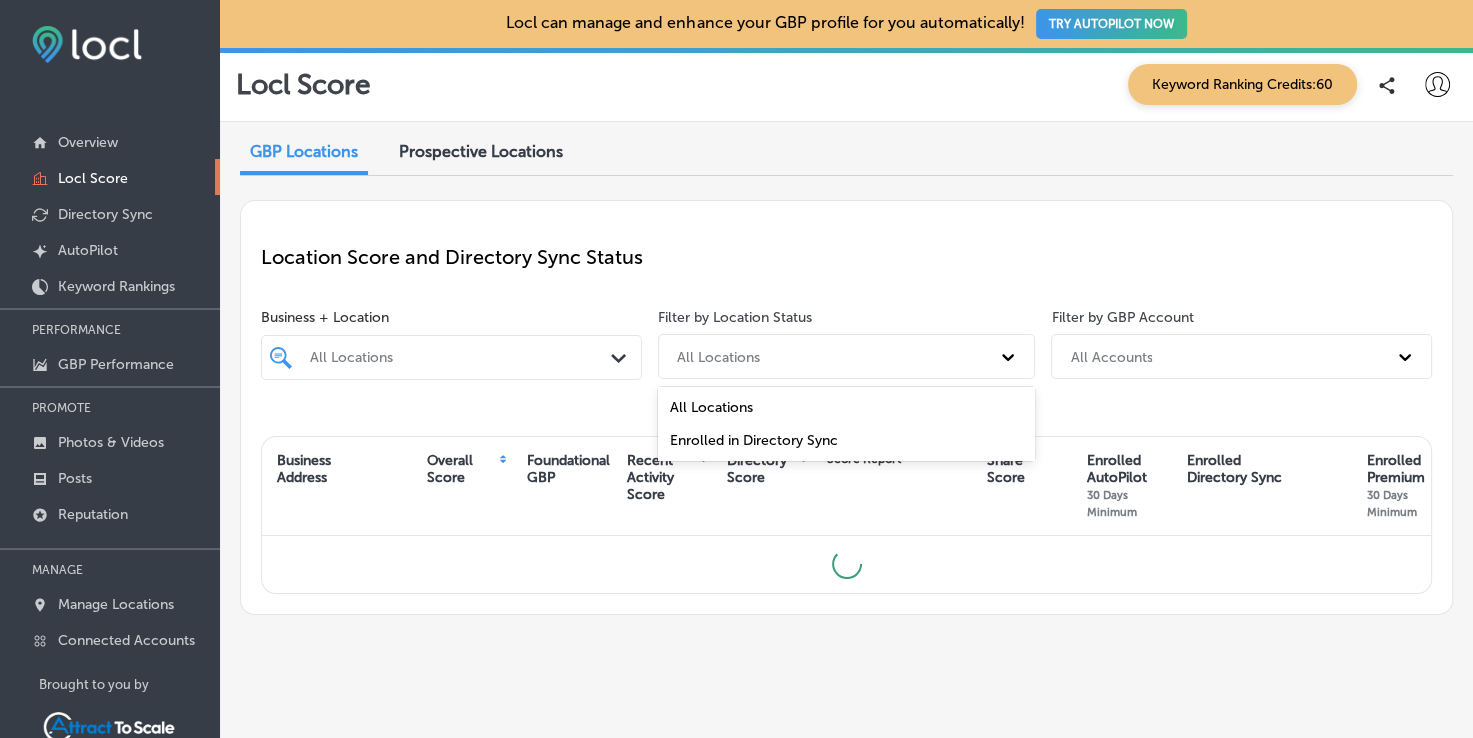 click on "All Locations" at bounding box center (847, 356) 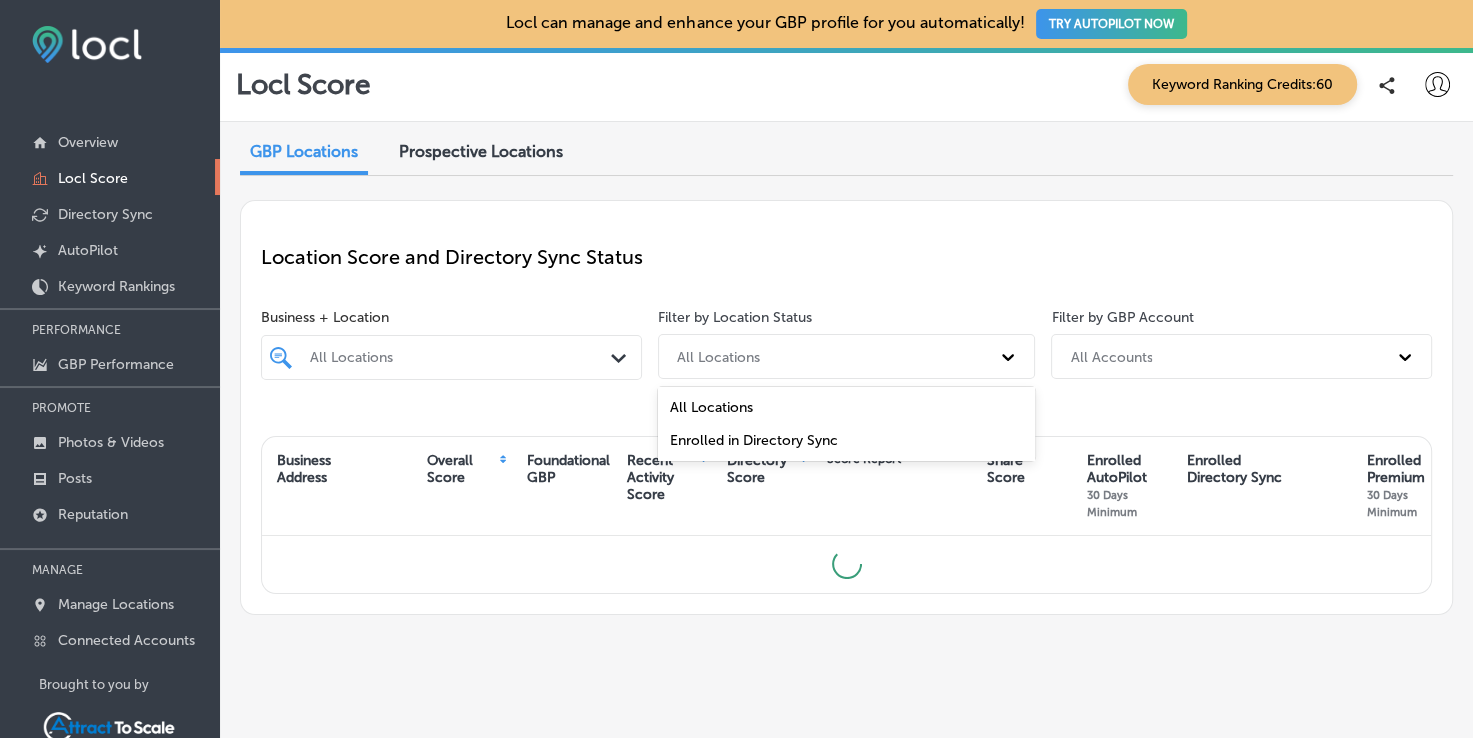 click on "All Accounts" at bounding box center (1111, 356) 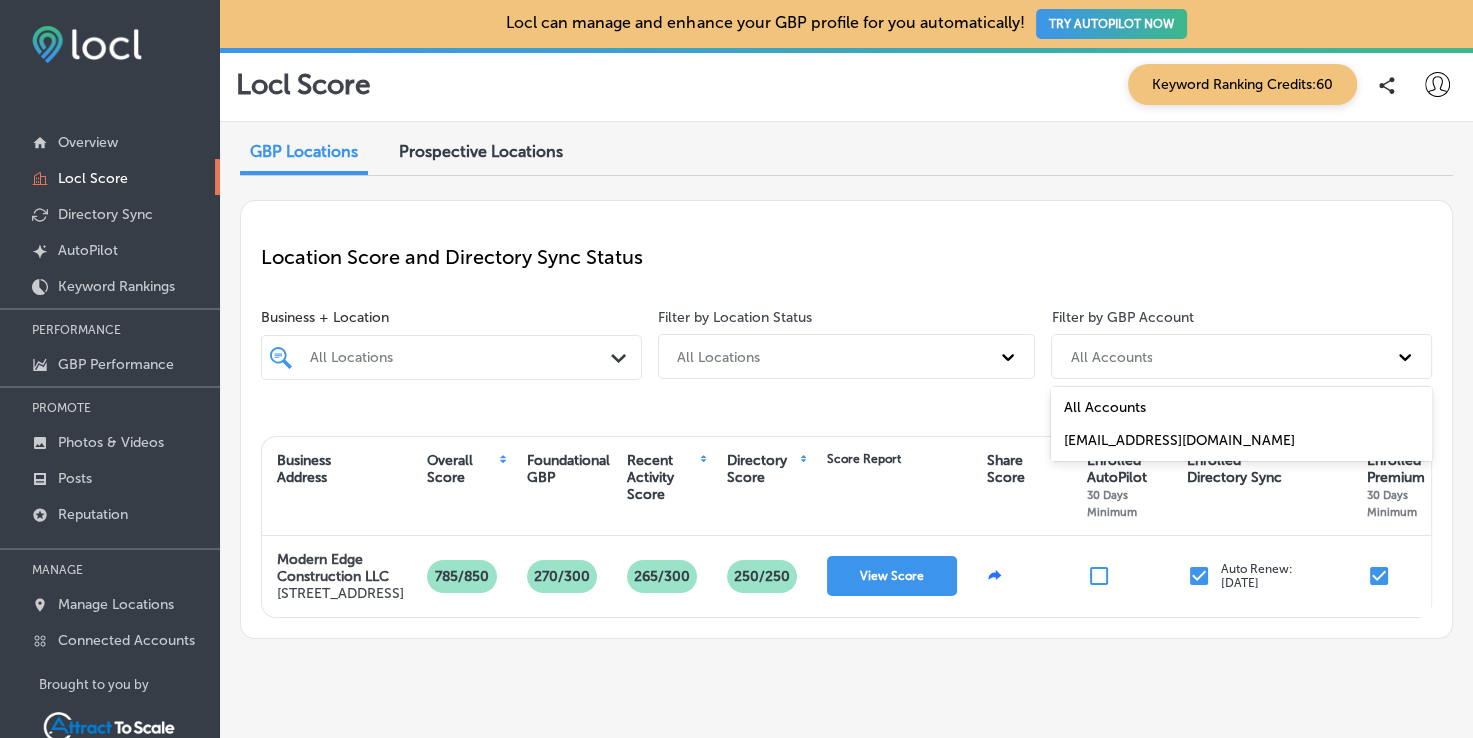 click on "ronnietnow@gmail.com" at bounding box center (1241, 440) 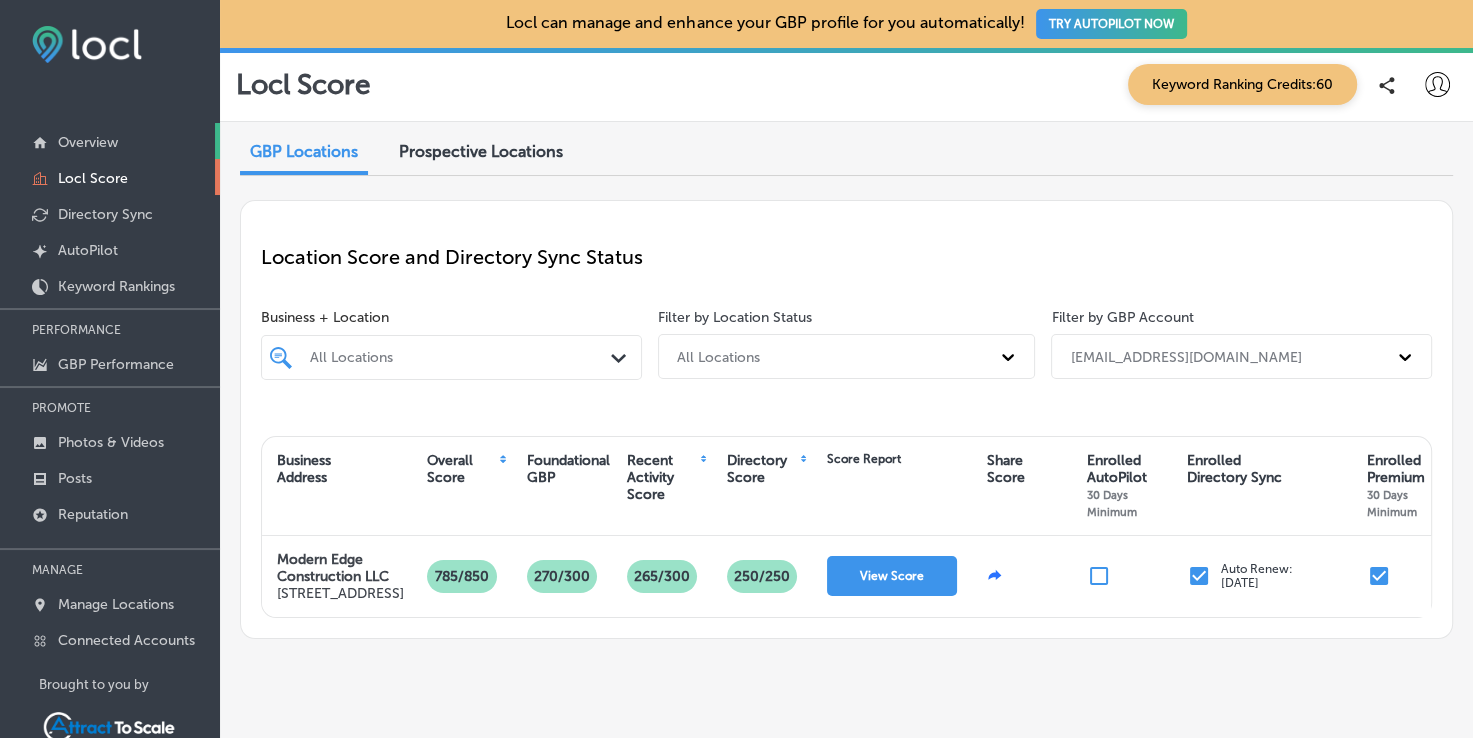 click on "Overview" at bounding box center (88, 142) 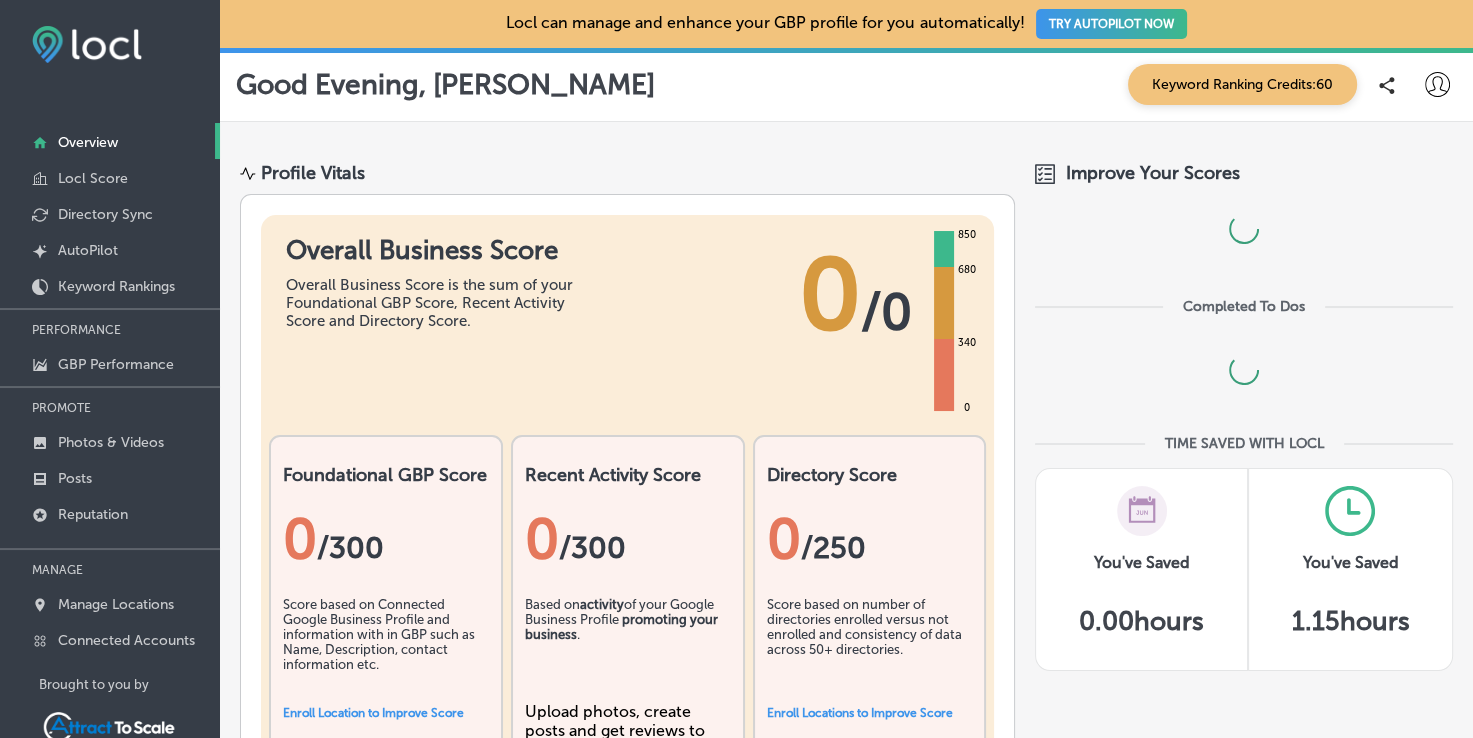 click 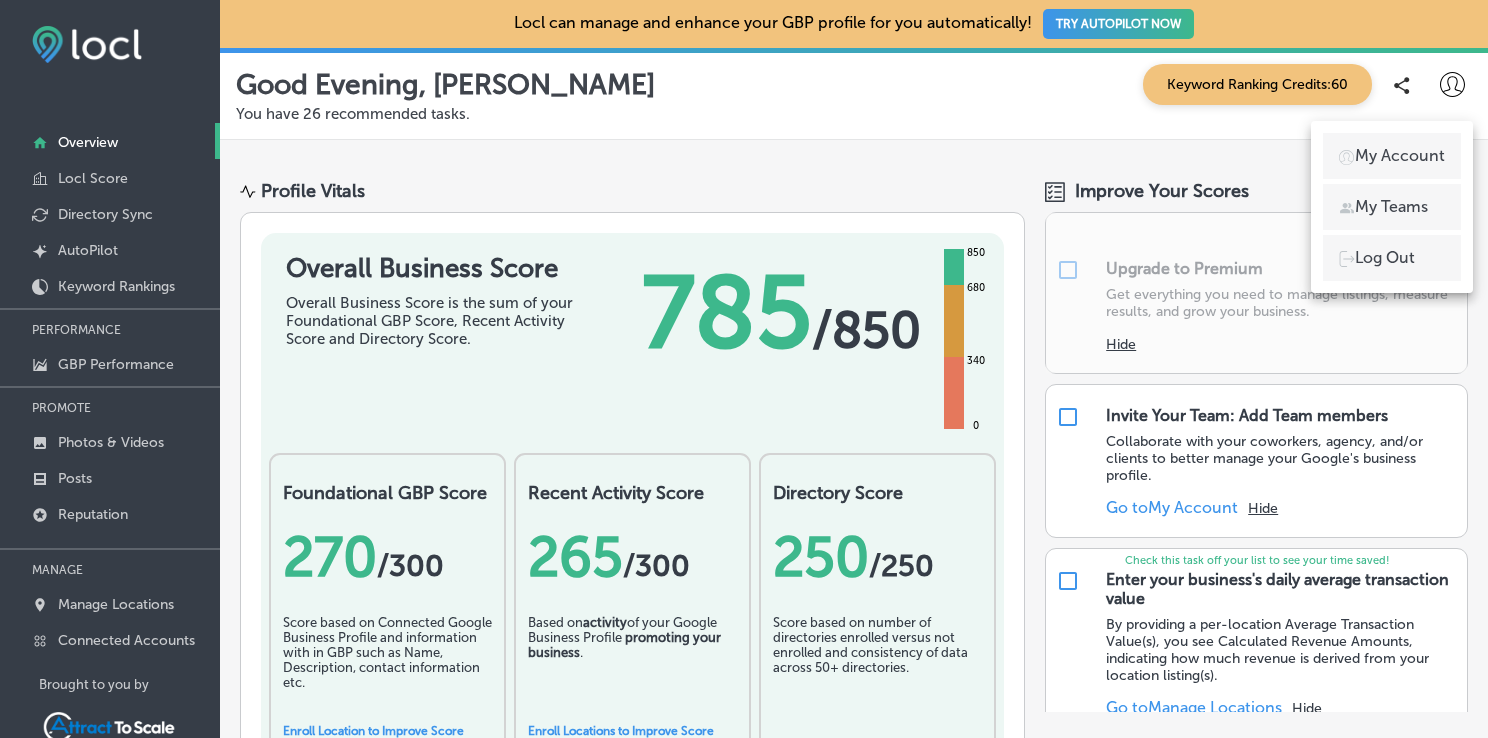 click at bounding box center (744, 369) 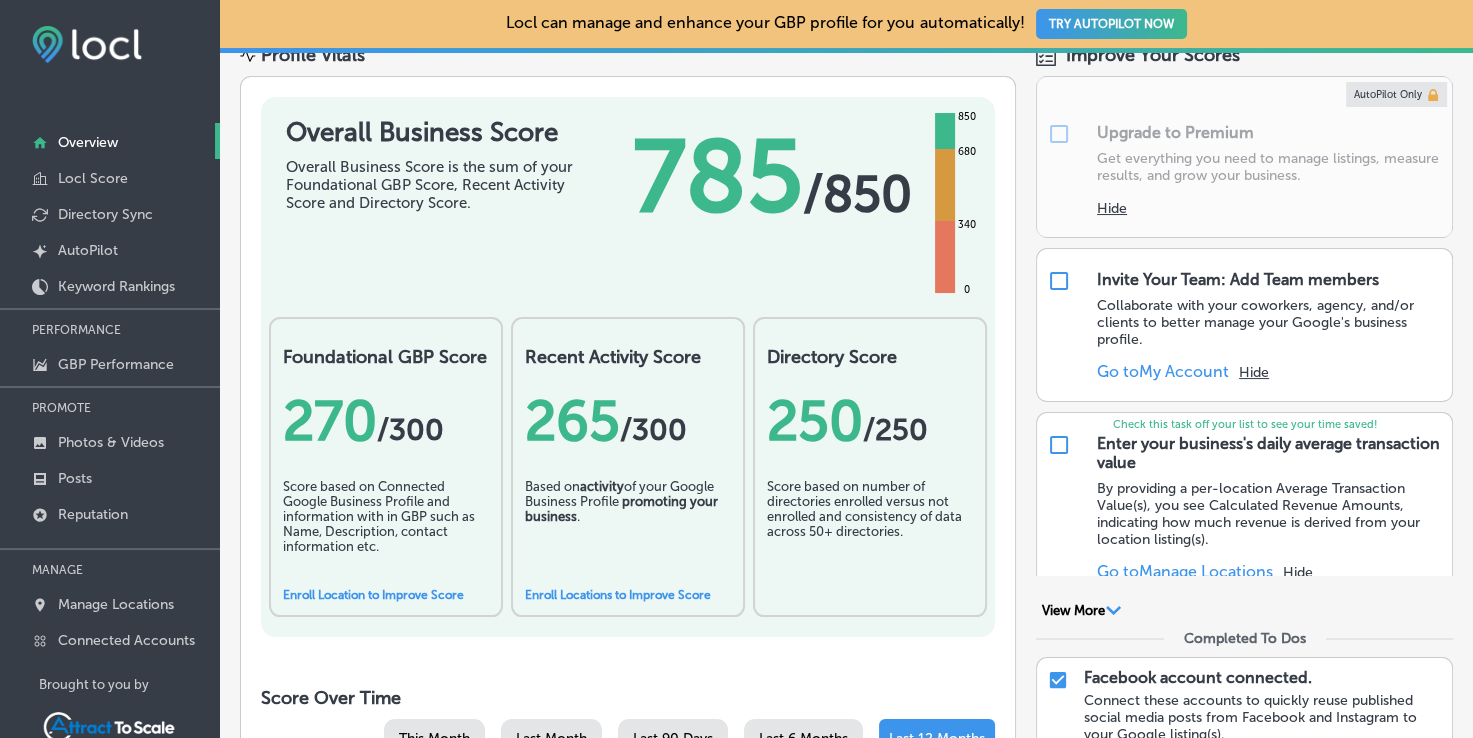 scroll, scrollTop: 0, scrollLeft: 0, axis: both 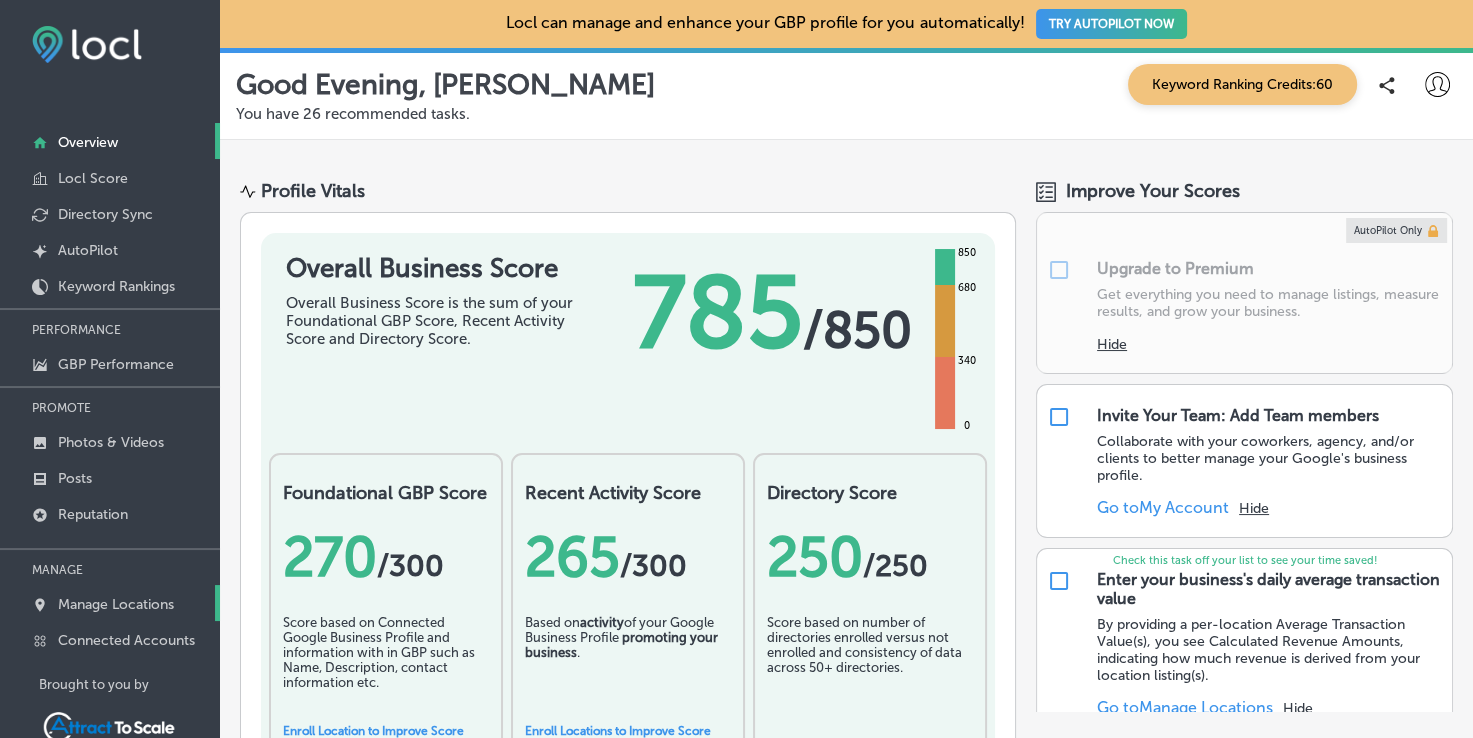 click on "Manage Locations" at bounding box center (116, 604) 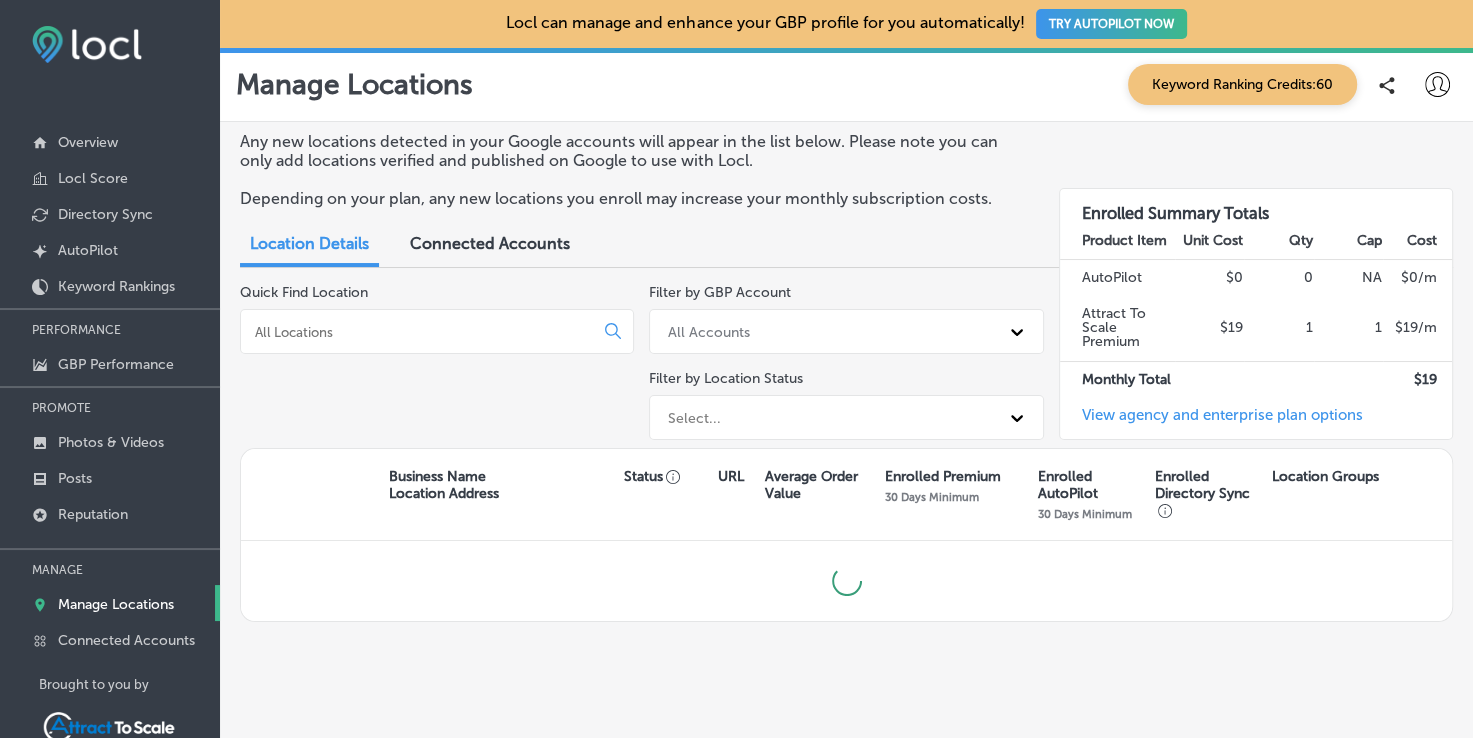click on "Manage Locations" at bounding box center [110, 603] 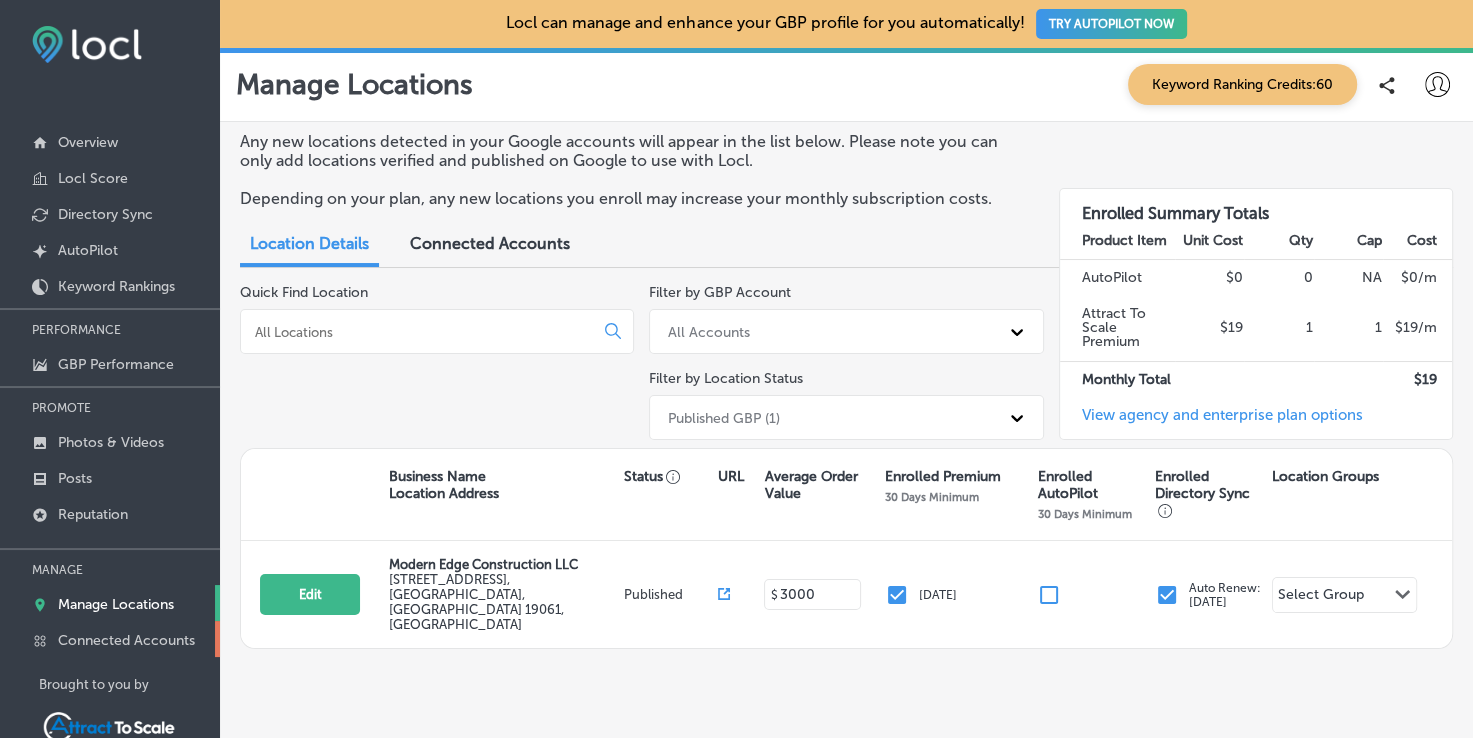 click on "Connected Accounts" at bounding box center (110, 639) 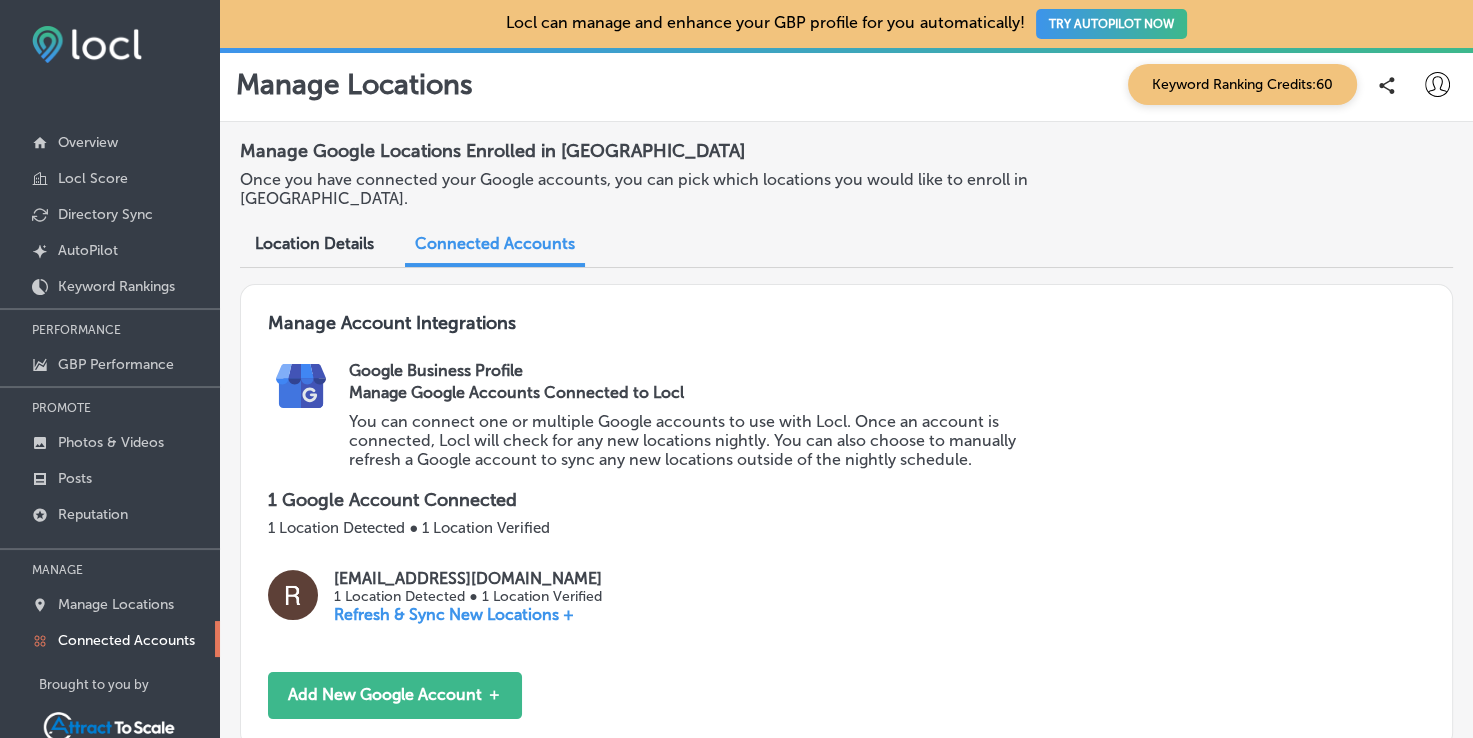 click at bounding box center (293, 595) 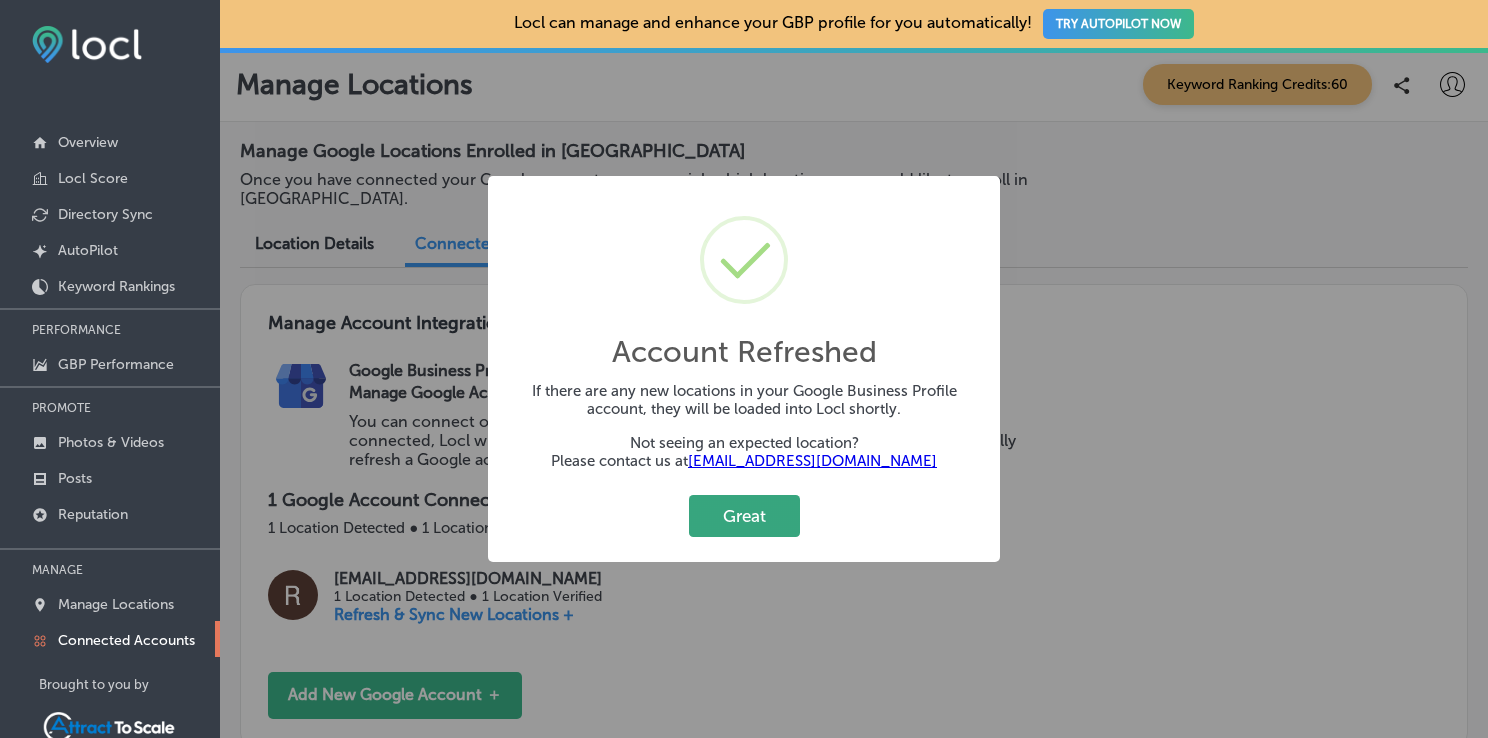 click on "Great" at bounding box center [744, 515] 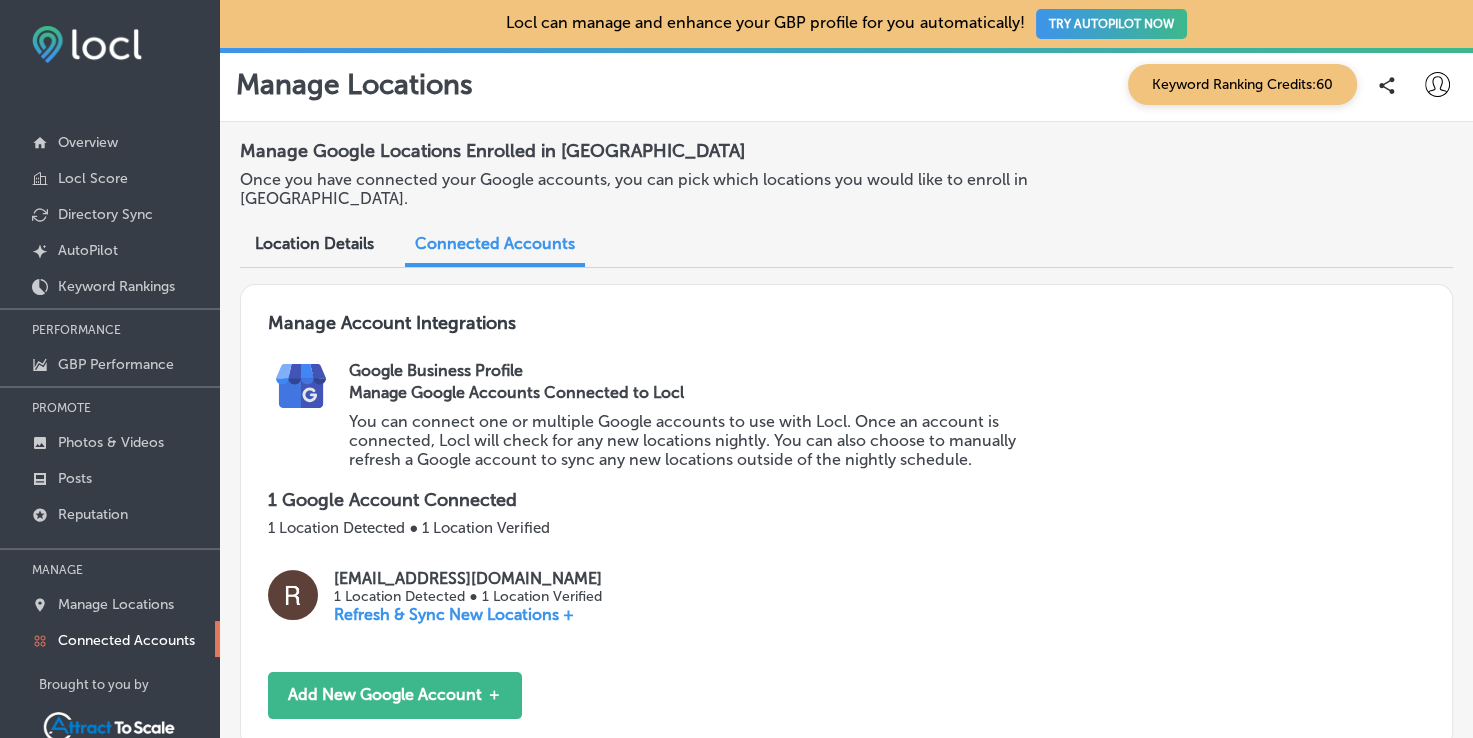 click on "Location Details" at bounding box center [314, 245] 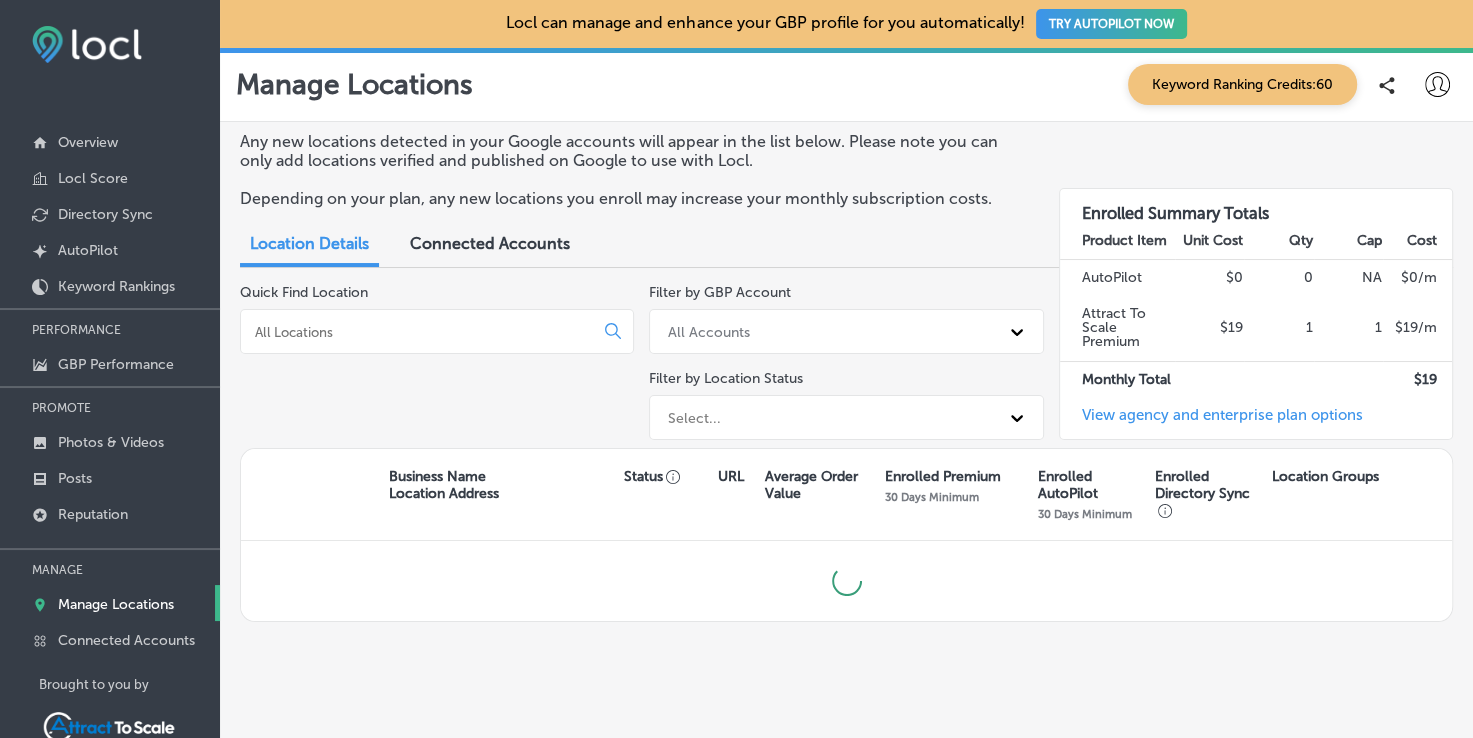 click on "All Accounts" at bounding box center (828, 331) 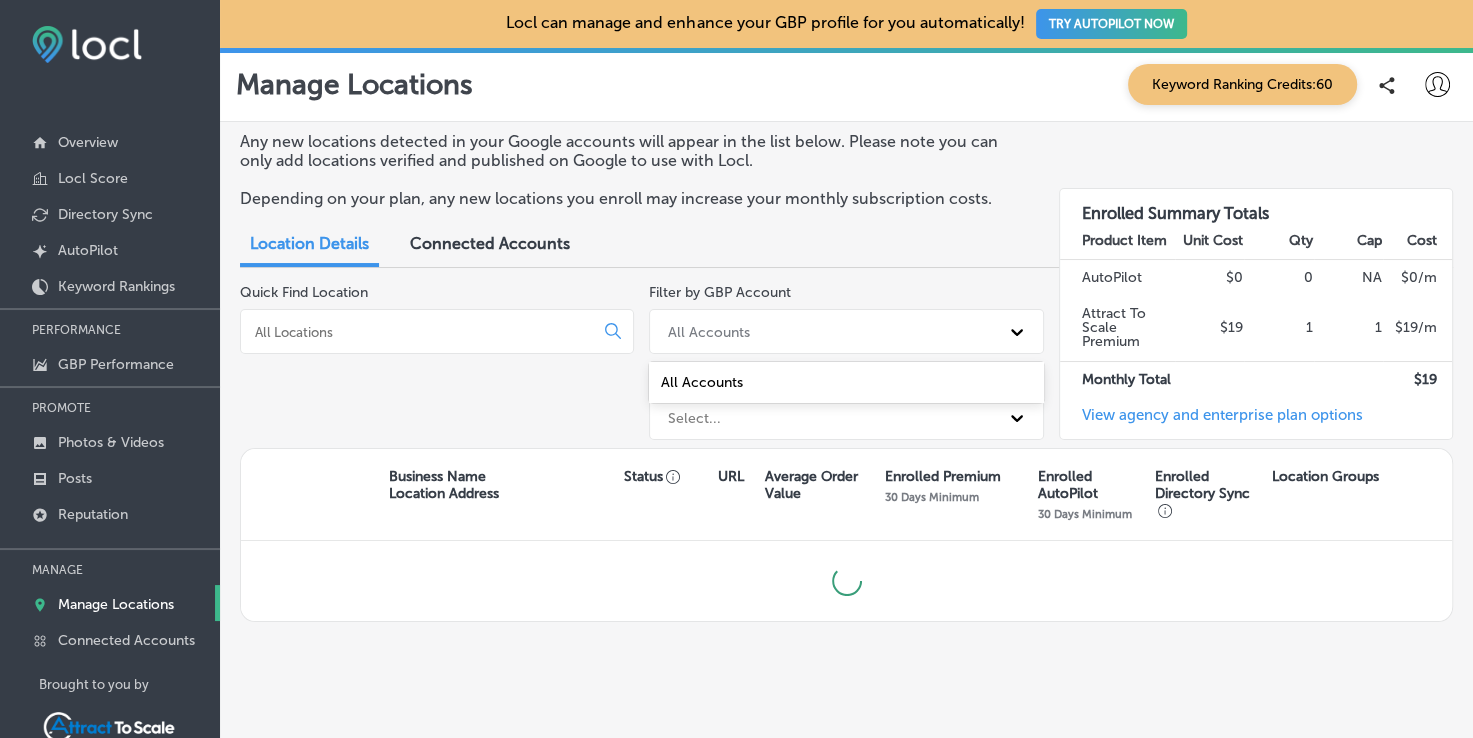 click on "All Accounts" at bounding box center [846, 382] 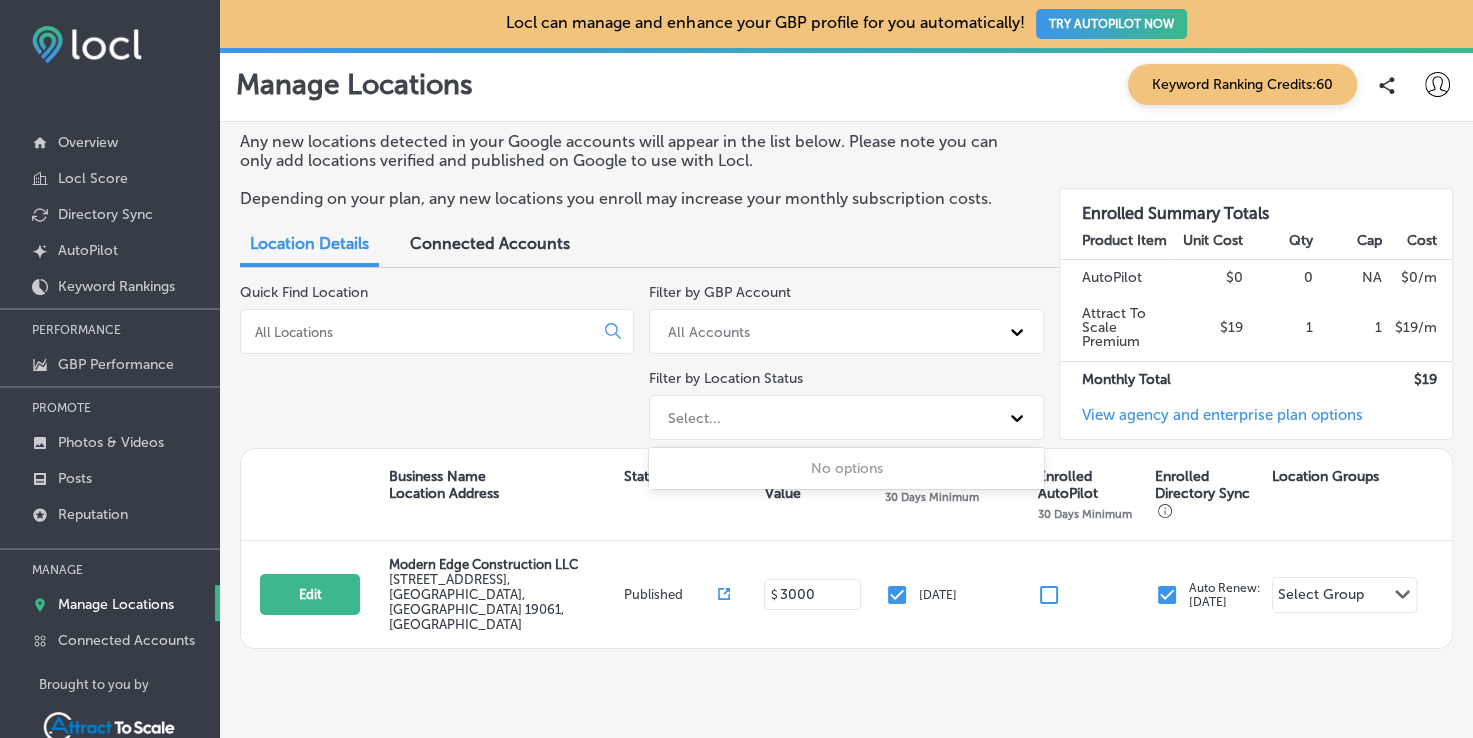 click on "Select..." at bounding box center [828, 417] 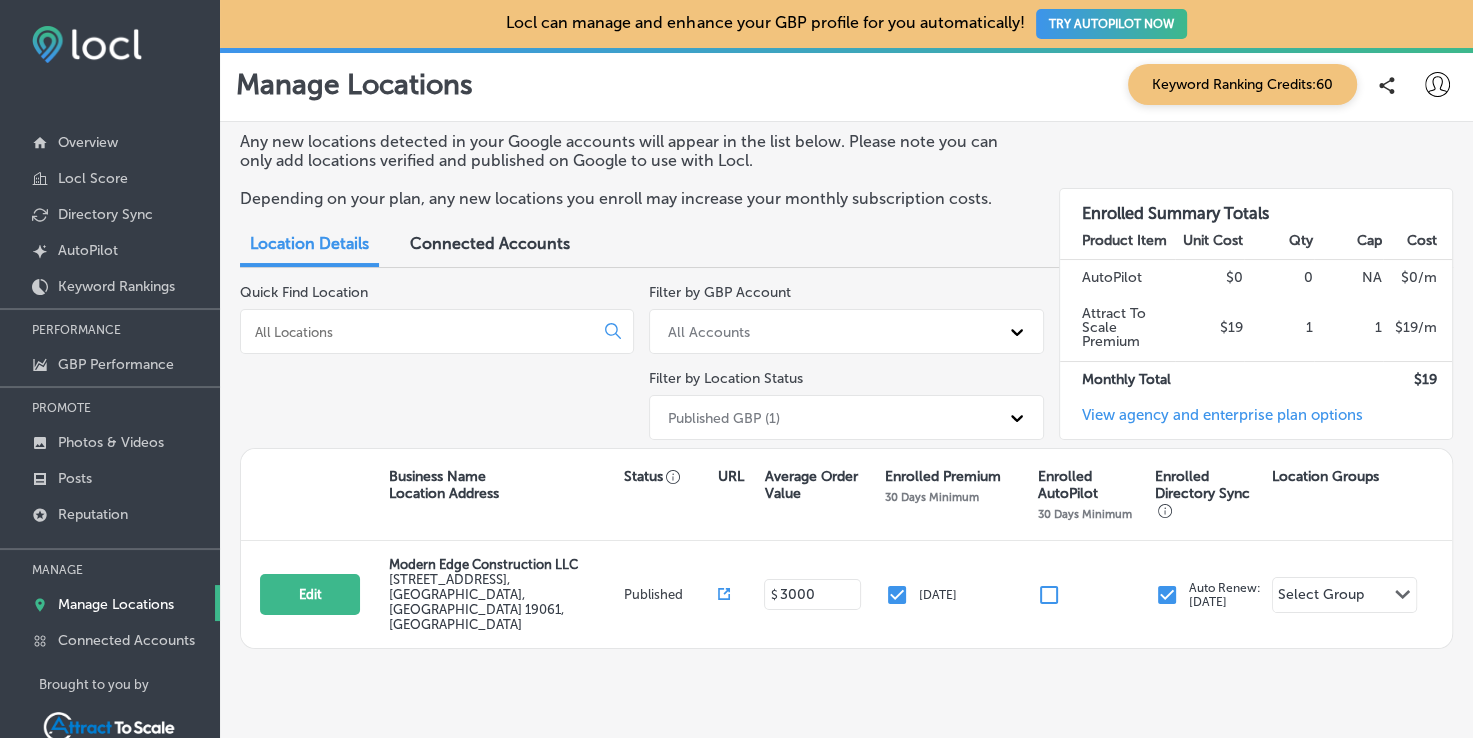 click on "Quick Find Location" at bounding box center [437, 366] 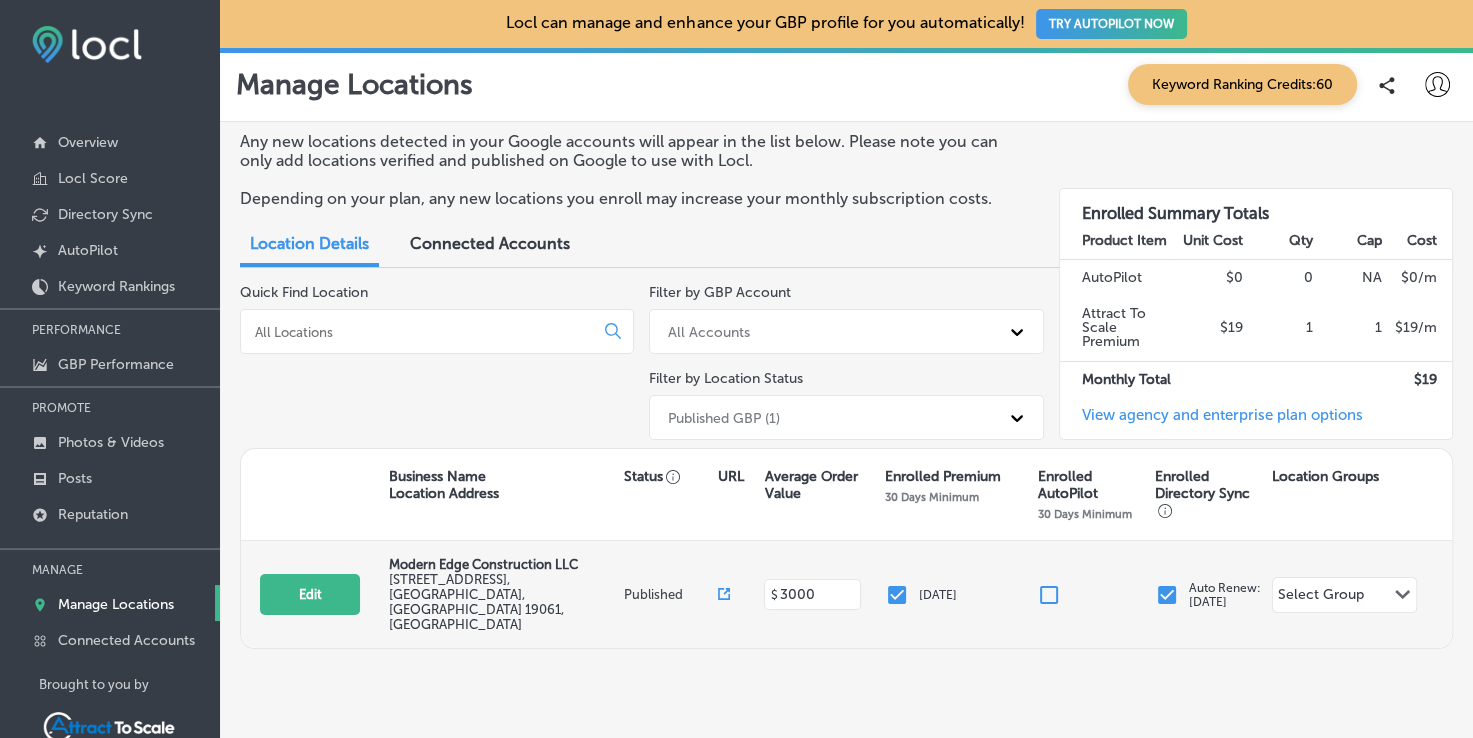 click on "Modern Edge Construction LLC" at bounding box center [483, 564] 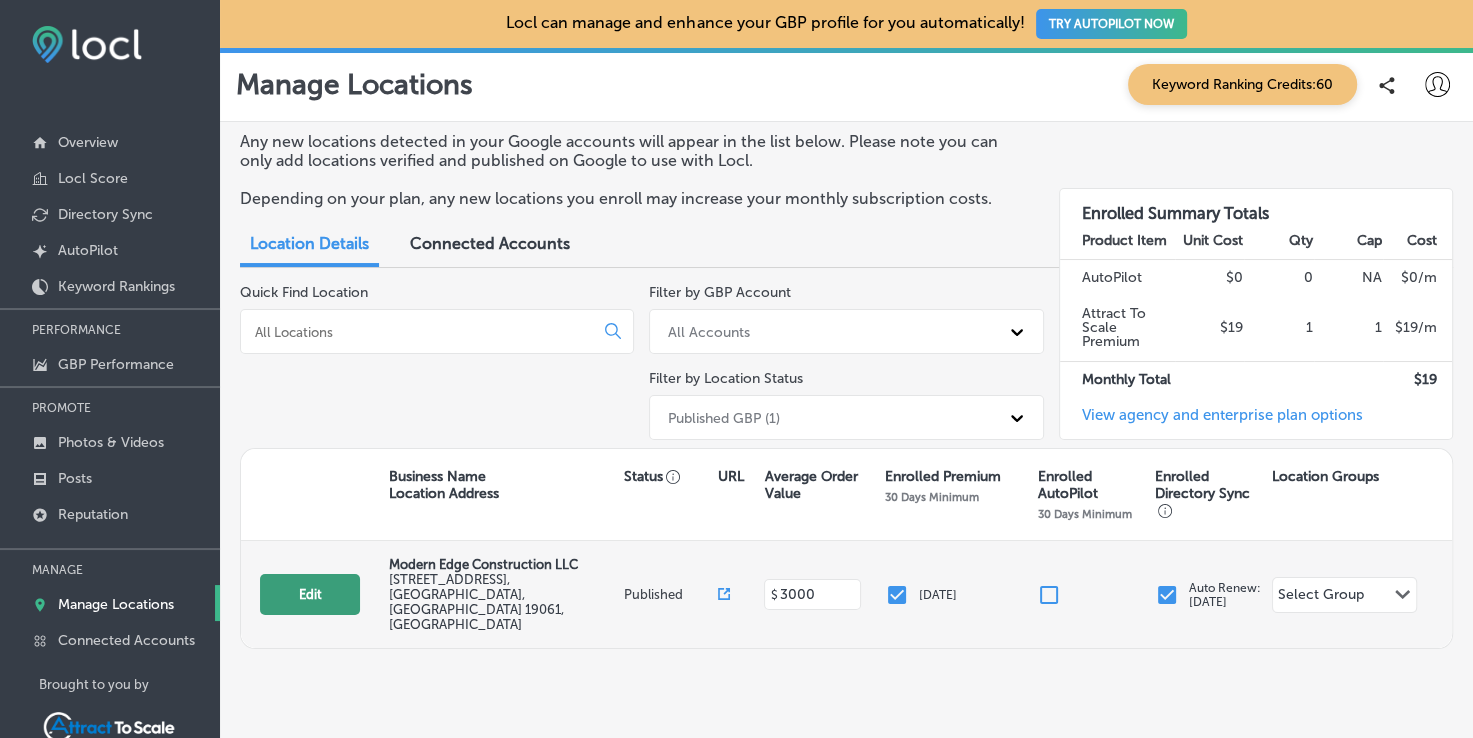 click on "Edit" at bounding box center [310, 594] 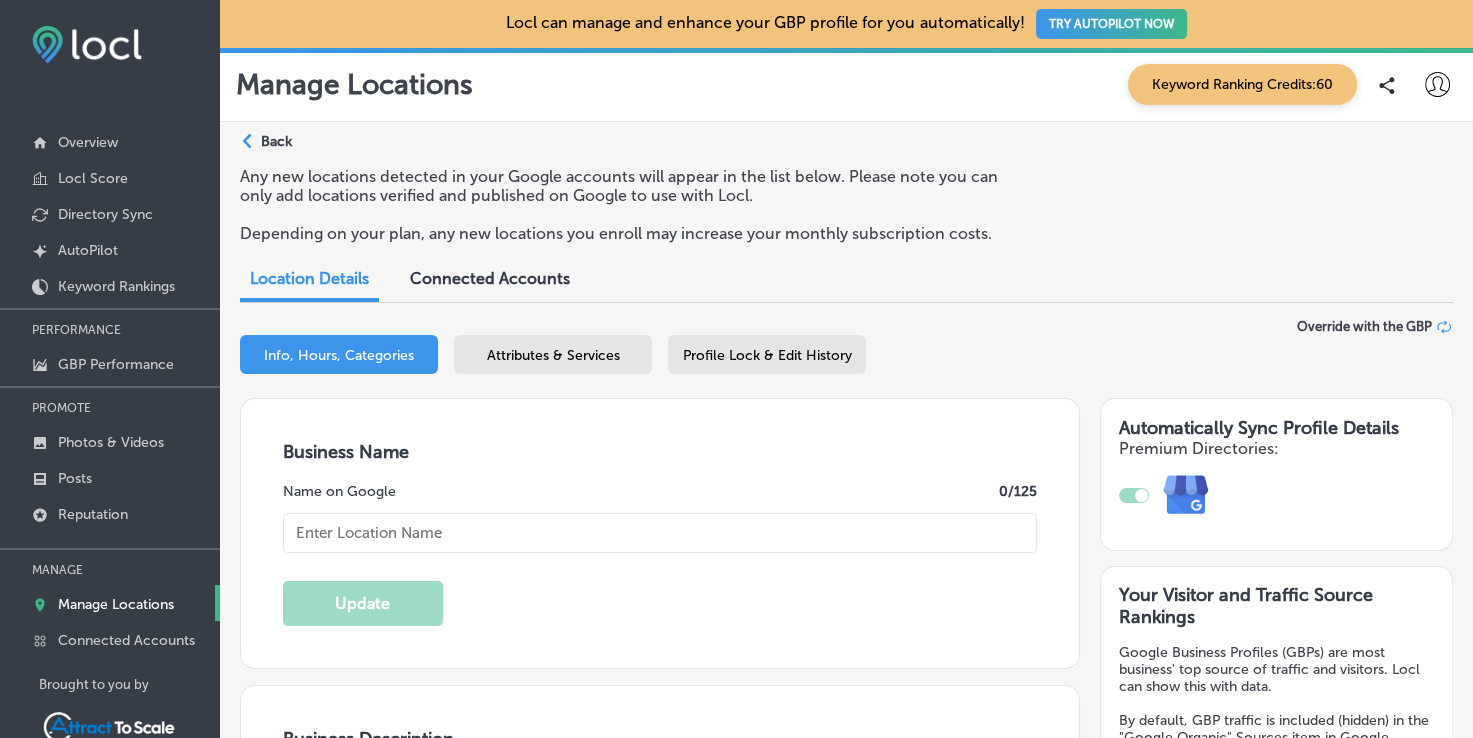type on "Modern Edge Construction LLC" 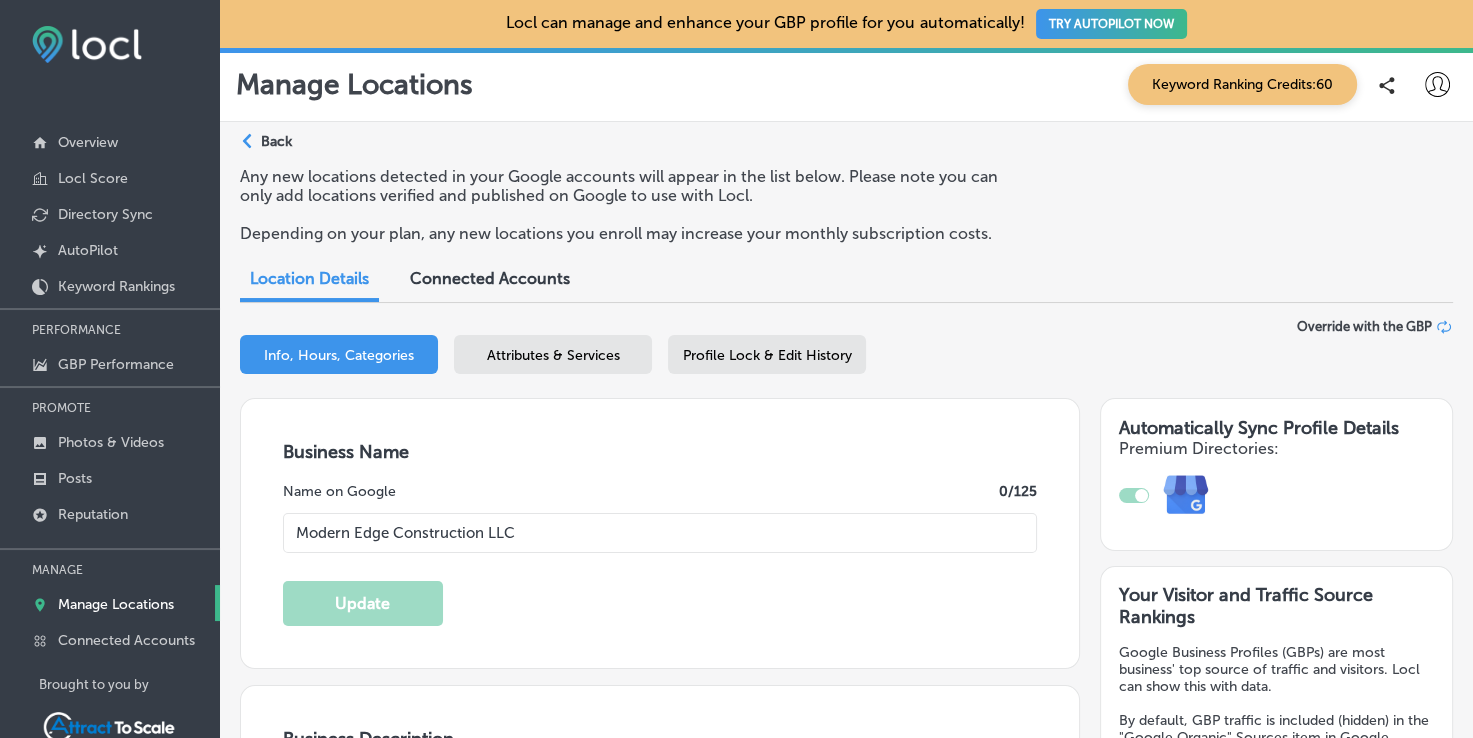 type on "Modern Edge Construction provides concrete and masonry services to the Pennsylvania, New Jersey, and Delaware tri-state area. Call for a free estimate! 25 plus years experience. Concrete & Masonry services: patios, sidewalks, driveways, stamped concrete, block, steps and general concrete & masonry repairs. Hardscaping services: Pavers, retaining walls, and patios. Outdoor living spaces: kitchens, fireplace and fire pits." 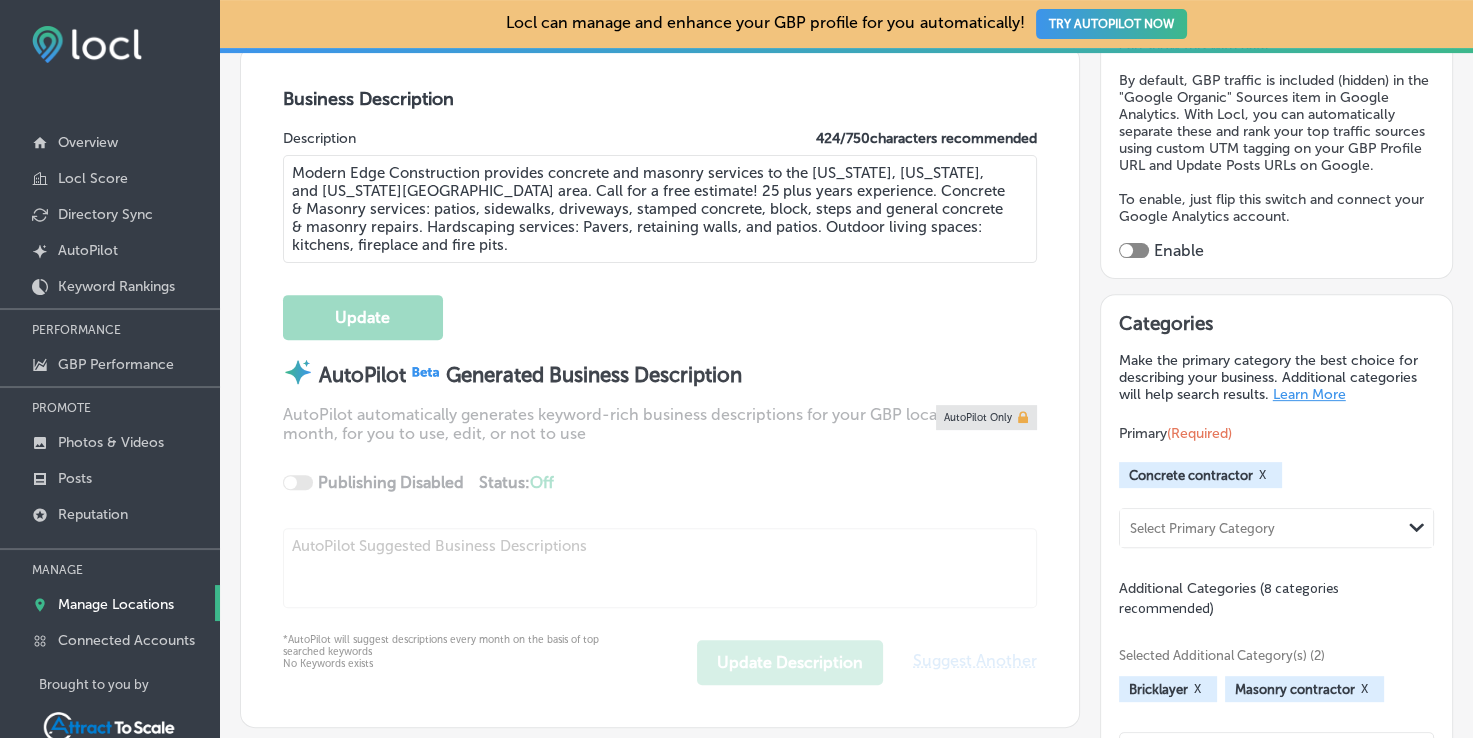 type on "+1 484 255 4798" 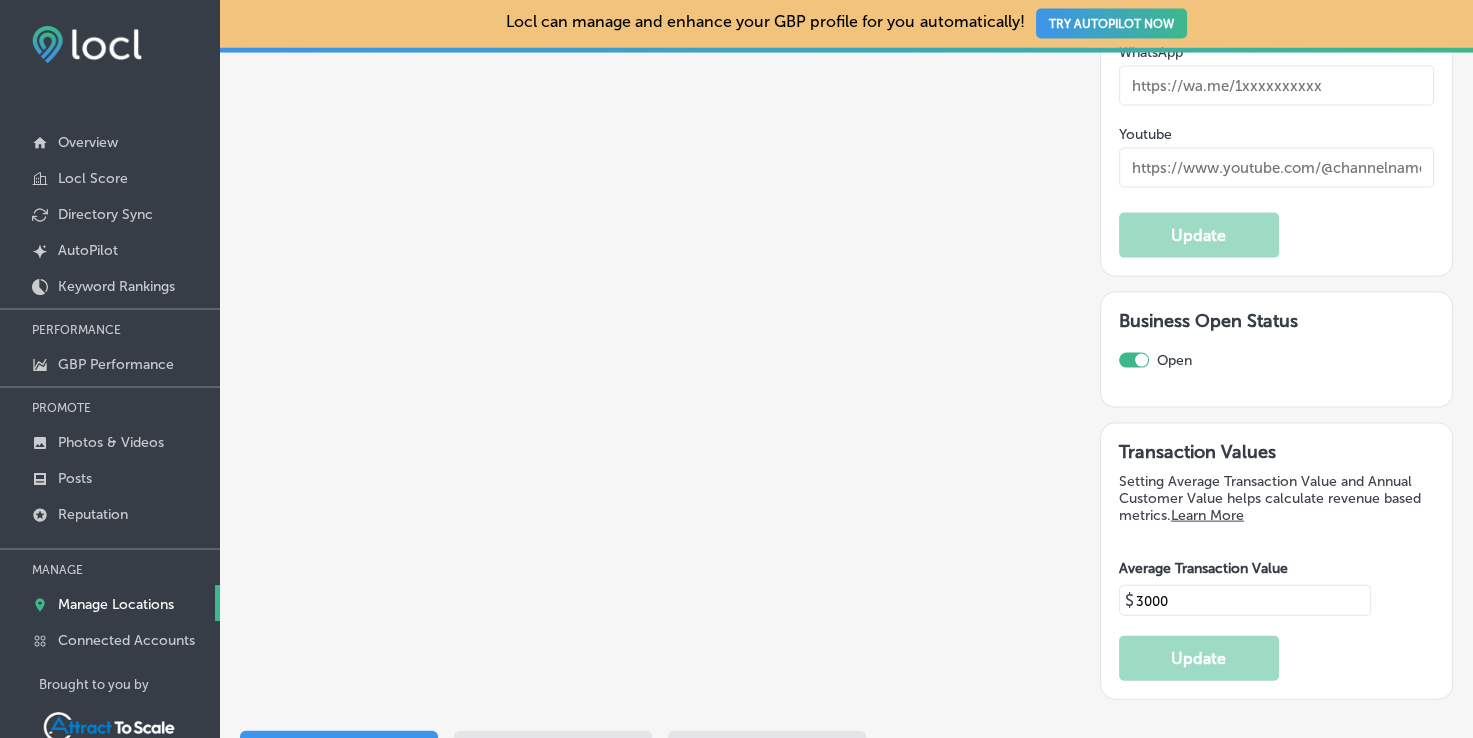scroll, scrollTop: 4108, scrollLeft: 0, axis: vertical 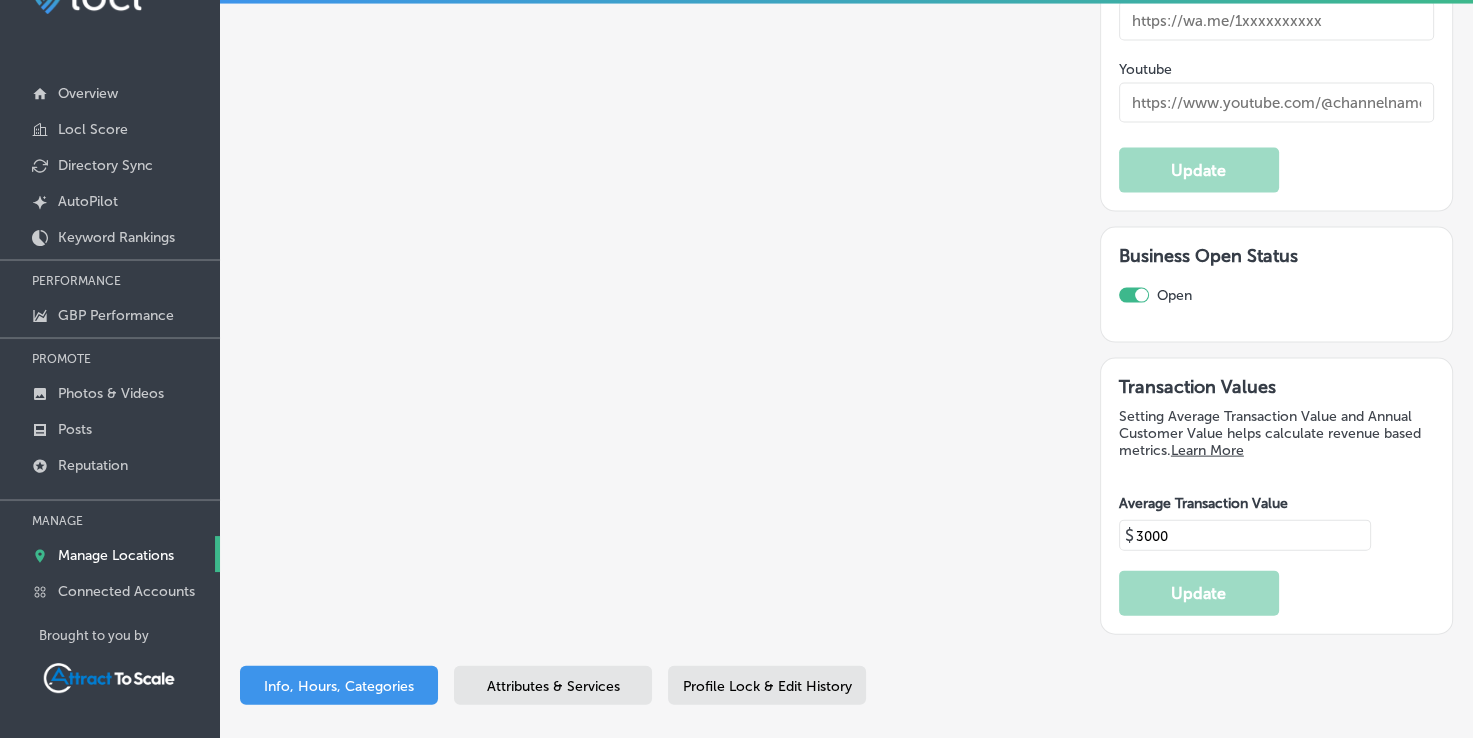 click on "Attributes & Services" at bounding box center (553, 686) 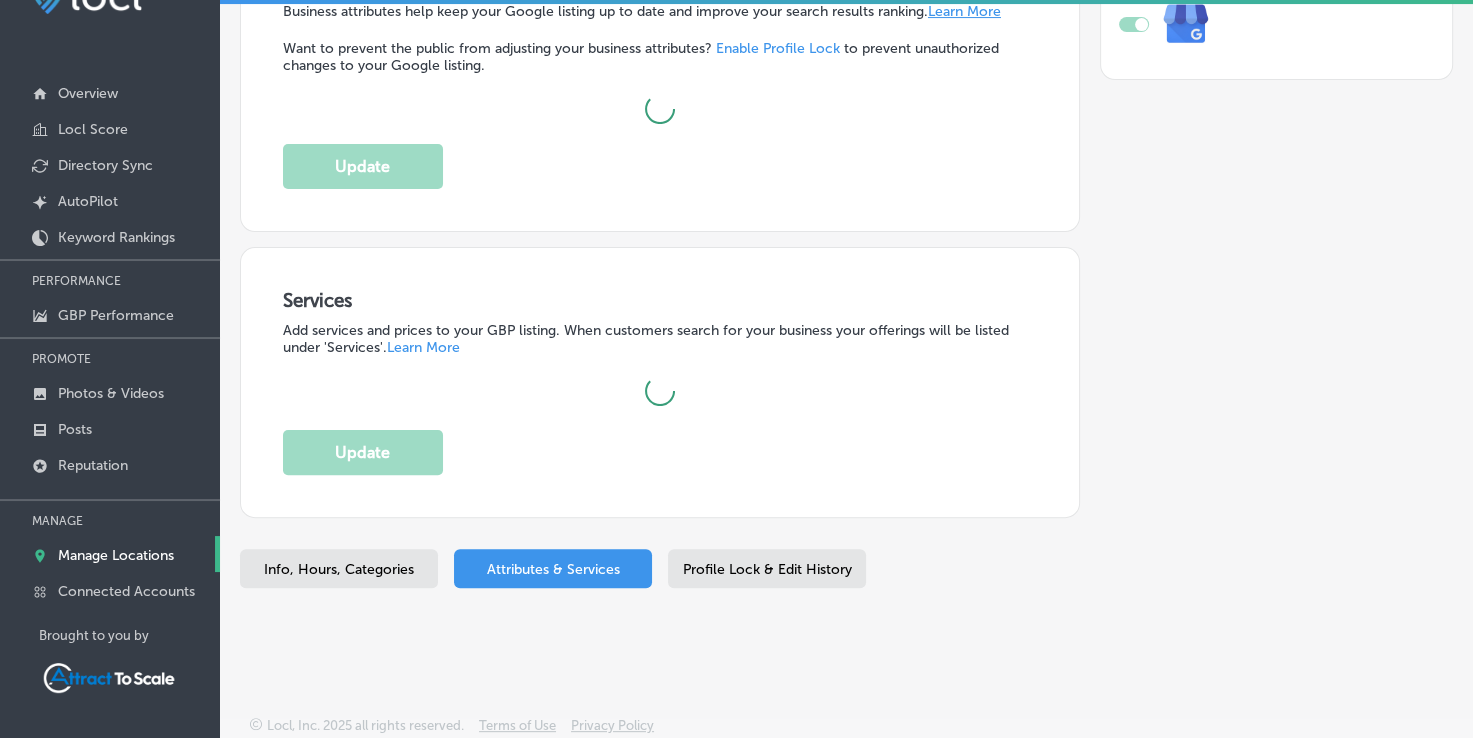 click on "Profile Lock & Edit History" at bounding box center [767, 569] 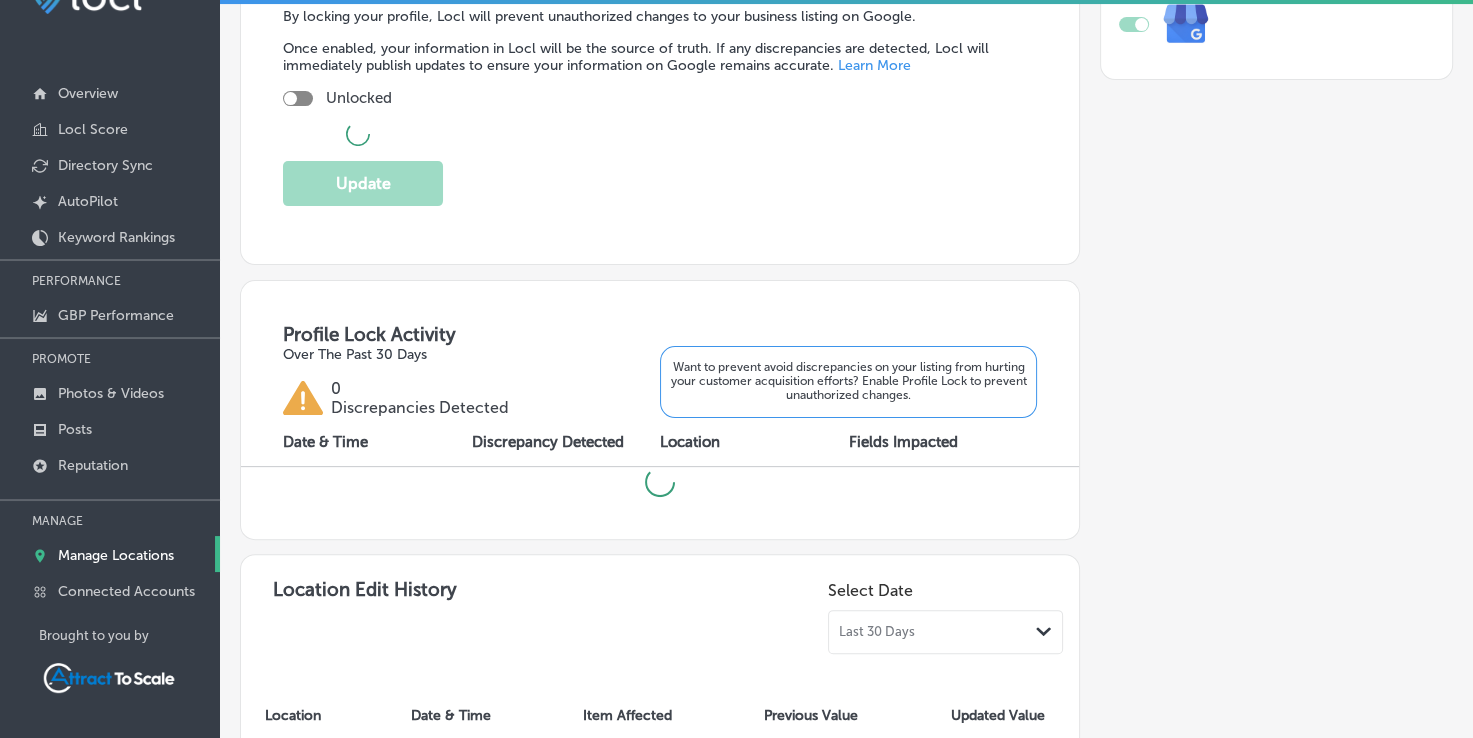 scroll, scrollTop: 708, scrollLeft: 0, axis: vertical 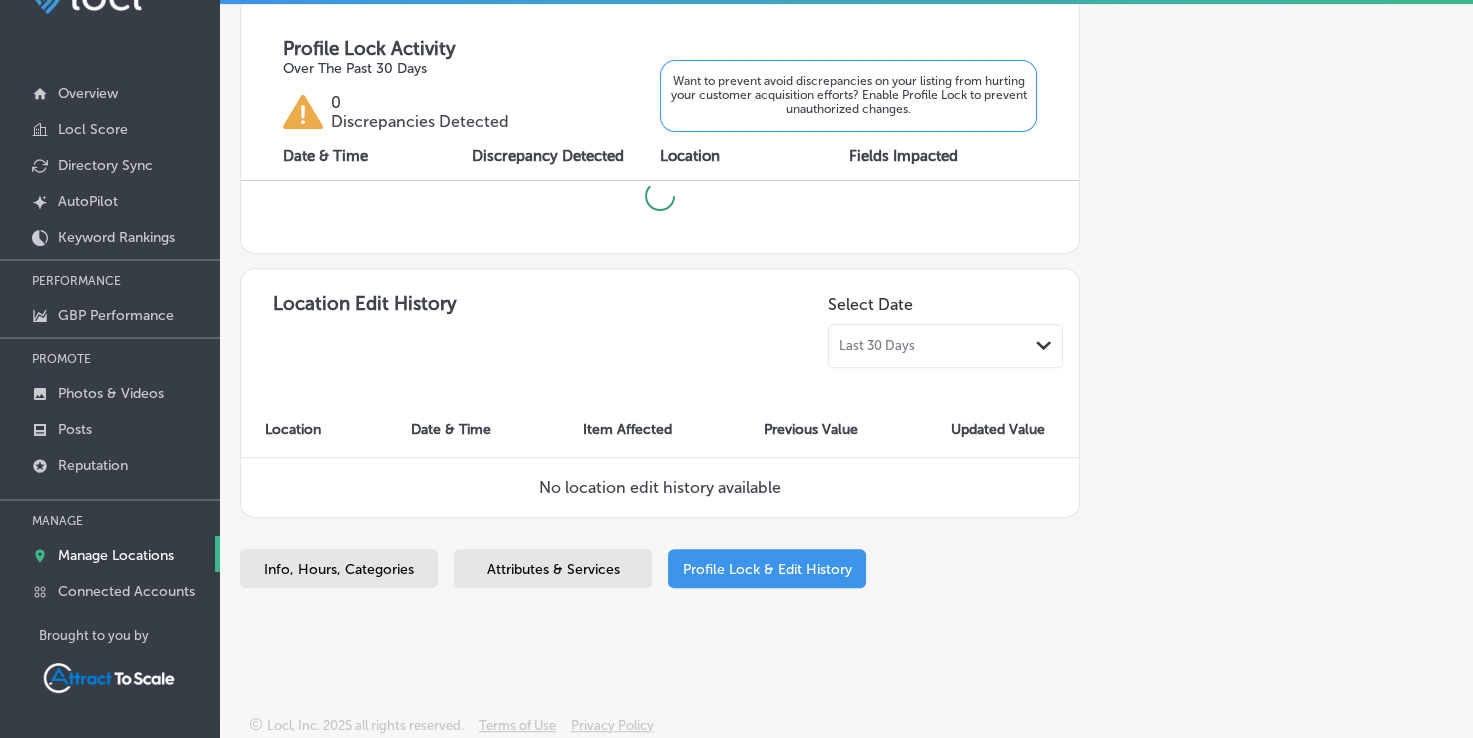 checkbox on "true" 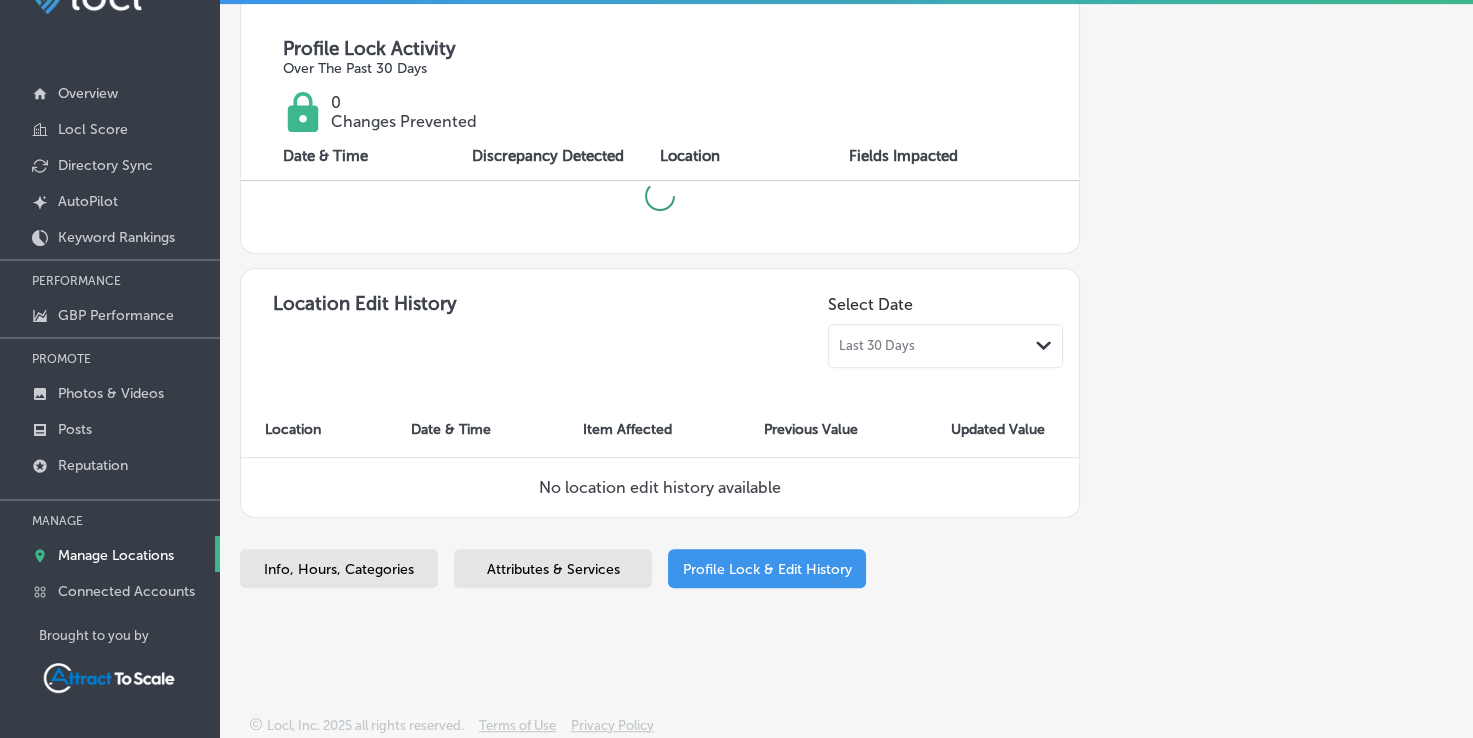select on "US" 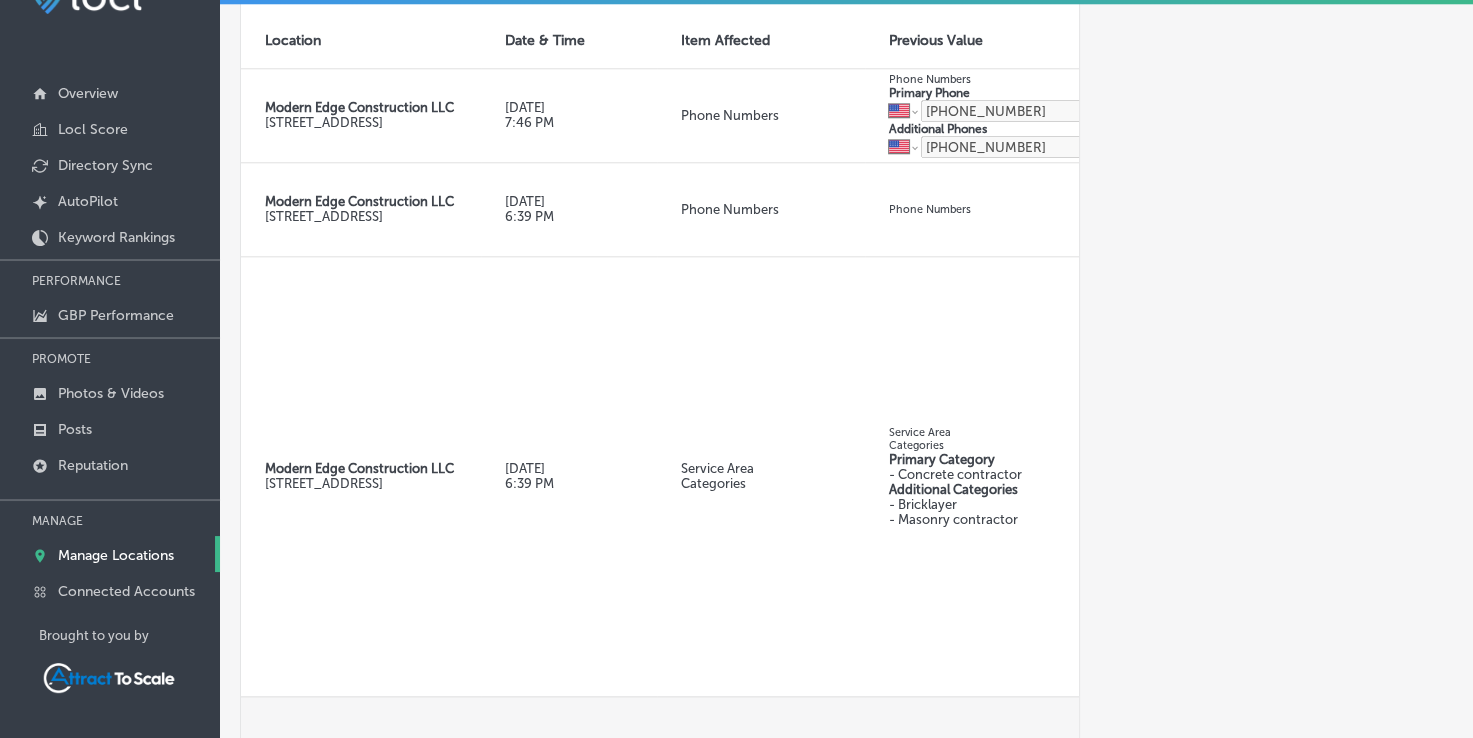 scroll, scrollTop: 2042, scrollLeft: 0, axis: vertical 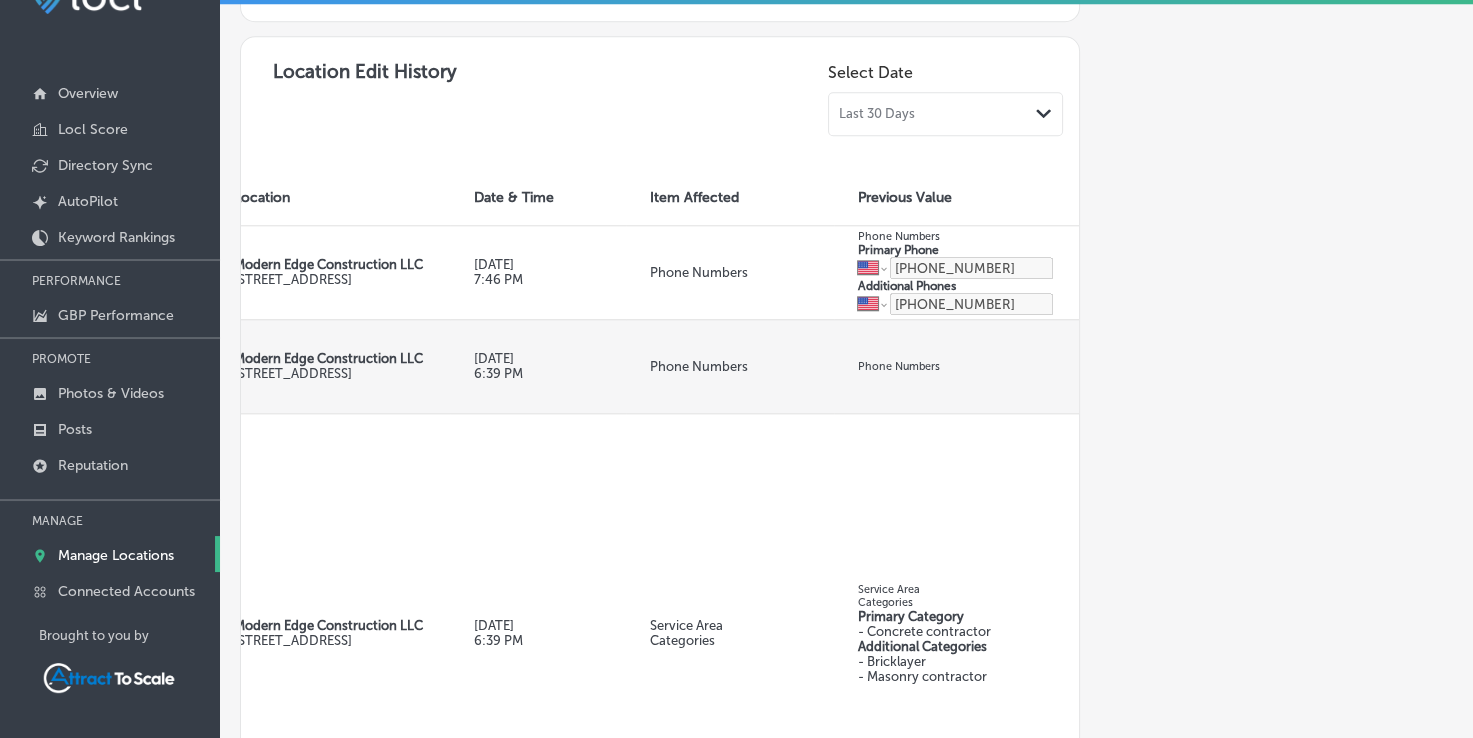 click on "Phone Numbers" at bounding box center (1018, 366) 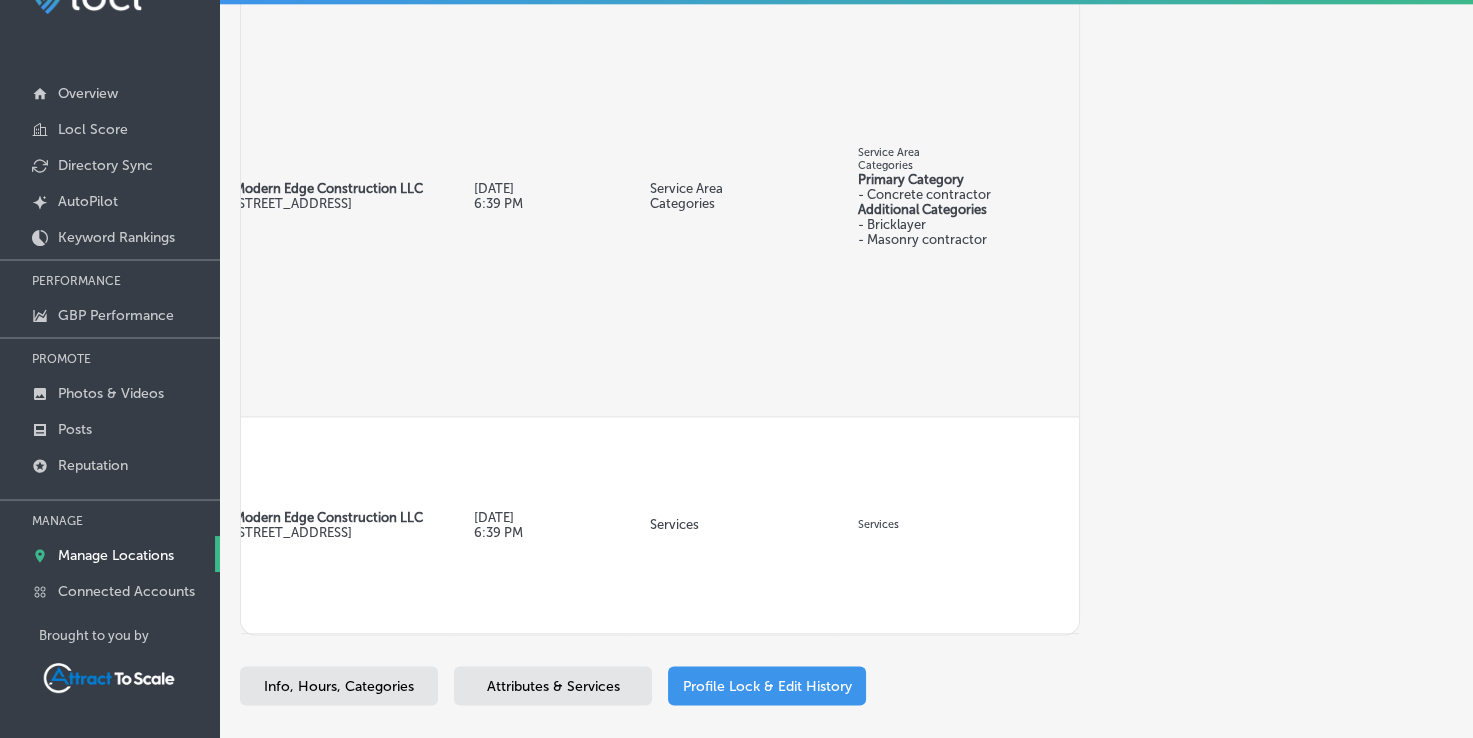 scroll, scrollTop: 2326, scrollLeft: 0, axis: vertical 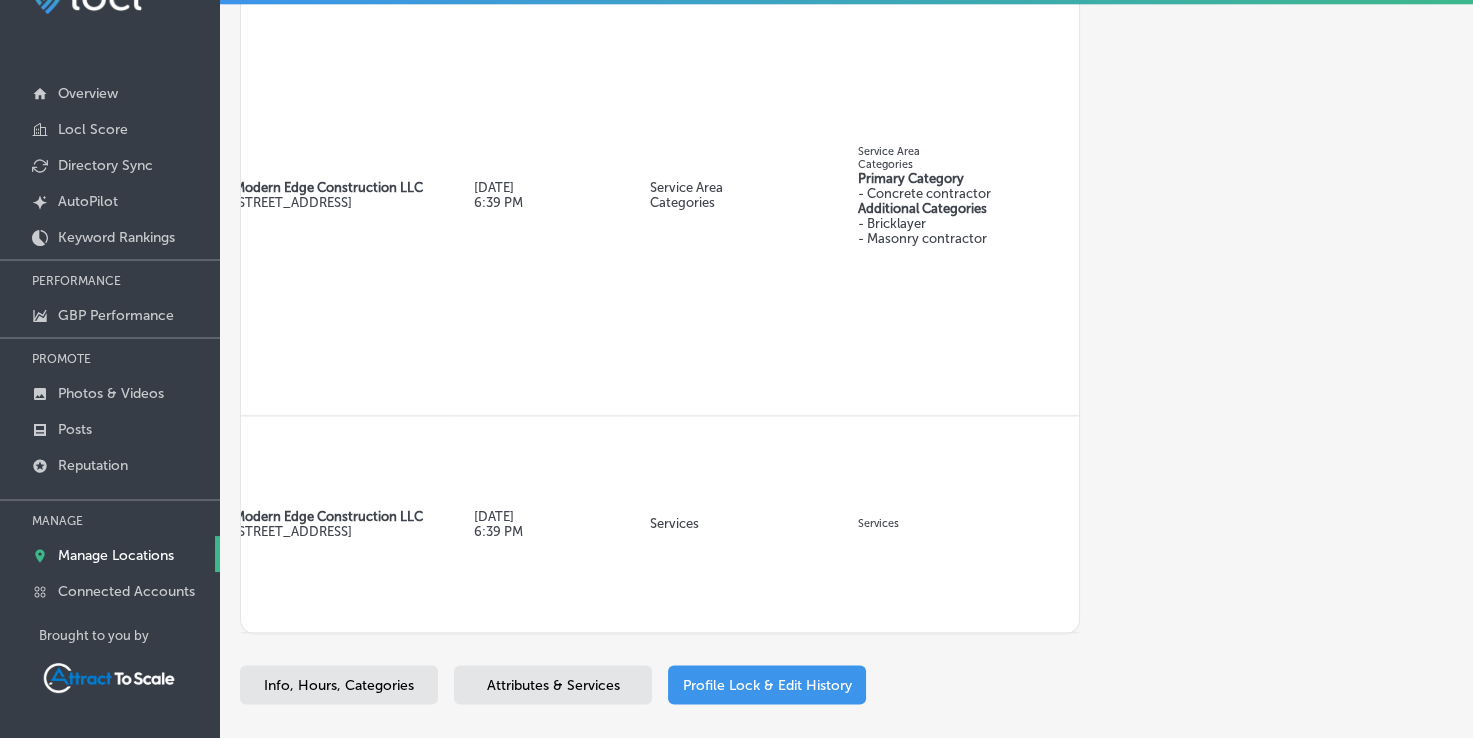 click on "Profile Lock & Edit History" at bounding box center [767, 685] 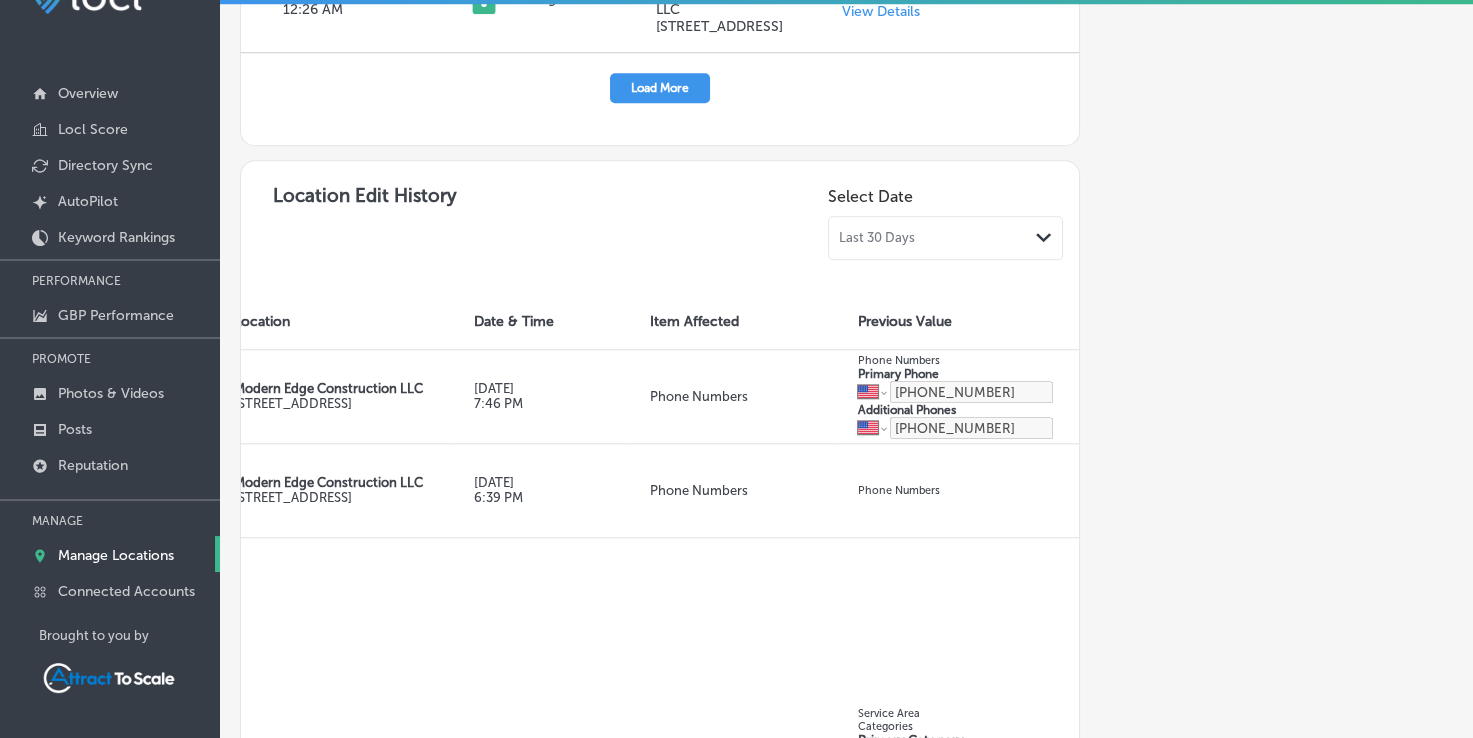 scroll, scrollTop: 1788, scrollLeft: 0, axis: vertical 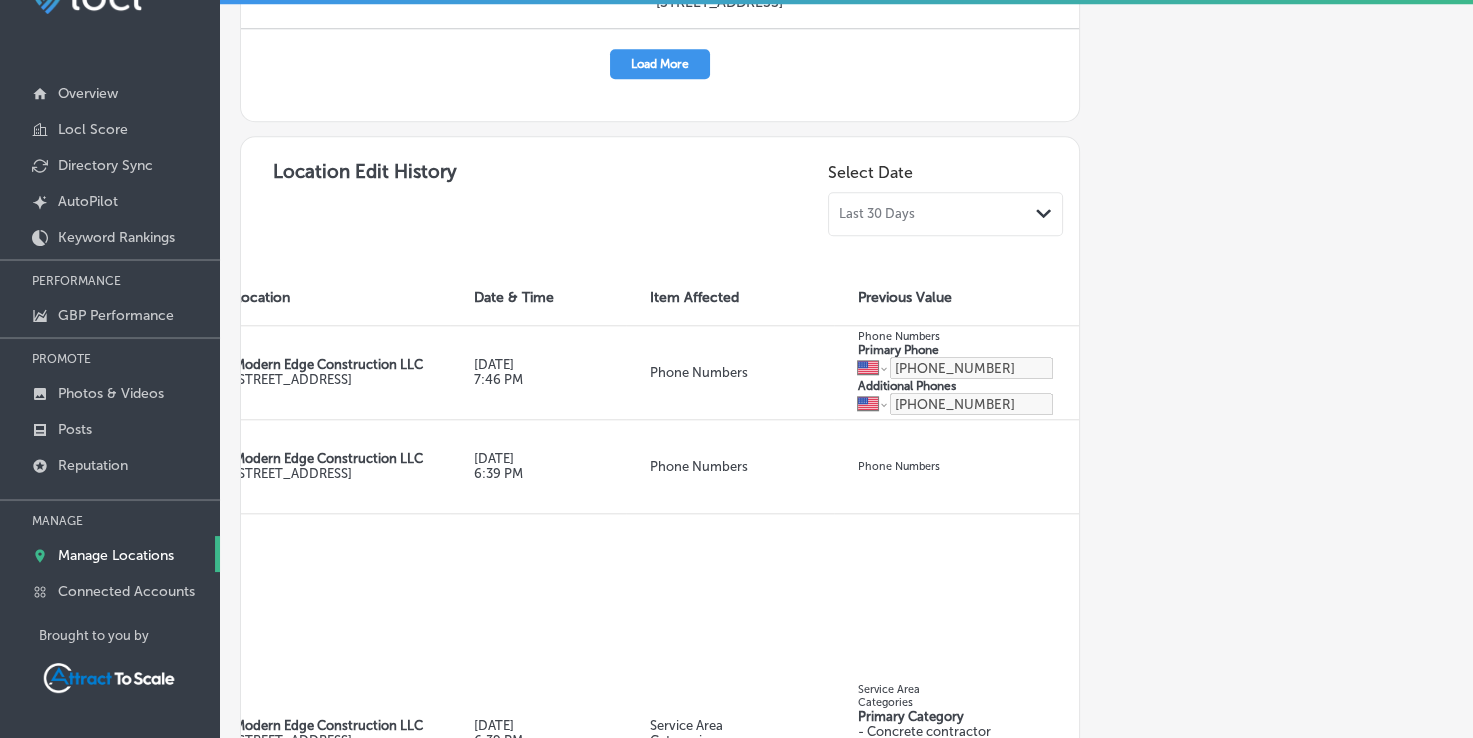 click on "Last 30 Days
Path
Created with Sketch." at bounding box center (945, 214) 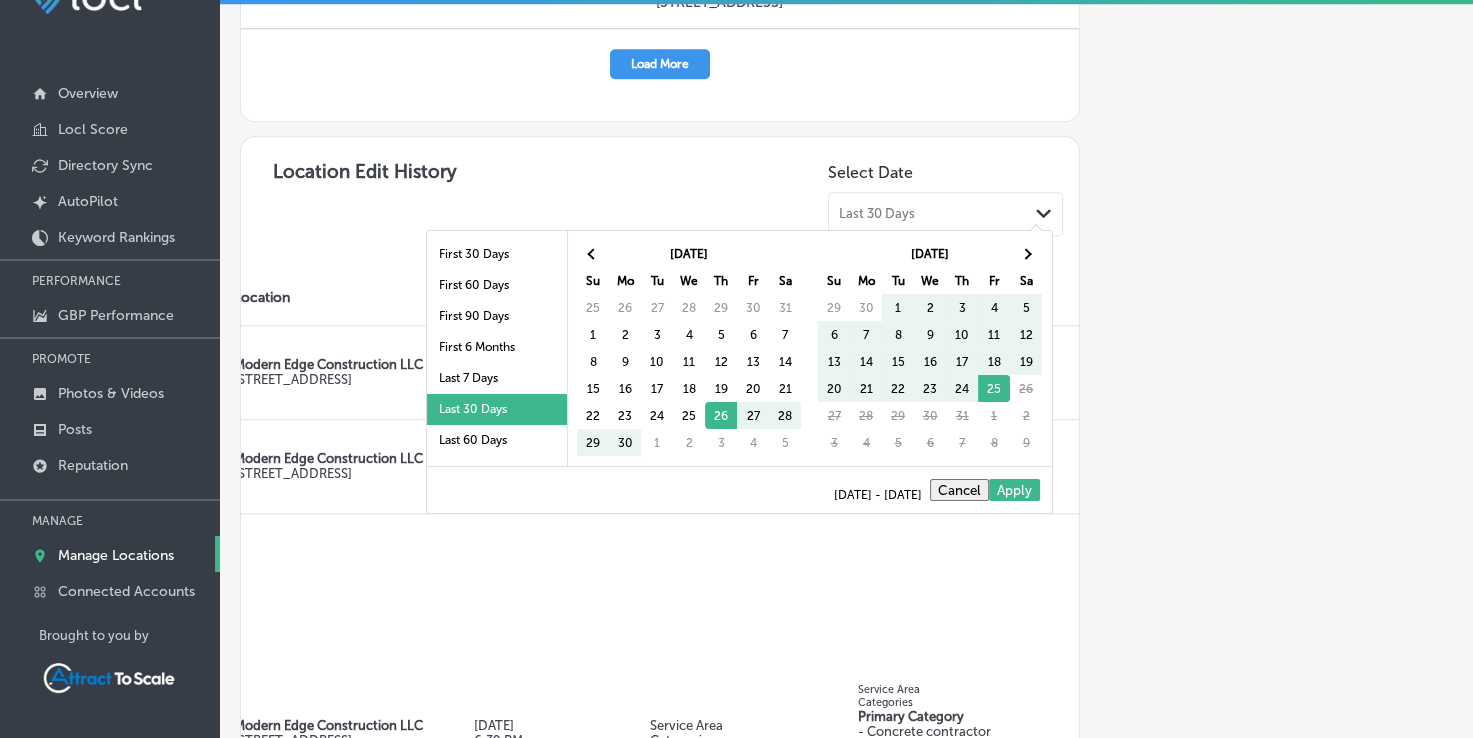 click on "Automatically Sync Profile Details Premium Directories:" at bounding box center (1266, -126) 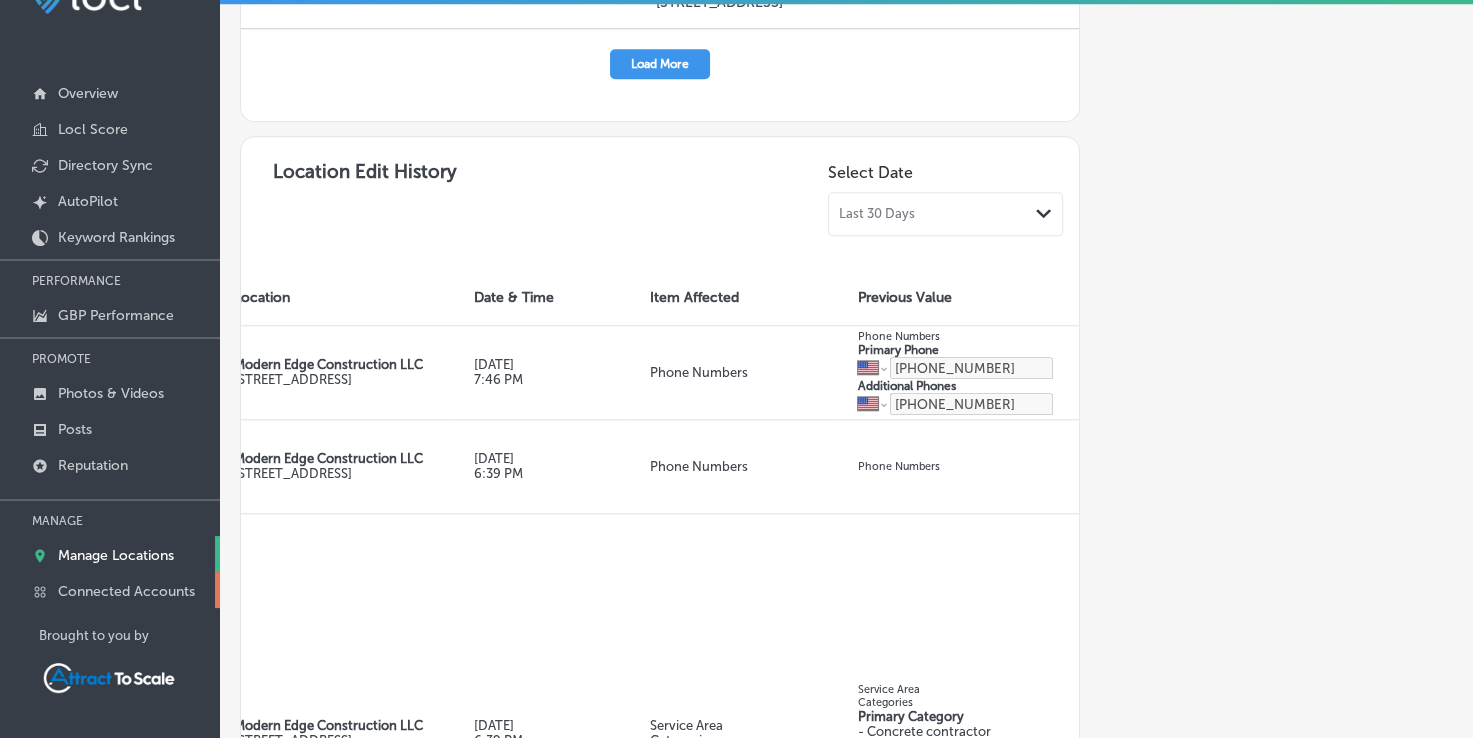 click on "Connected Accounts" at bounding box center [126, 591] 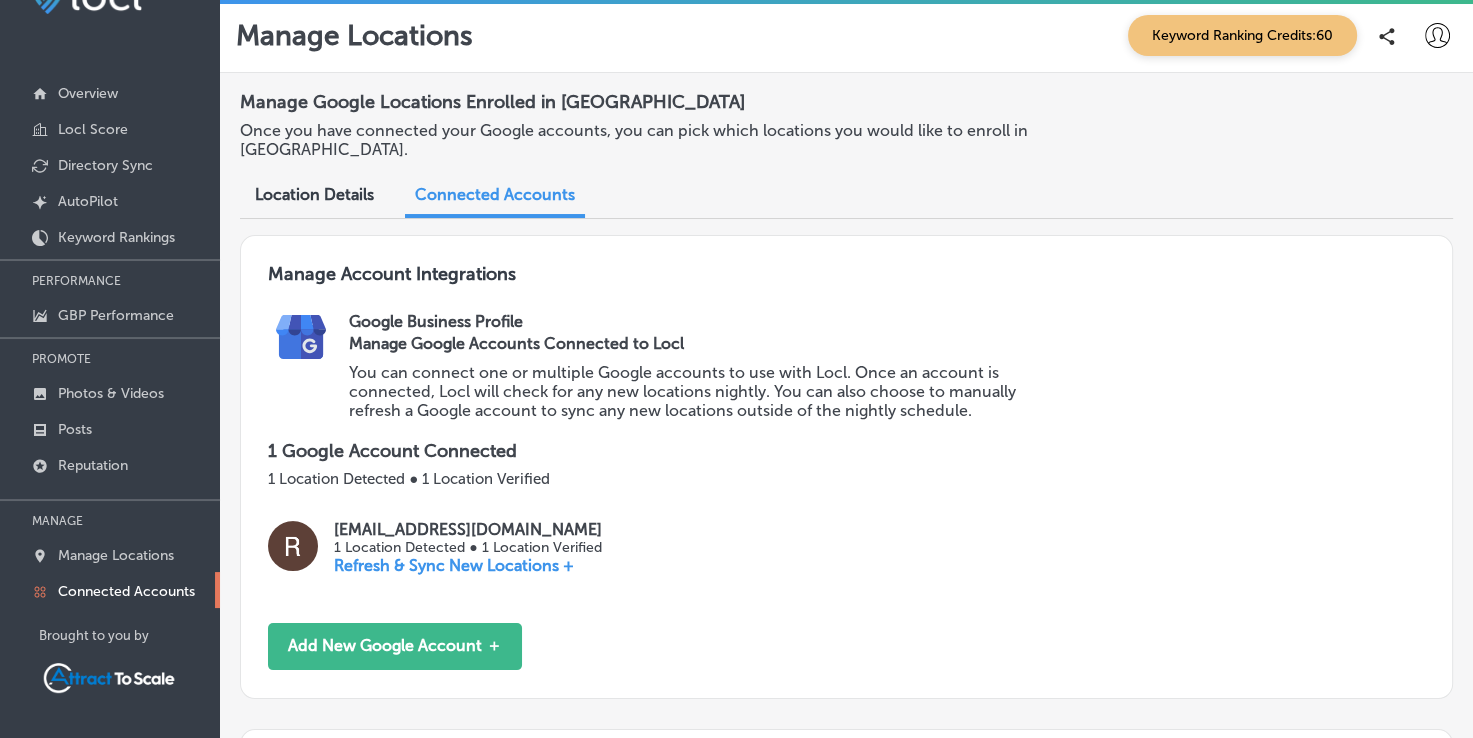 click on "Manage Google Locations Enrolled in Locl" at bounding box center [846, 102] 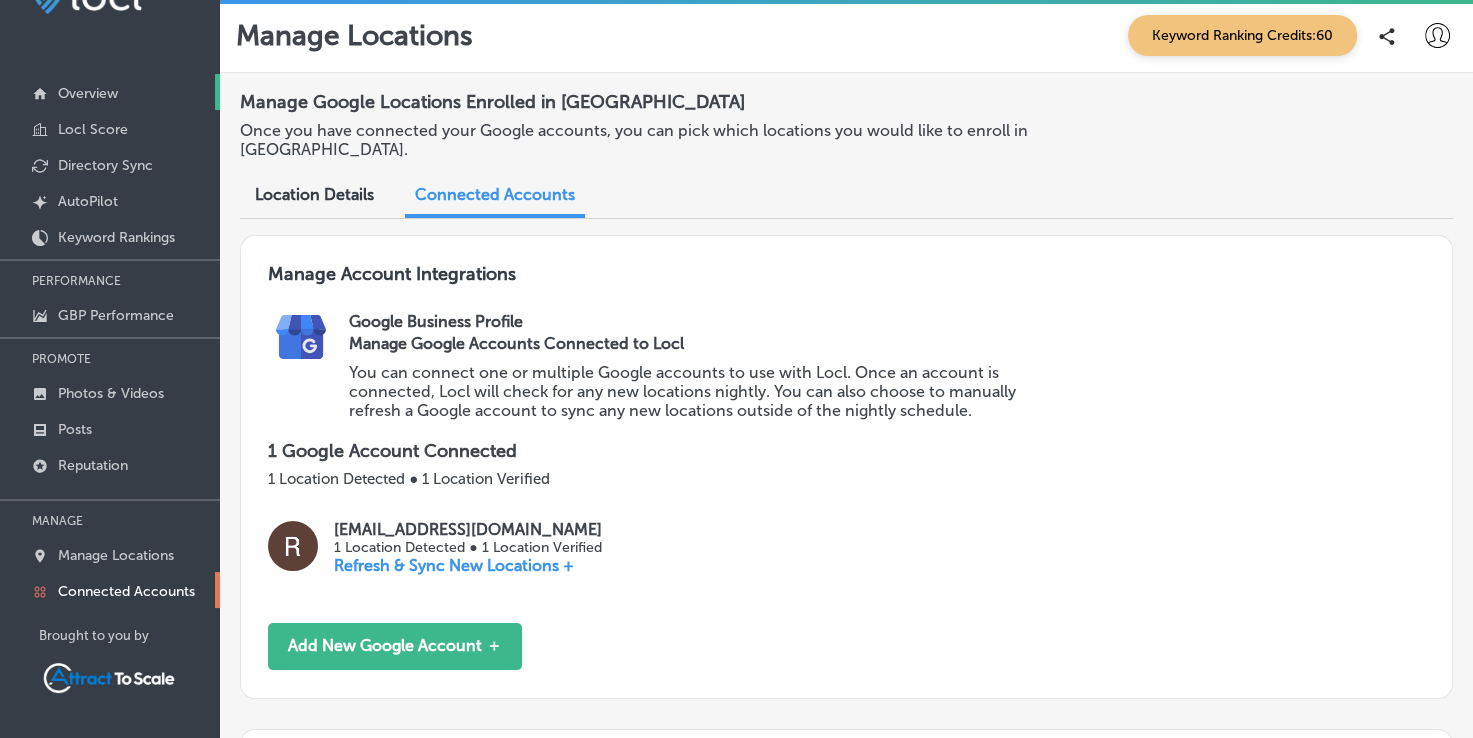click on "Overview" at bounding box center (88, 93) 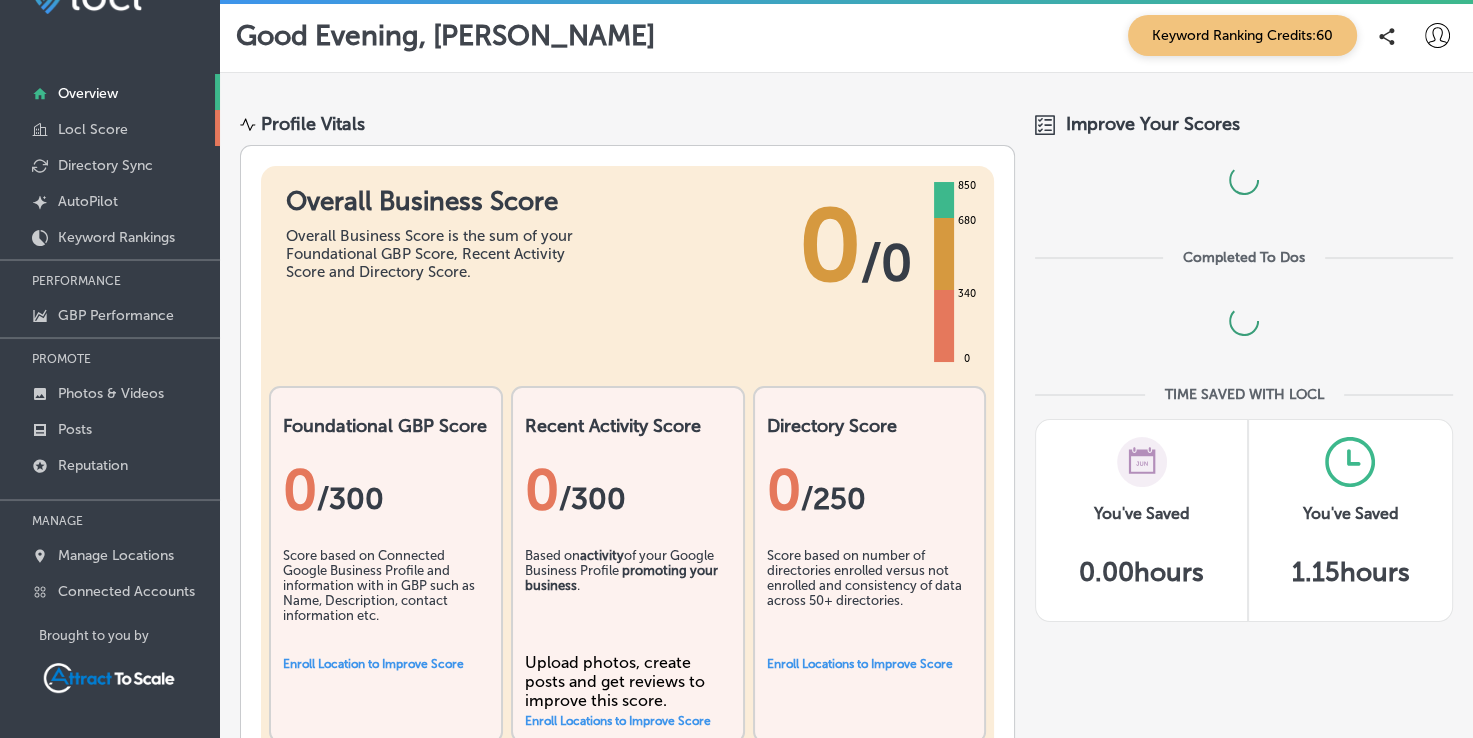 click on "Locl Score" at bounding box center (93, 129) 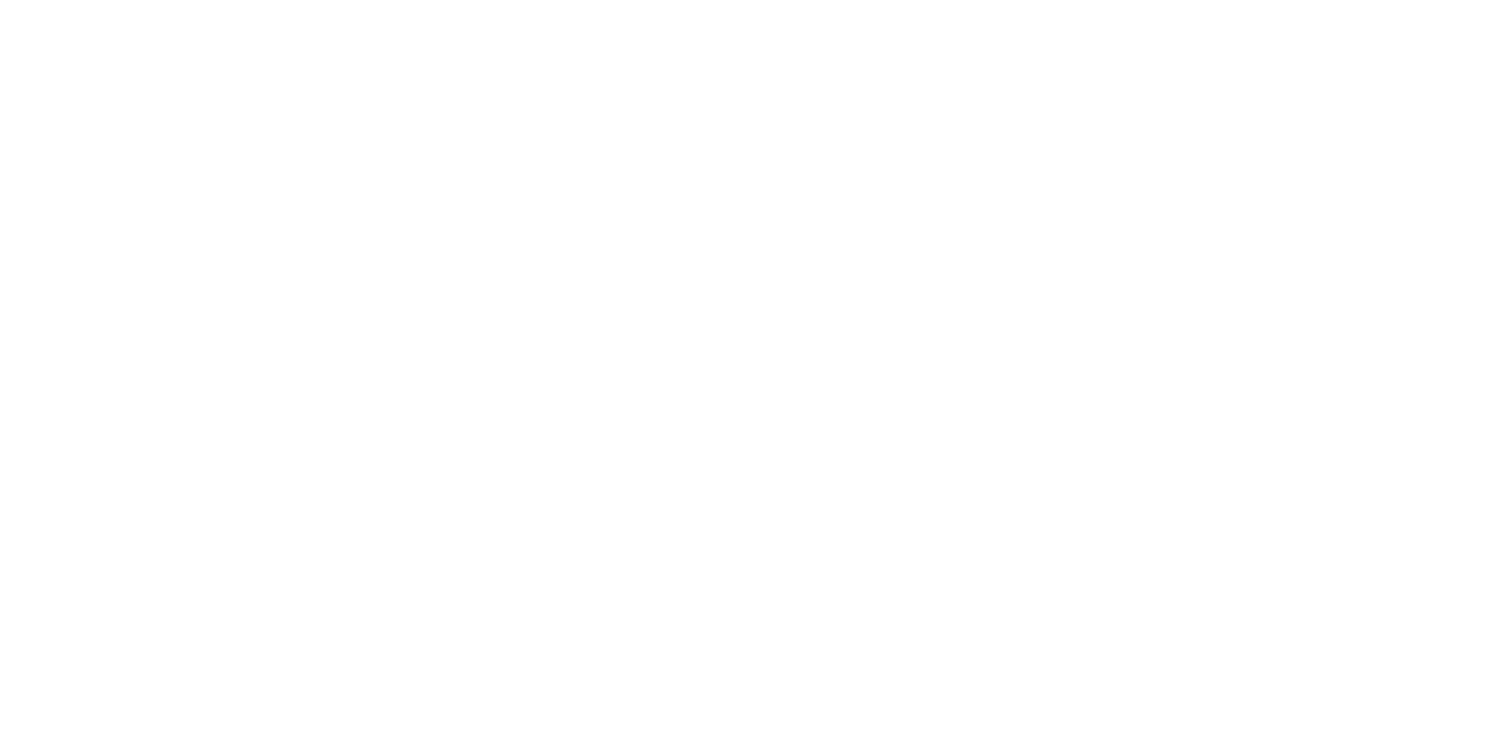 scroll, scrollTop: 0, scrollLeft: 0, axis: both 